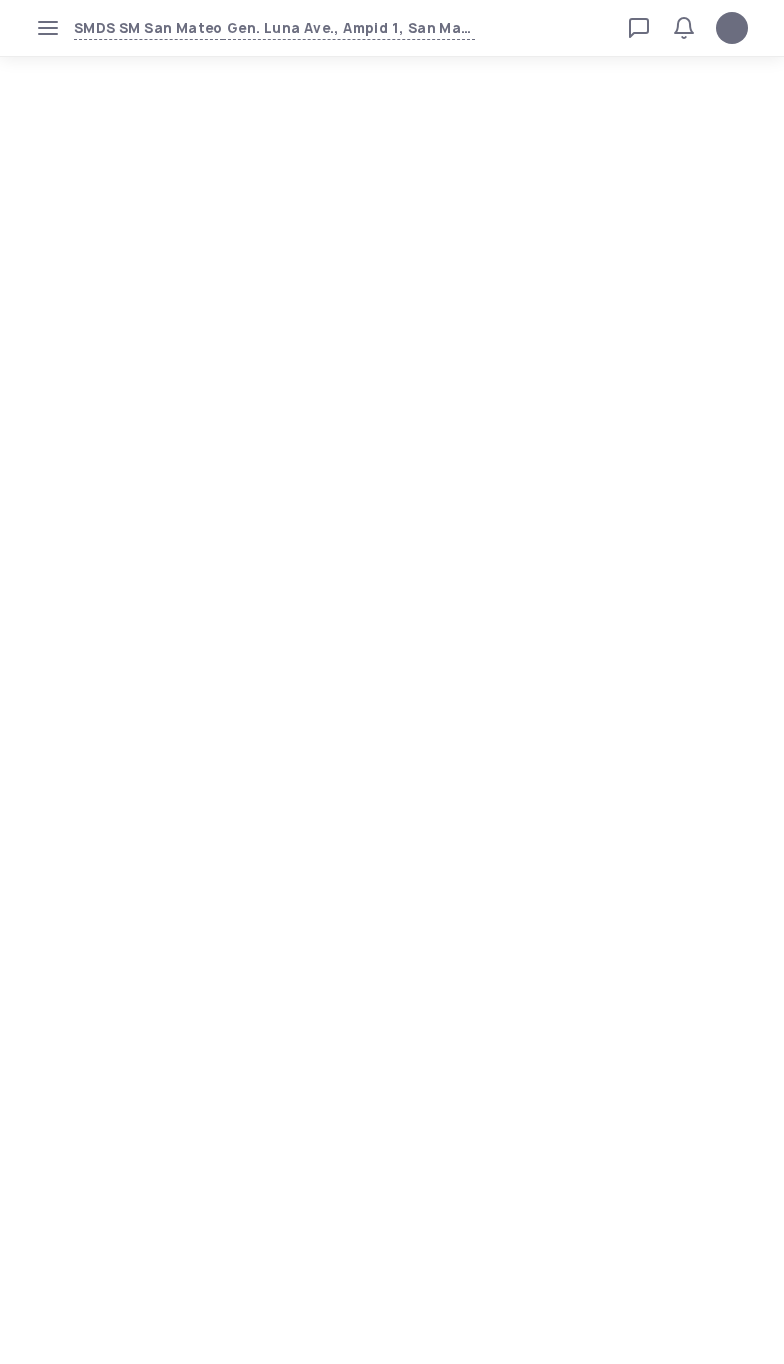 scroll, scrollTop: 0, scrollLeft: 0, axis: both 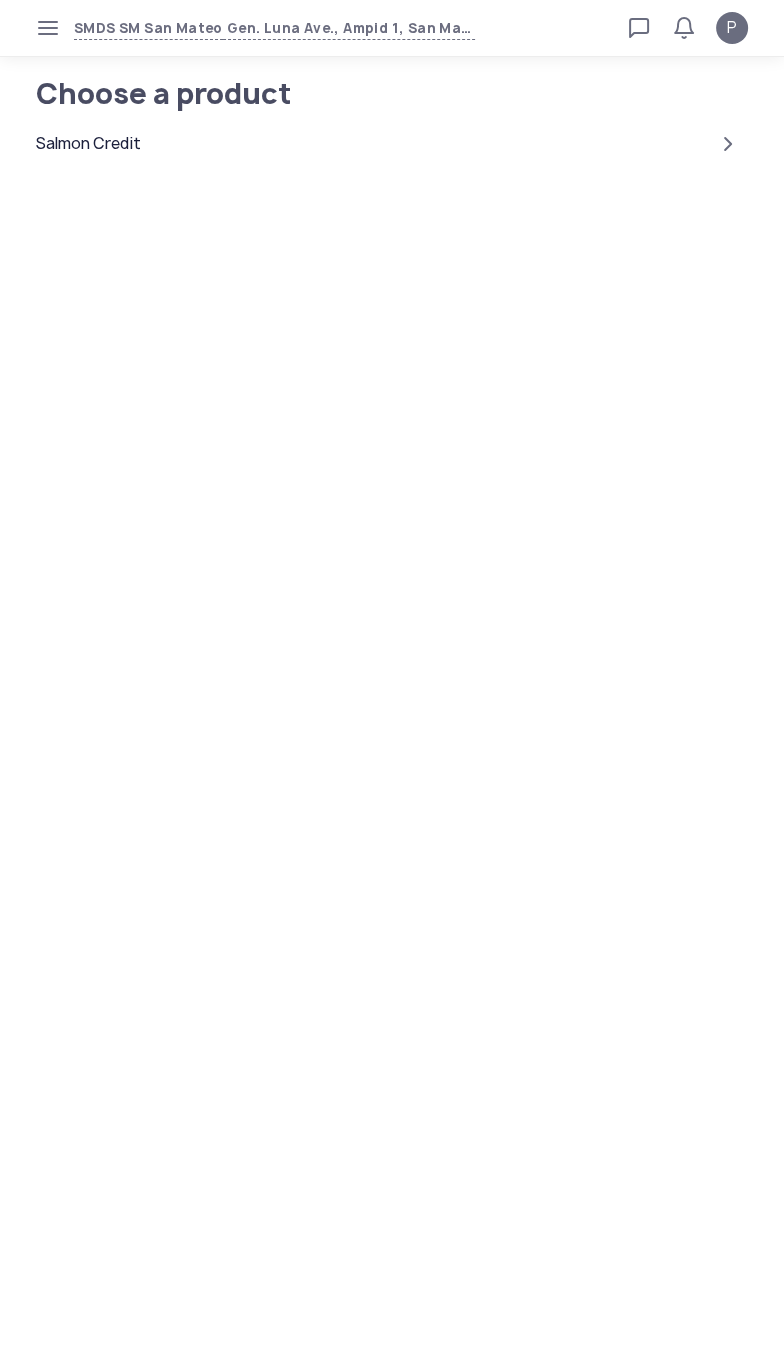 click on "Salmon Credit" 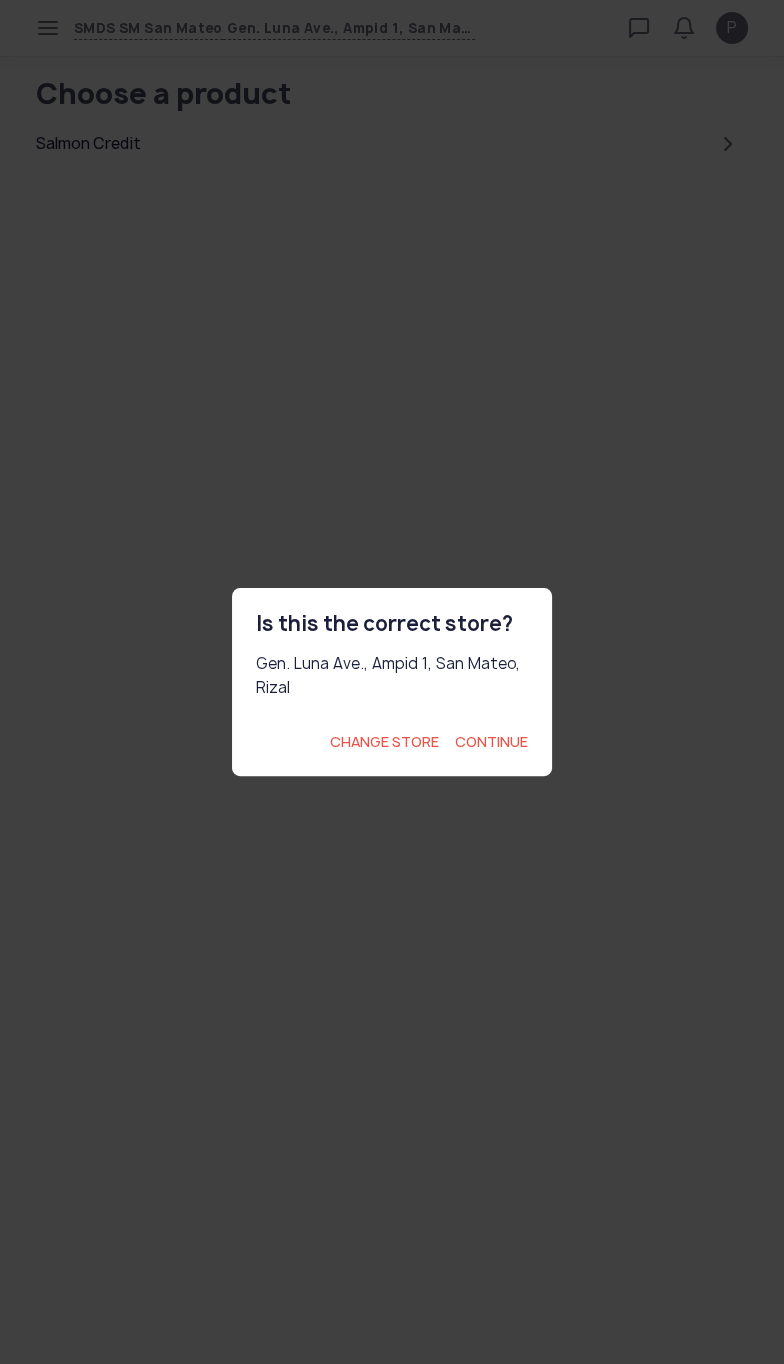 click on "Continue" 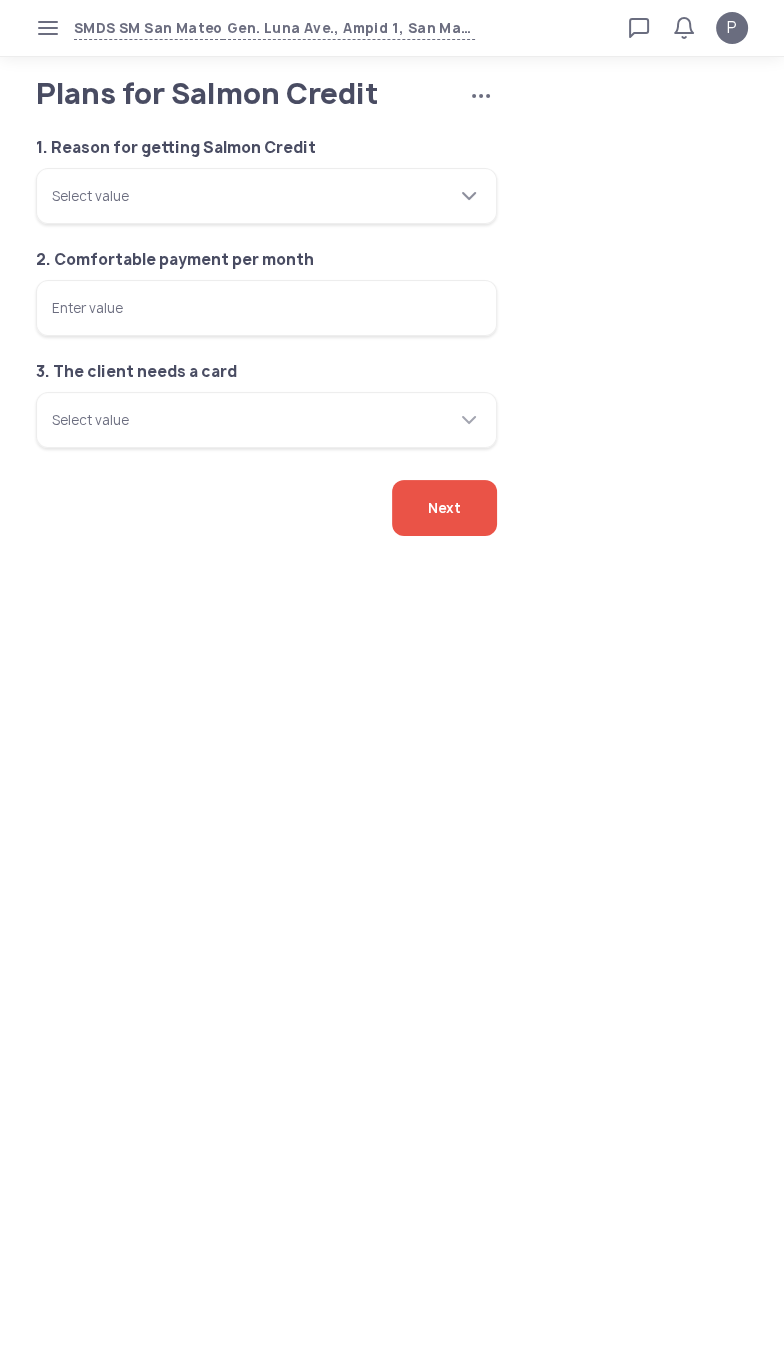 click 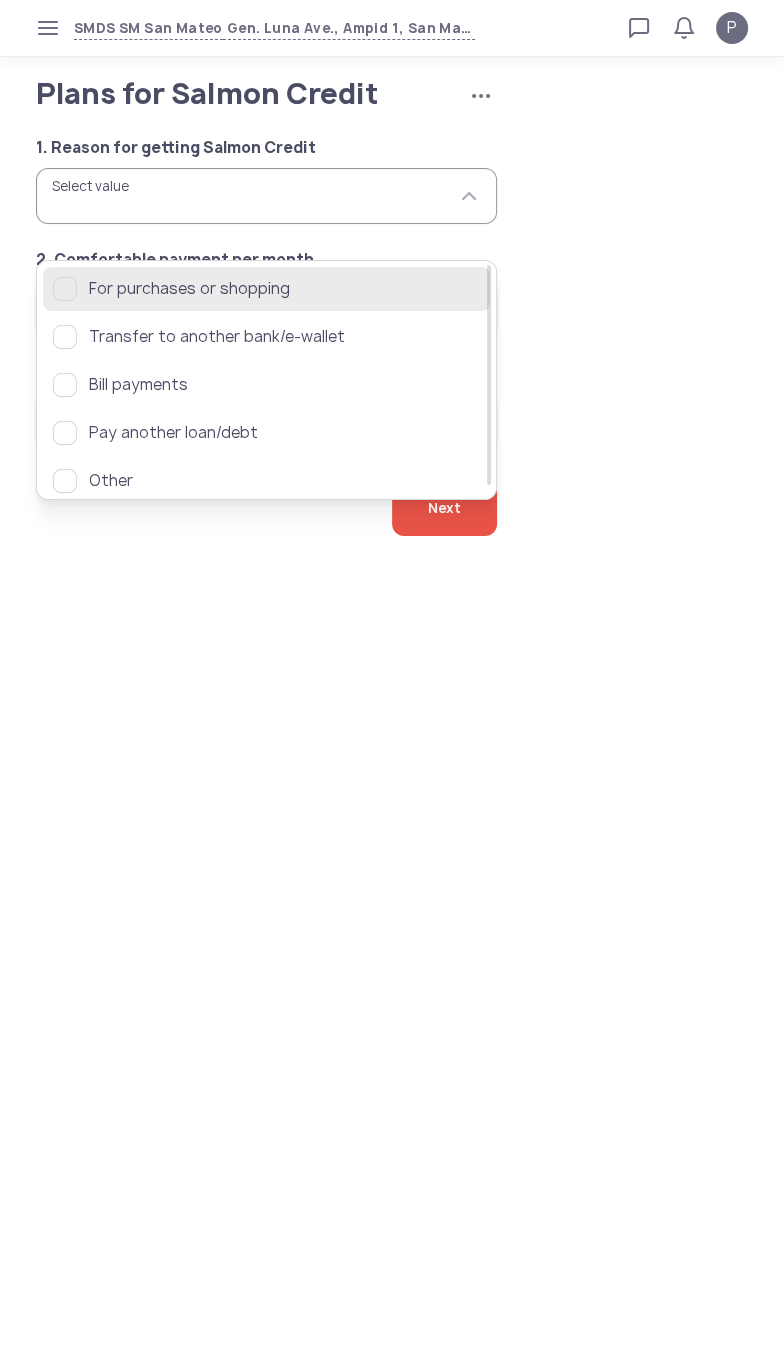 click 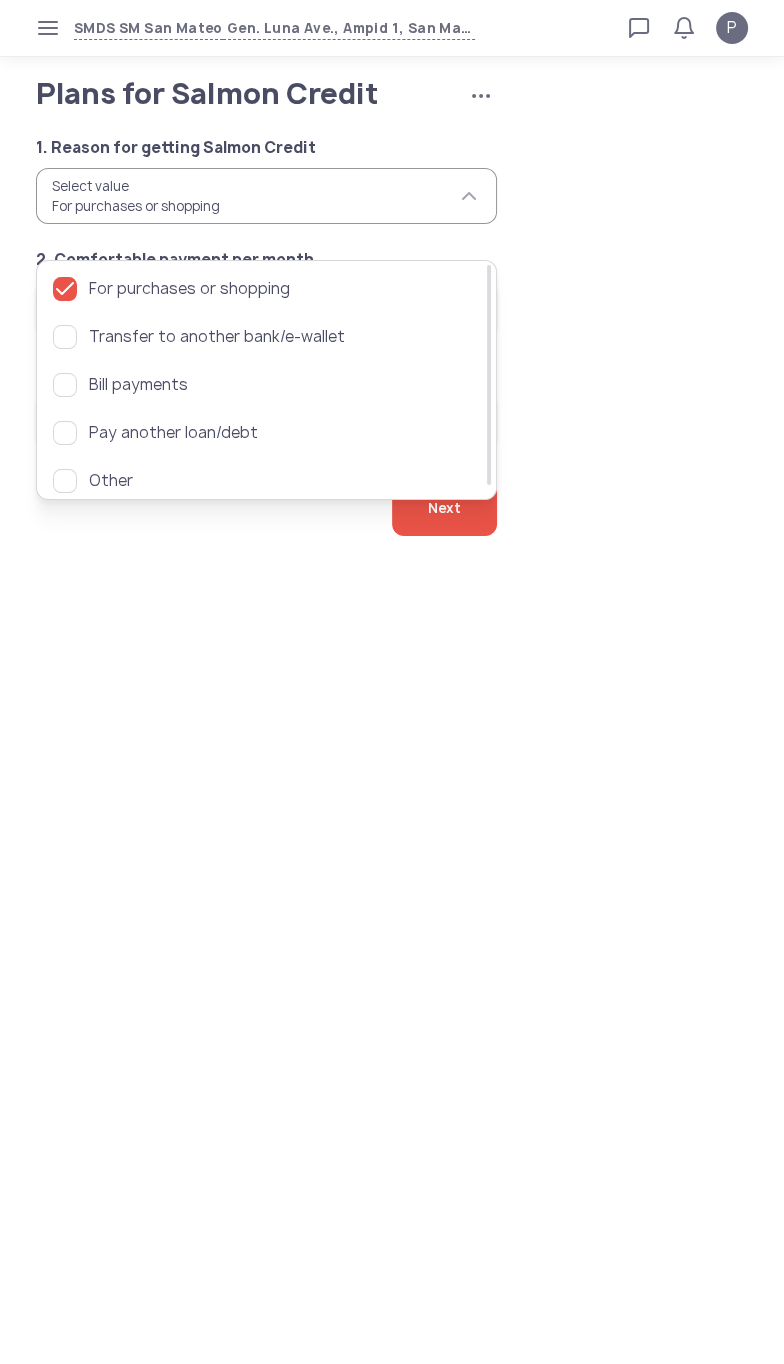 click on "SMDS SM San Mateo Gen. Luna Ave., Ampid 1, San Mateo, Rizal Loan calculator Loan applications FAQs Refund P  Plans for Salmon Credit   Cancel application  P
Verified agent Full name Ma.Kristina Perez Telephone number +63 994 057 85 99 E-mail m.perez@sa.salmon.ph Log out  Plans for Salmon Credit   Cancel application  1. Reason for getting Salmon Credit  Select value  For purchases or shopping 2. Comfortable payment per month  Enter value  3. The client needs a card  Select value   Next   For purchases or shopping   Transfer to another bank/e-wallet   Bill payments   Pay another loan/debt   Other" at bounding box center [392, 682] 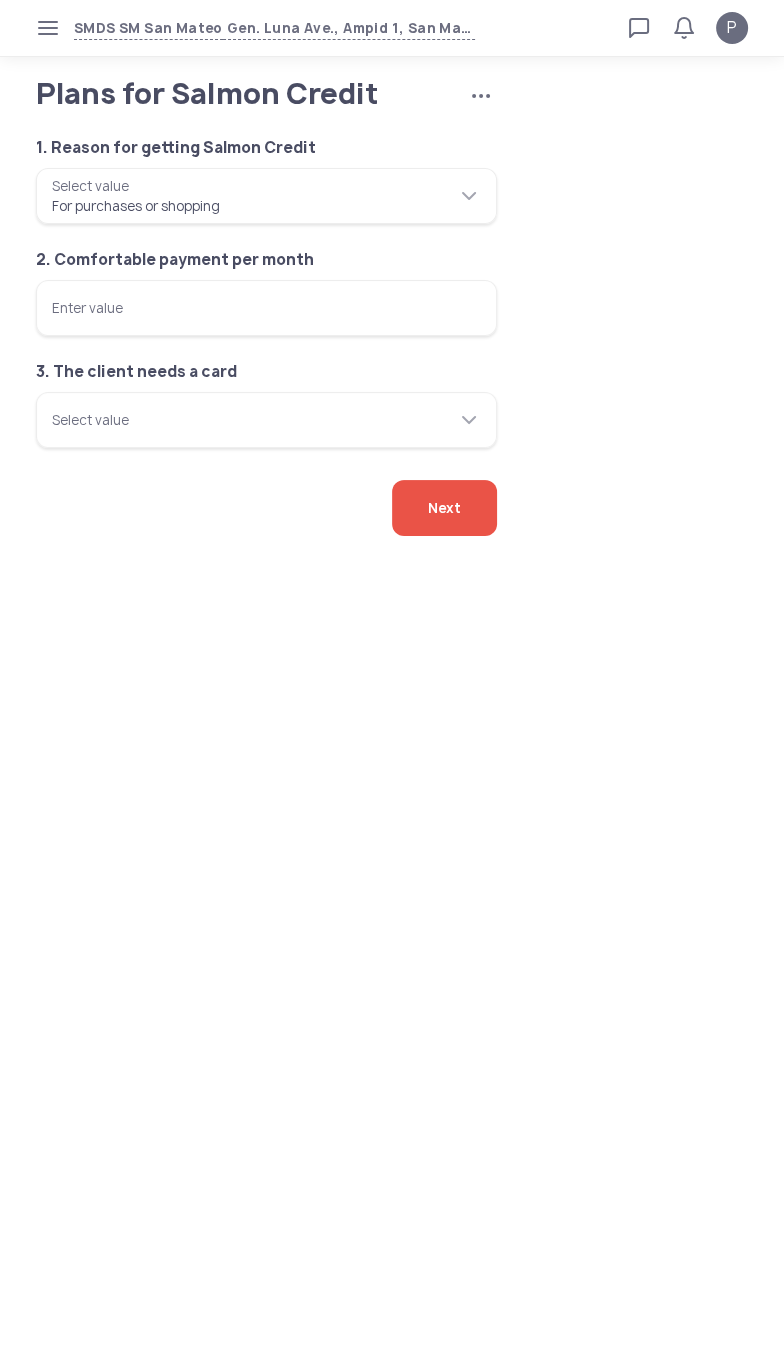 click on "Enter value" at bounding box center [266, 308] 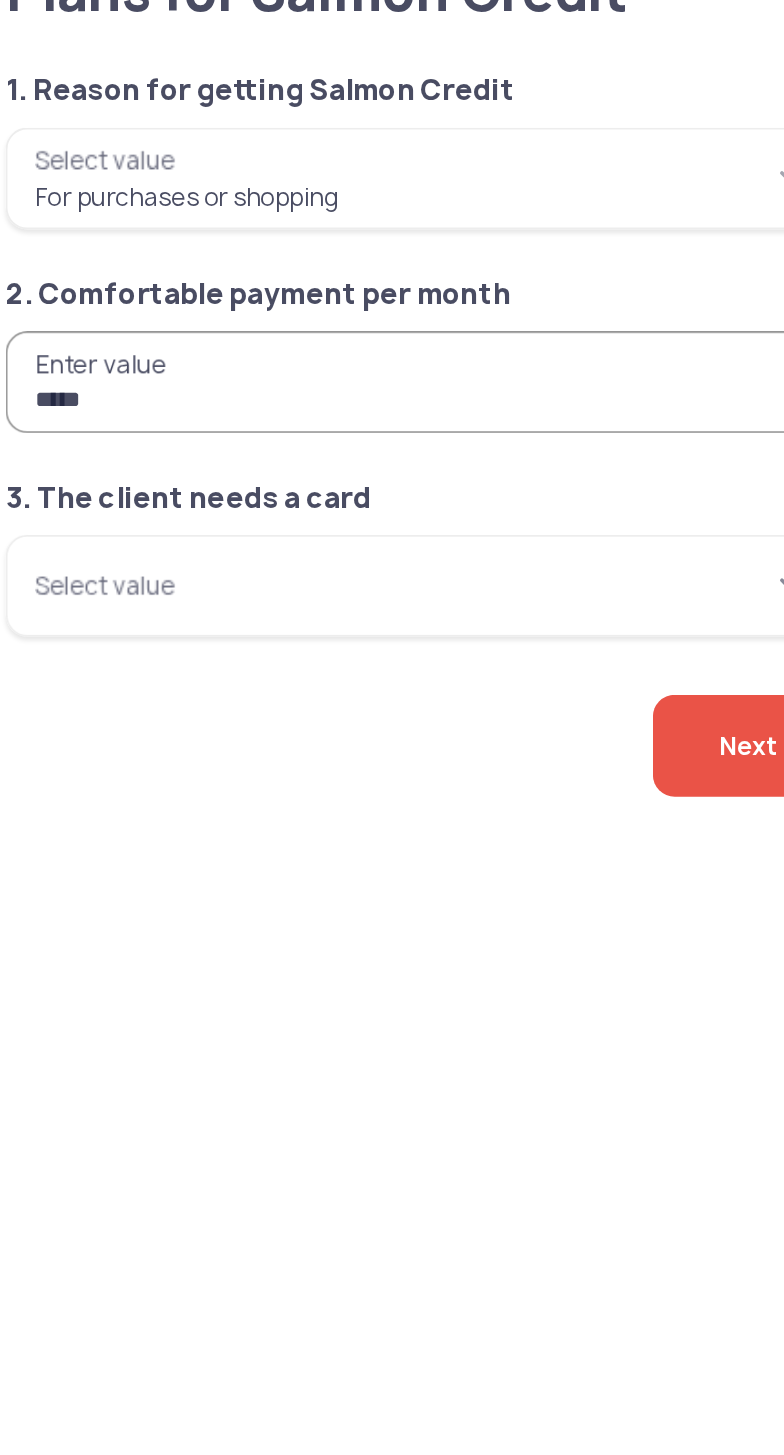 type on "*****" 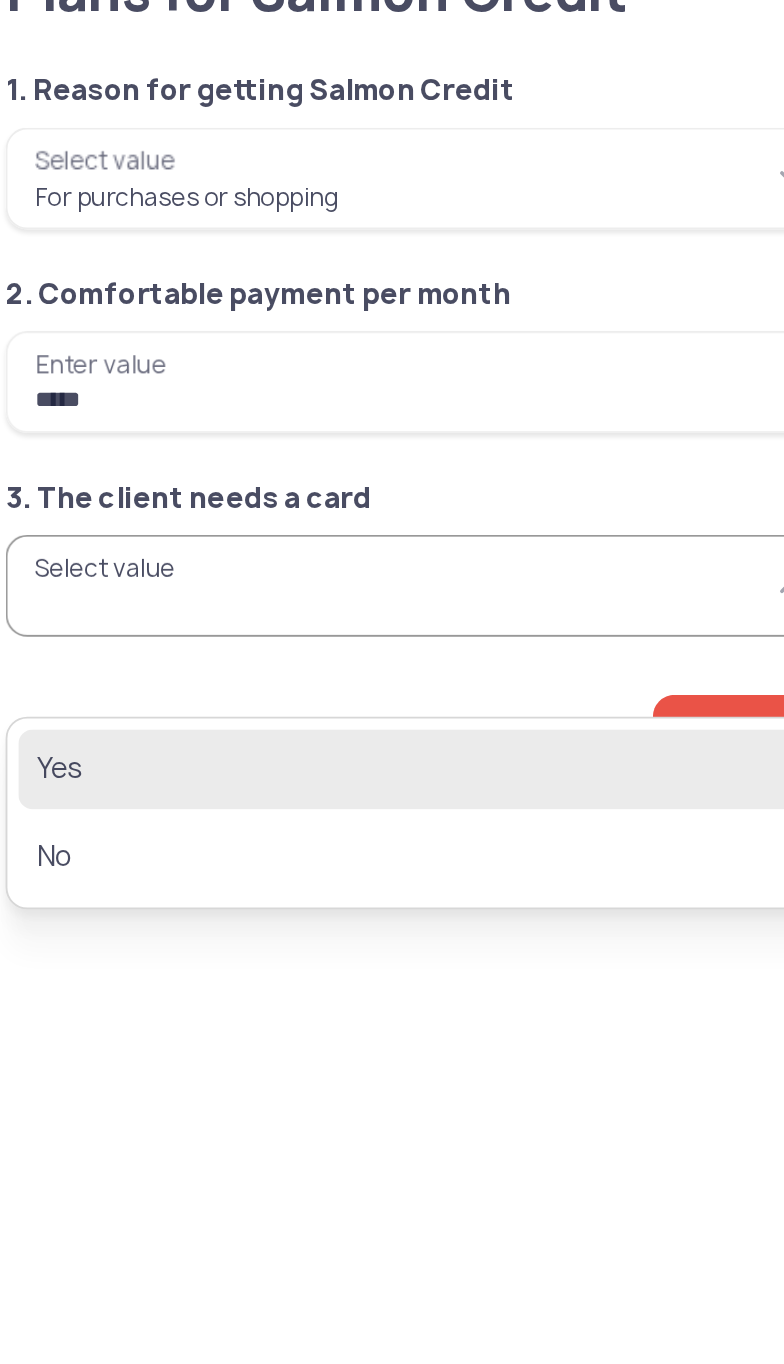 click on "Yes" 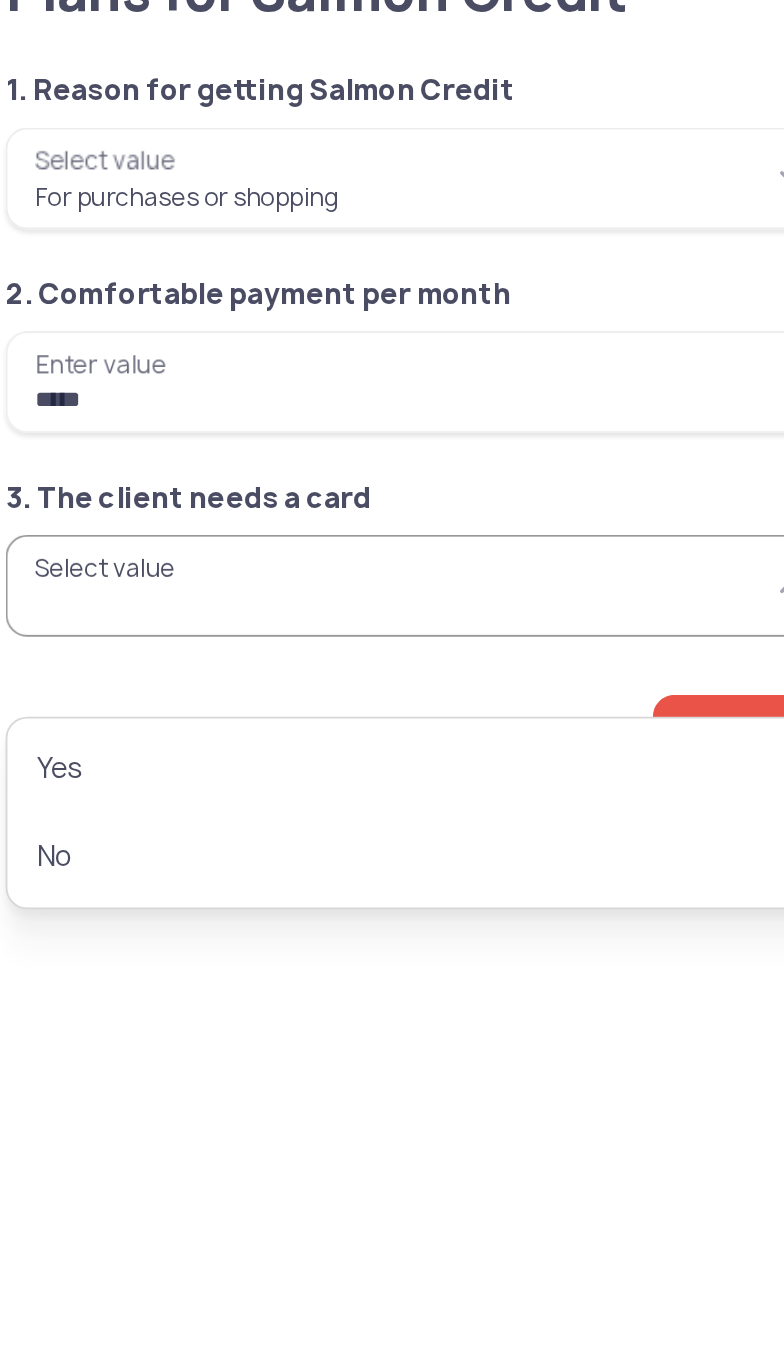 type on "***" 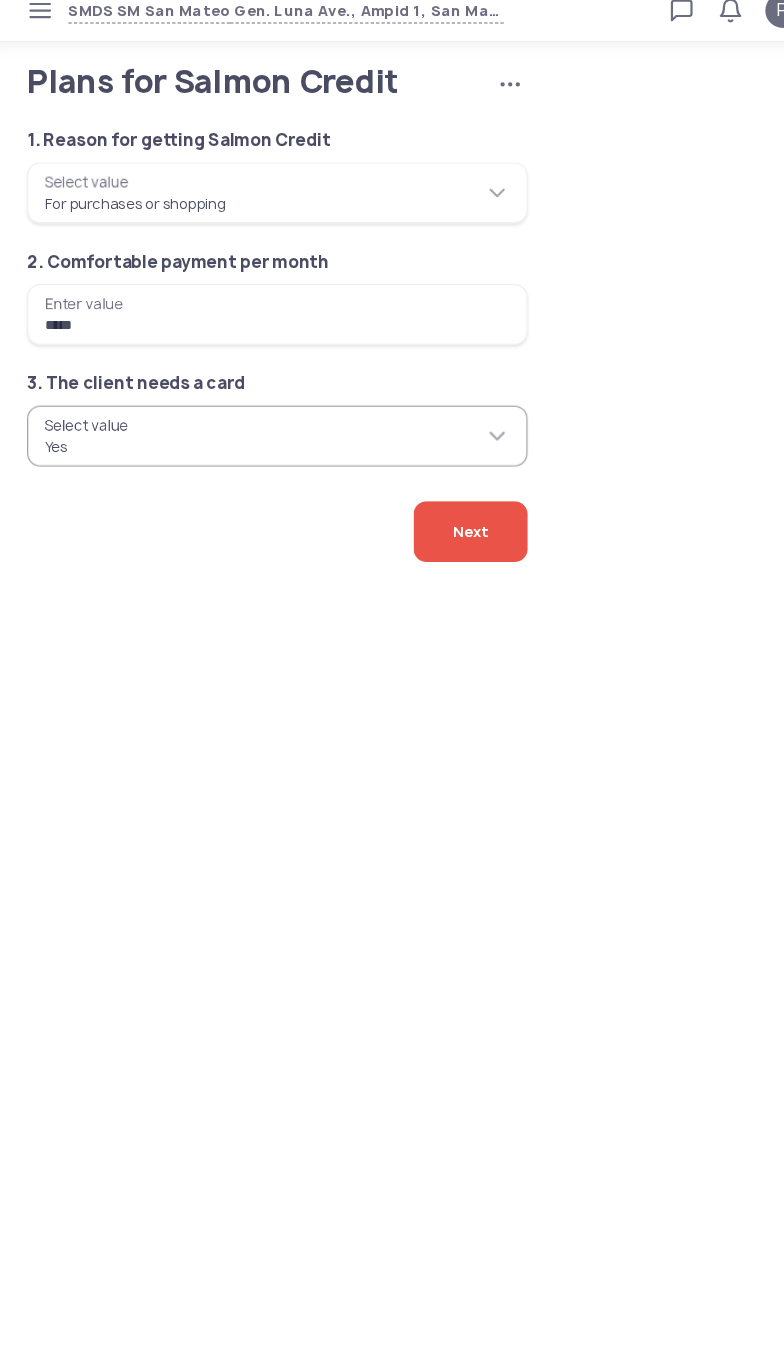 click on "Next" 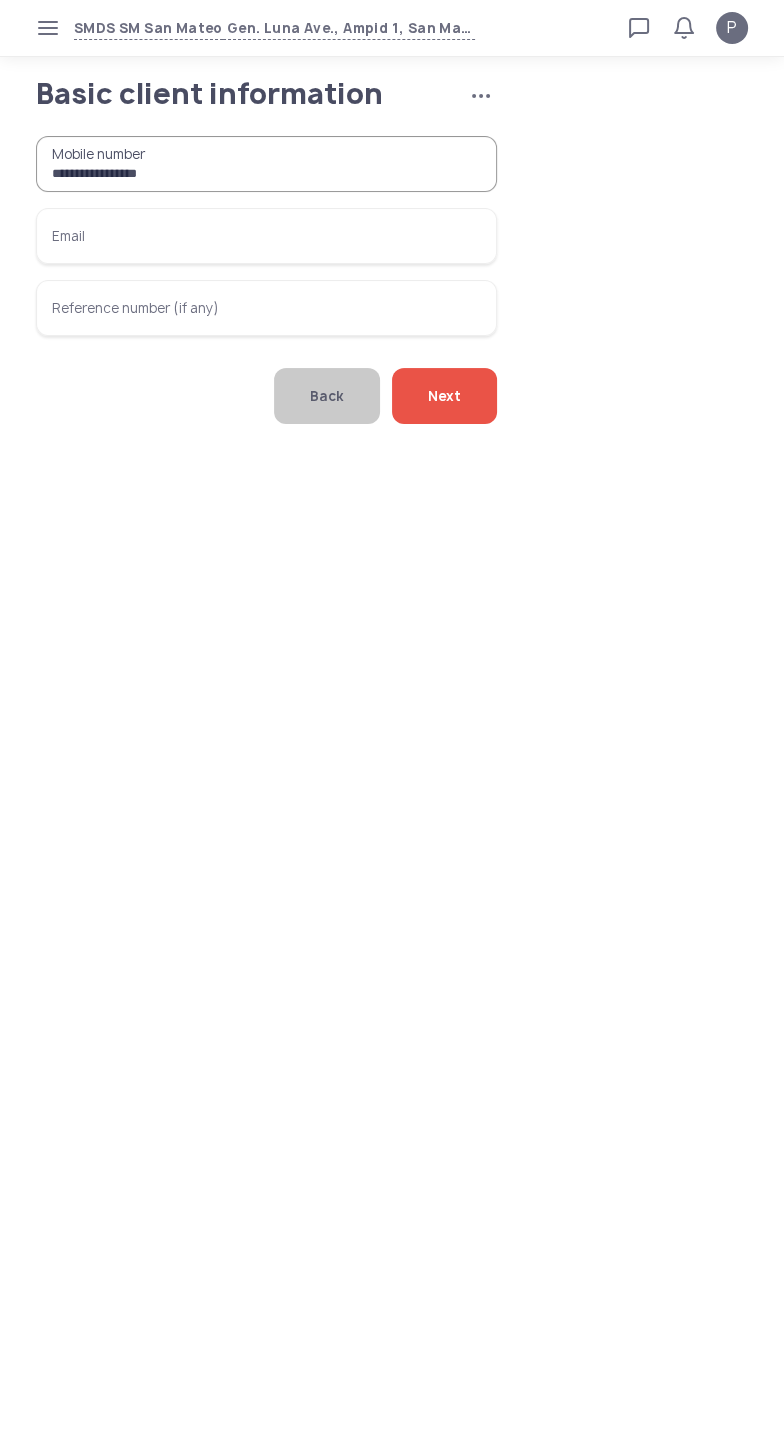 type on "**********" 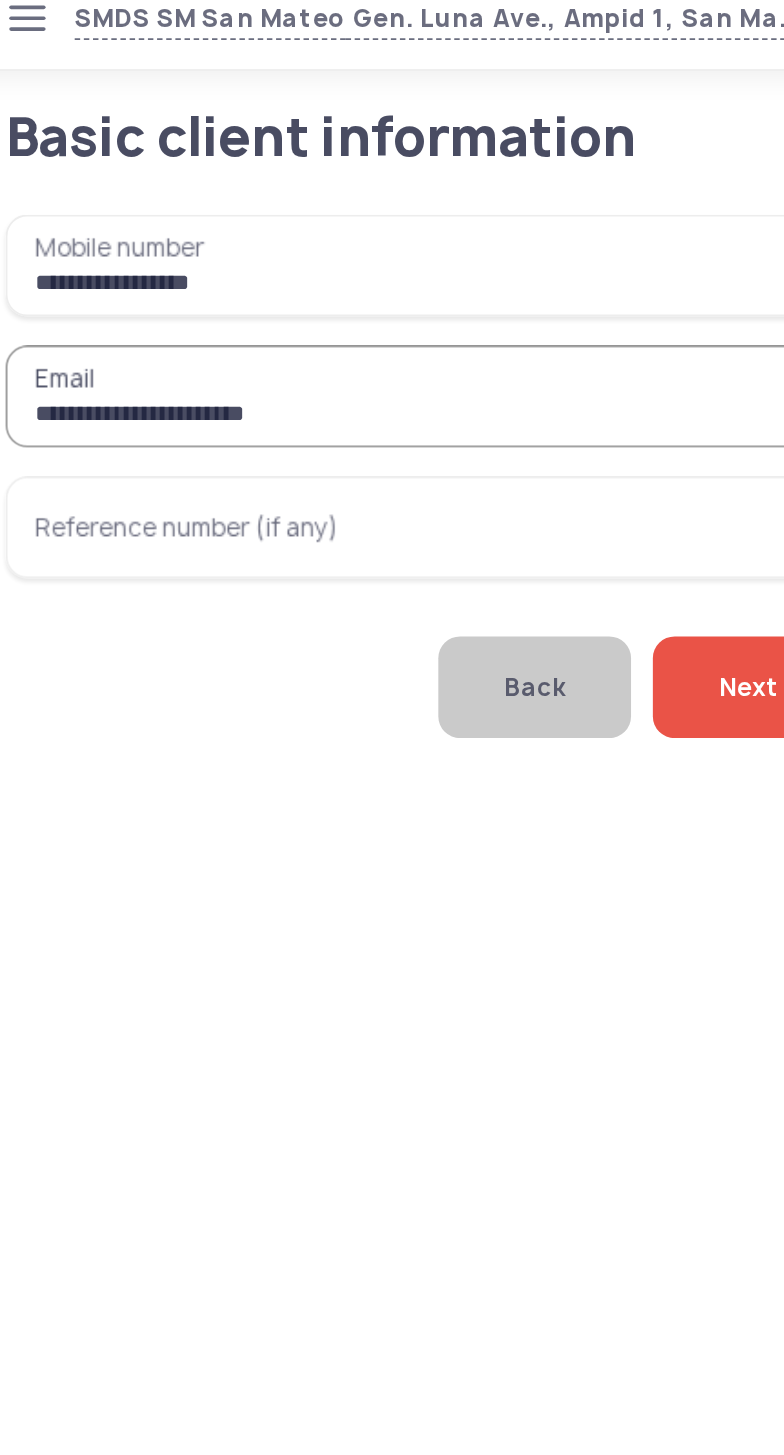 type on "**********" 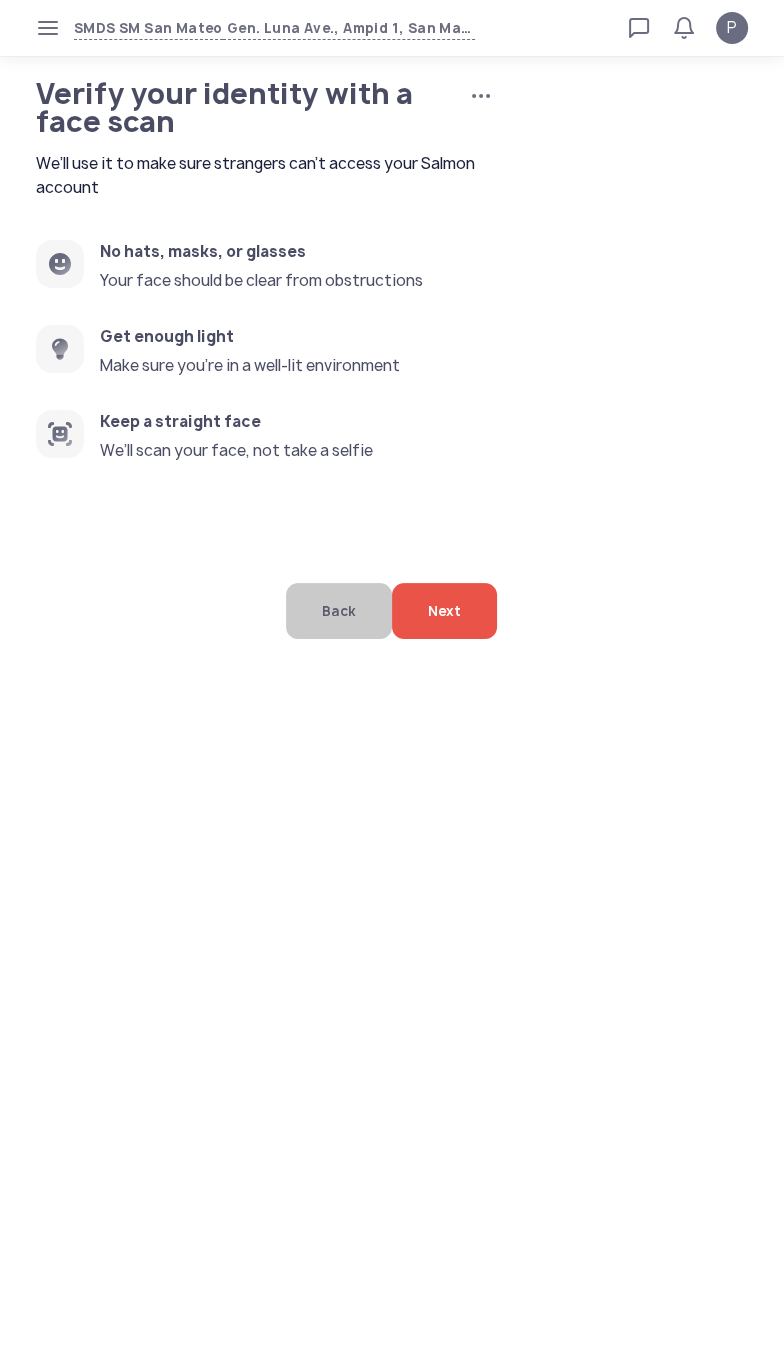 click on "Next" 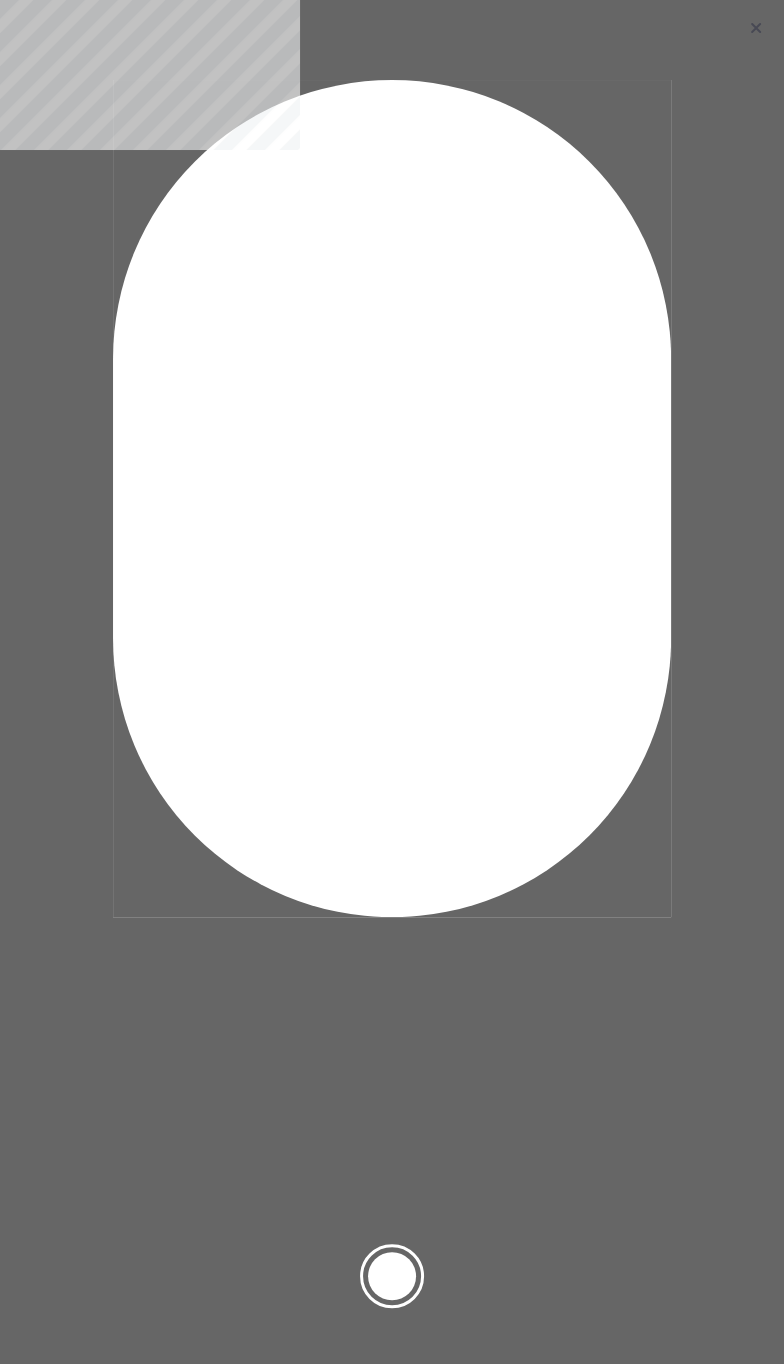 click 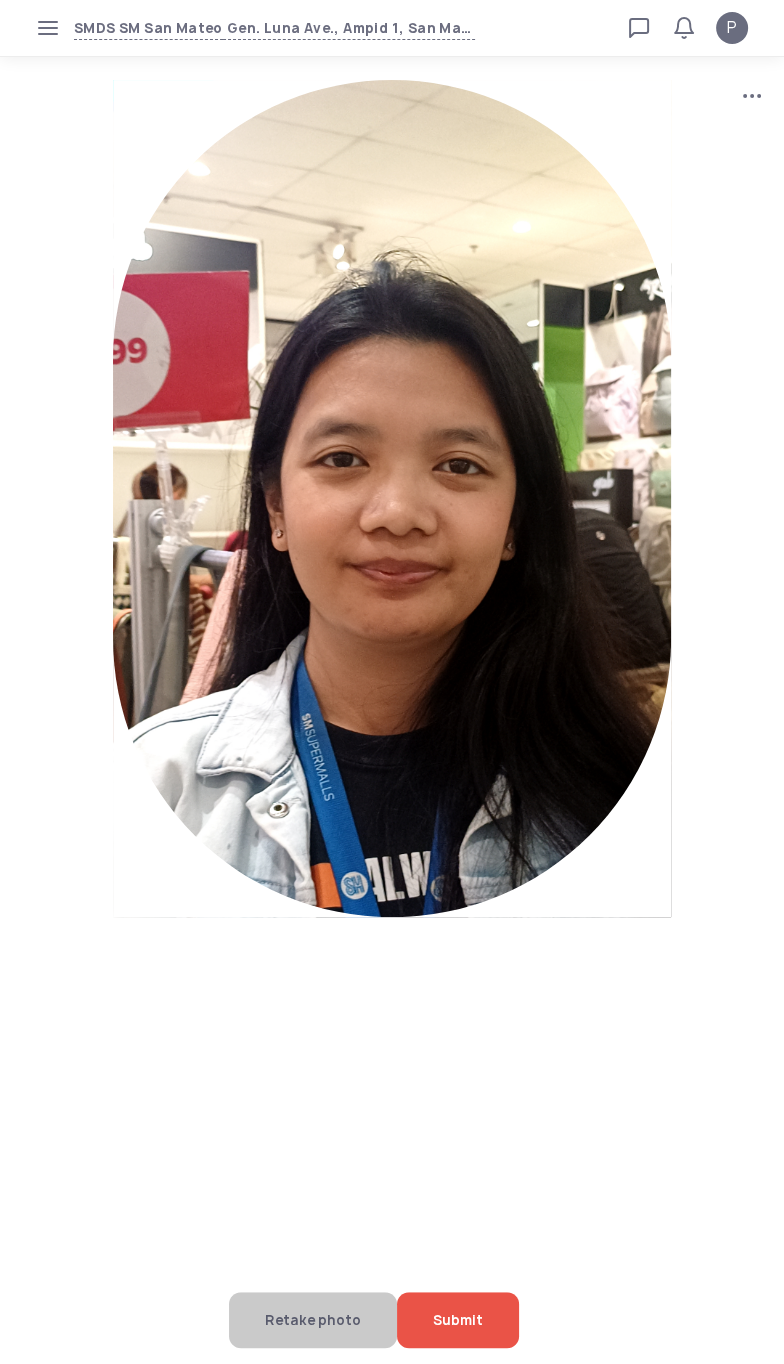 click on "Submit" 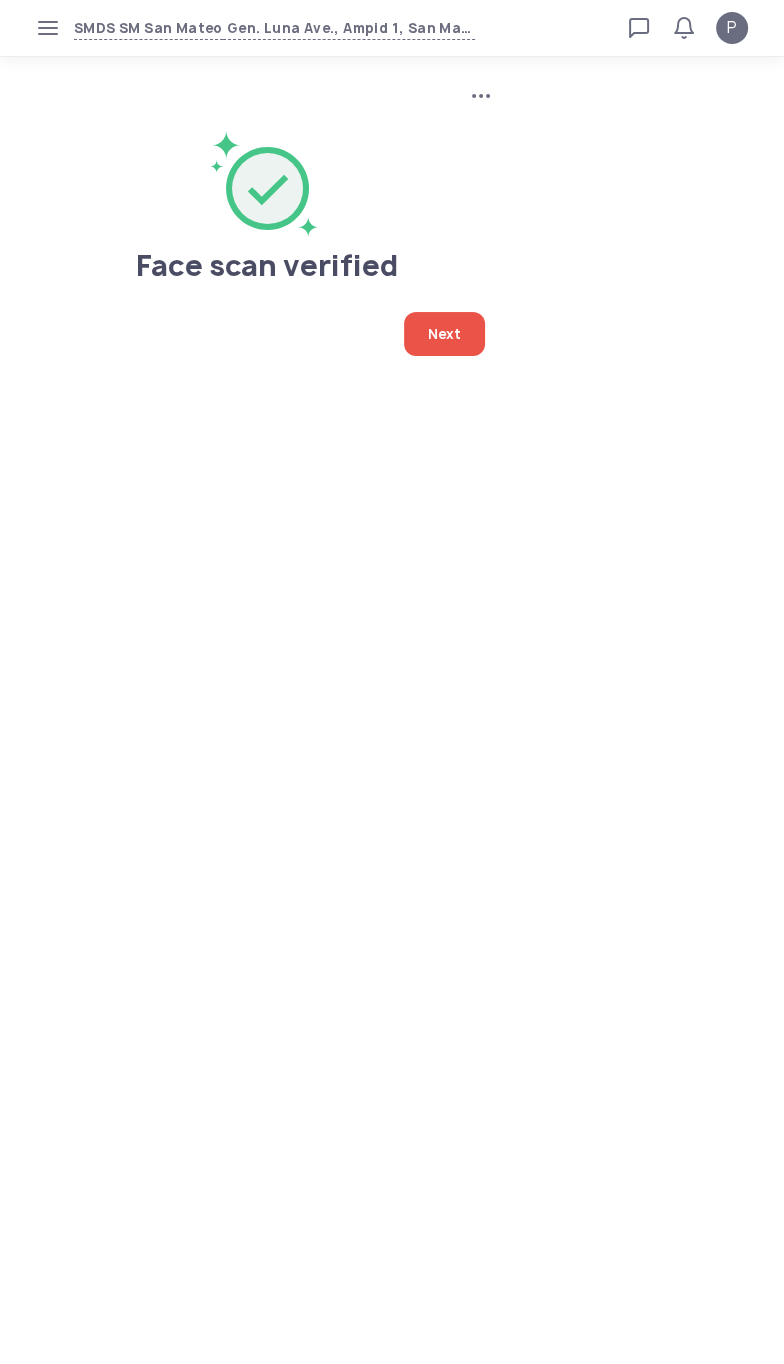 click on "Next" 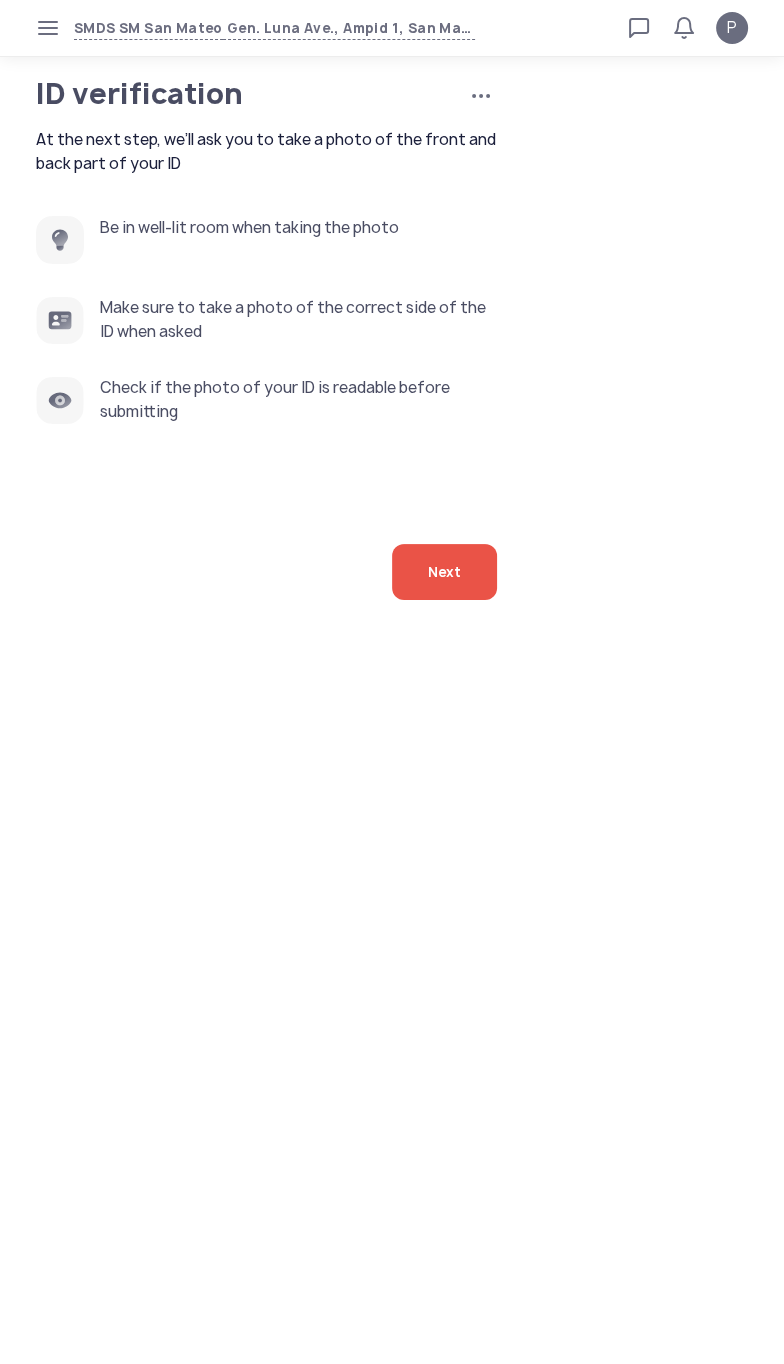 click on "Next" 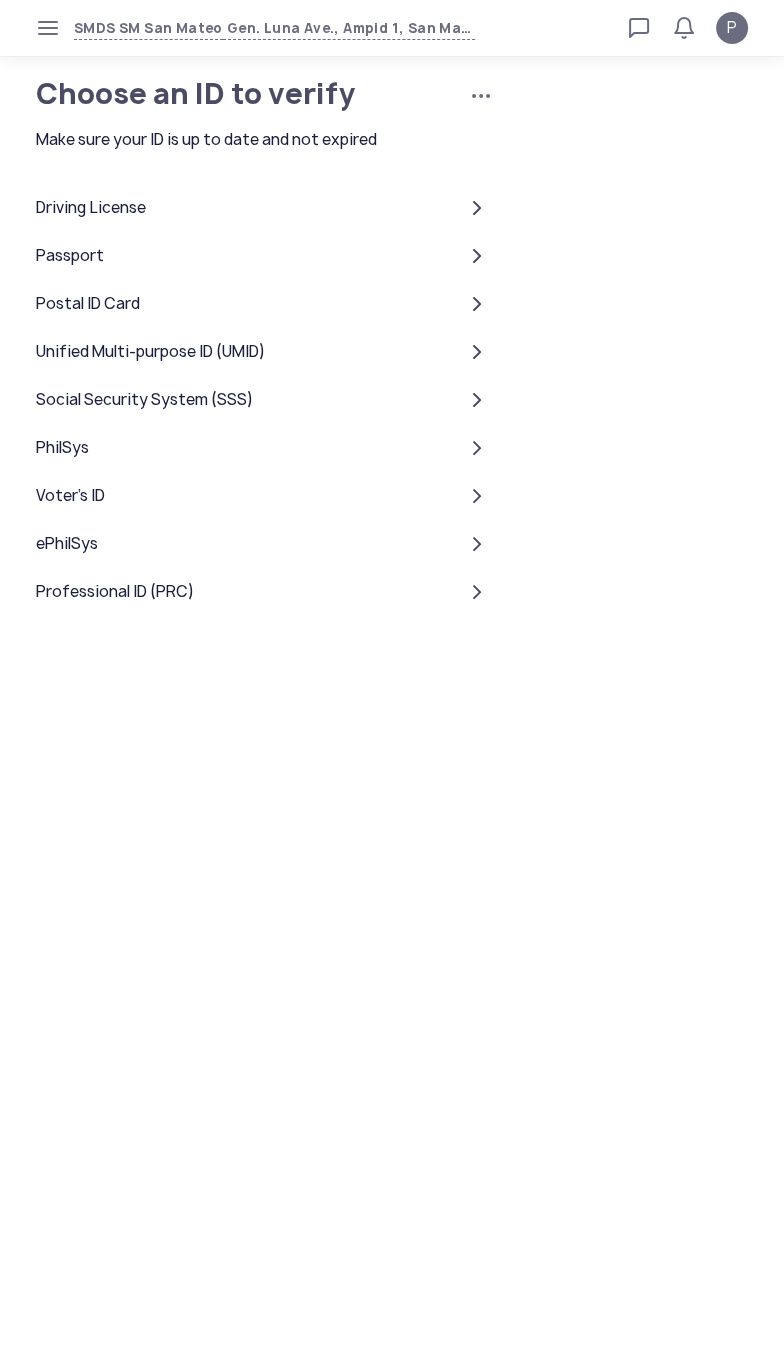 click on "PhilSys" 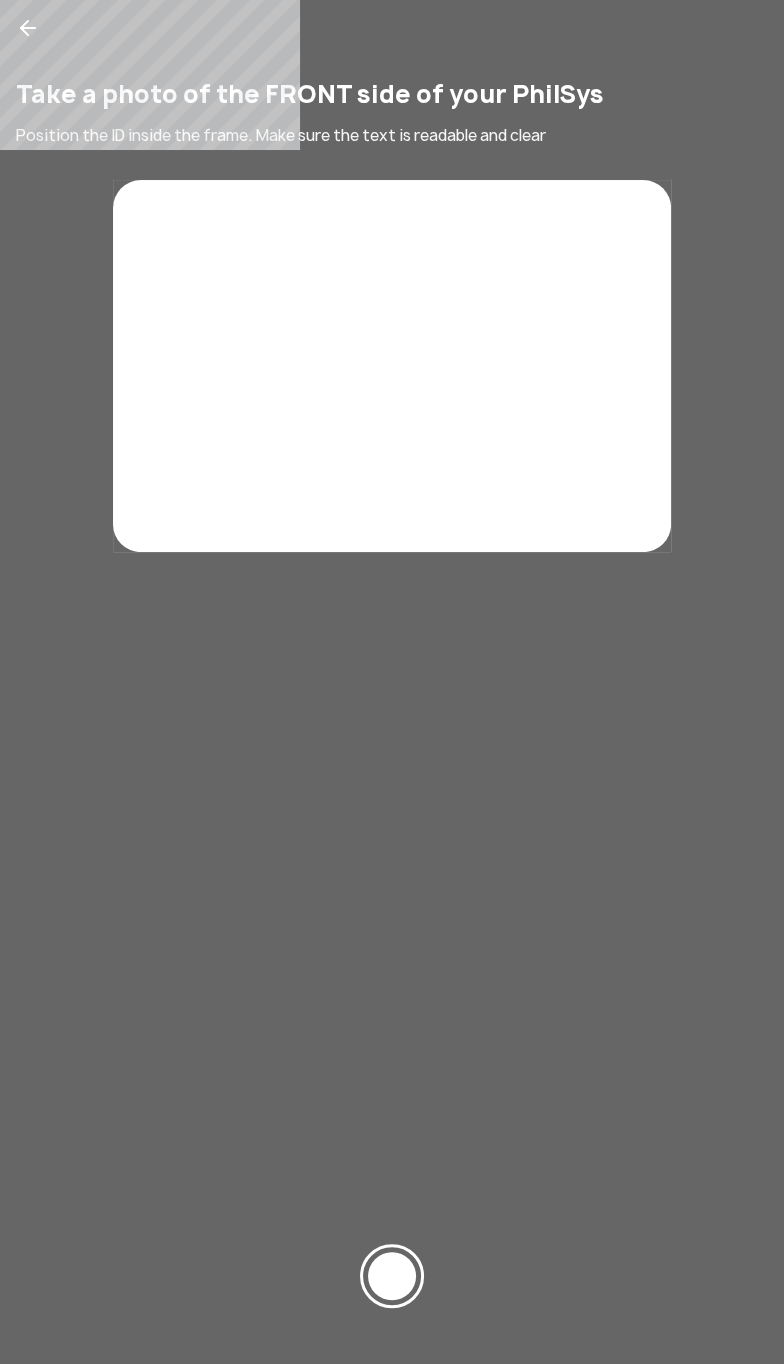click 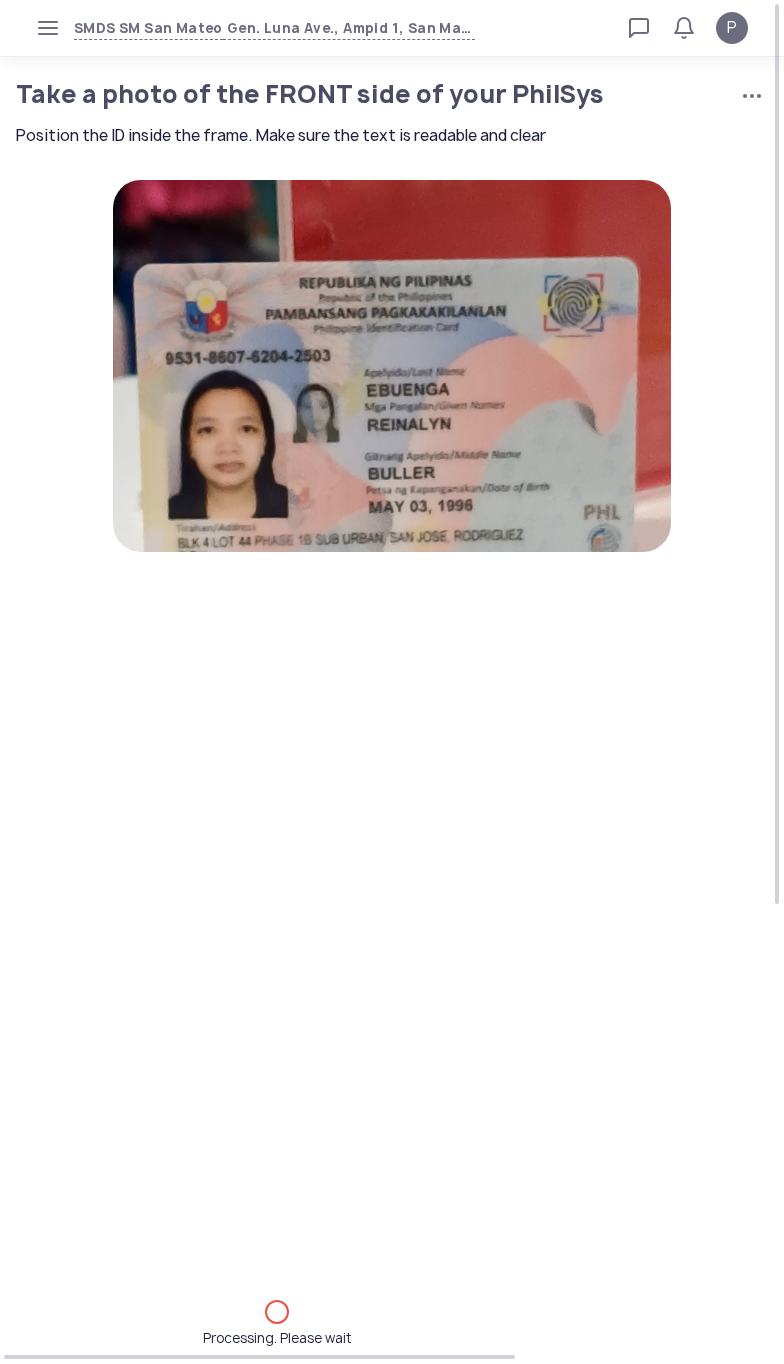 scroll, scrollTop: 0, scrollLeft: 0, axis: both 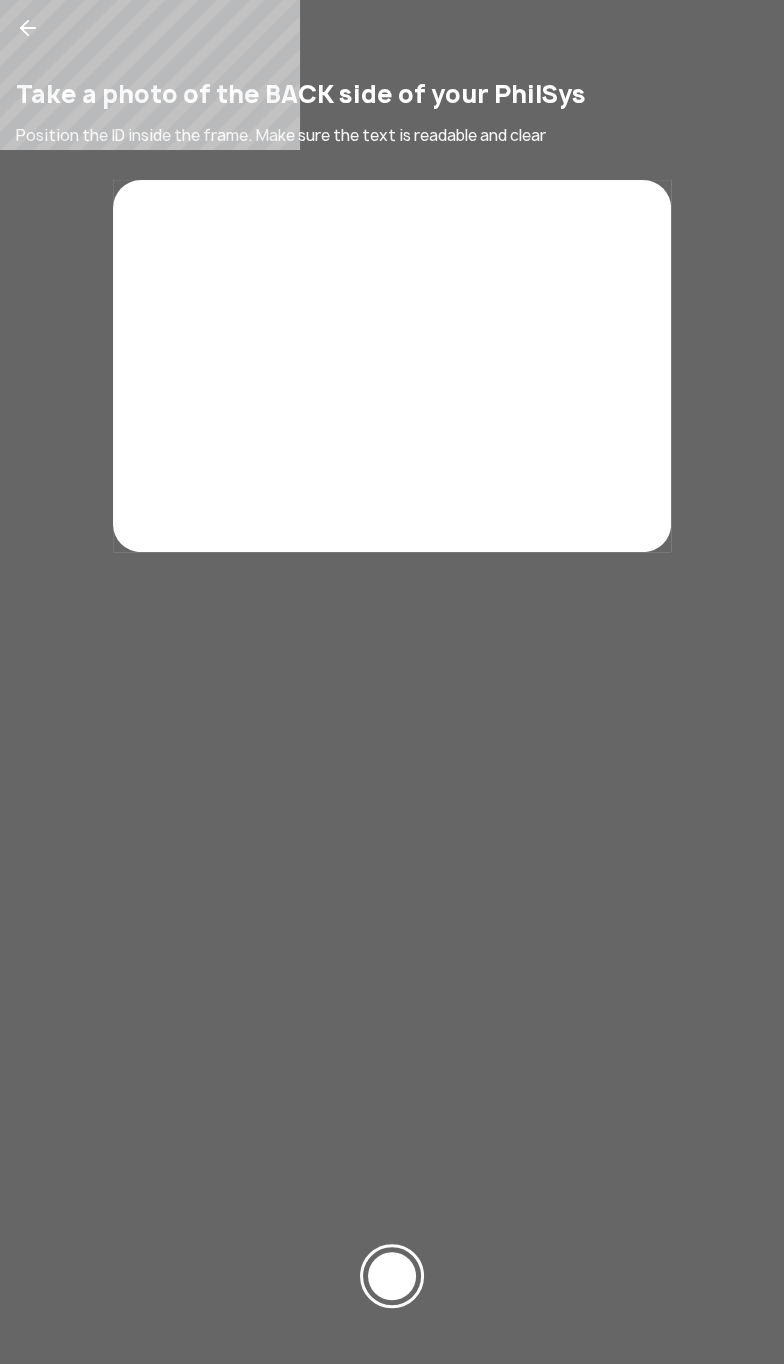 click 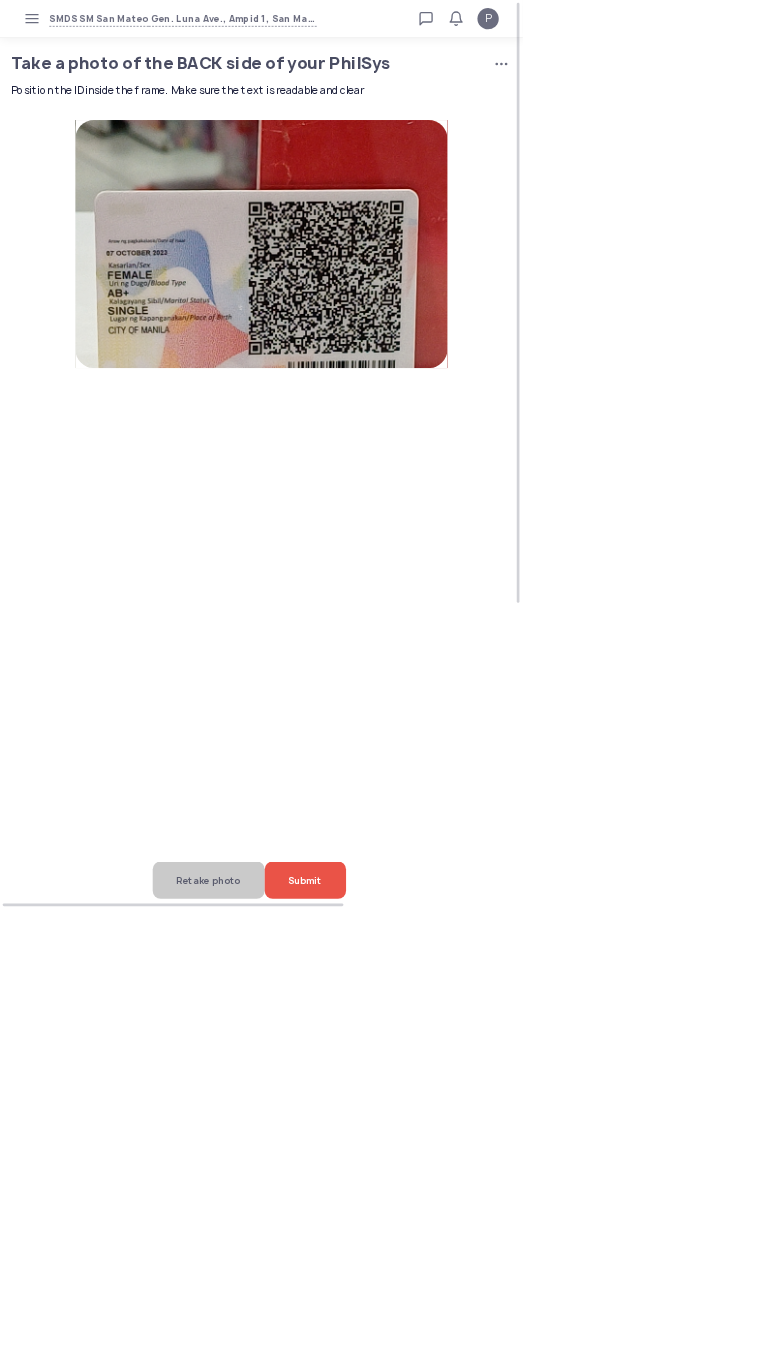 click on "Submit" 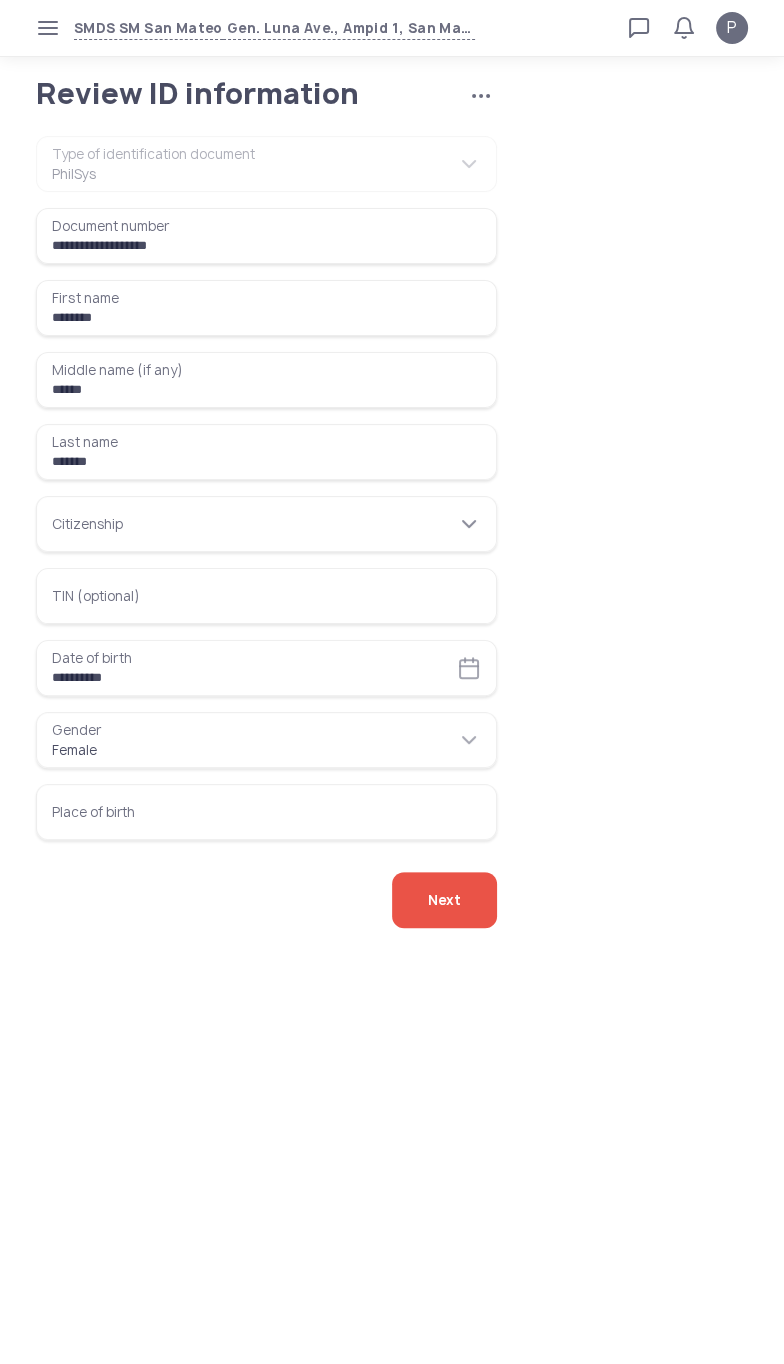 click on "Citizenship" at bounding box center [266, 524] 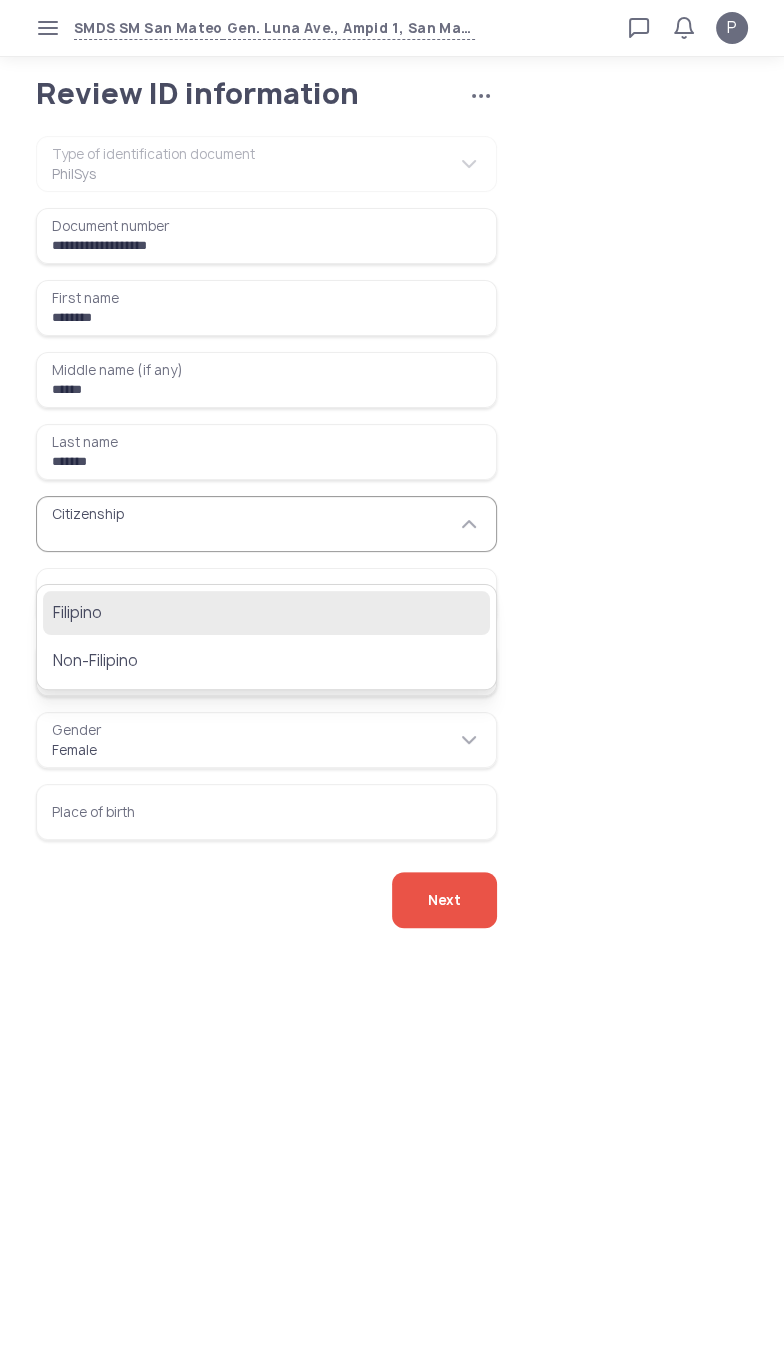 click on "Filipino" 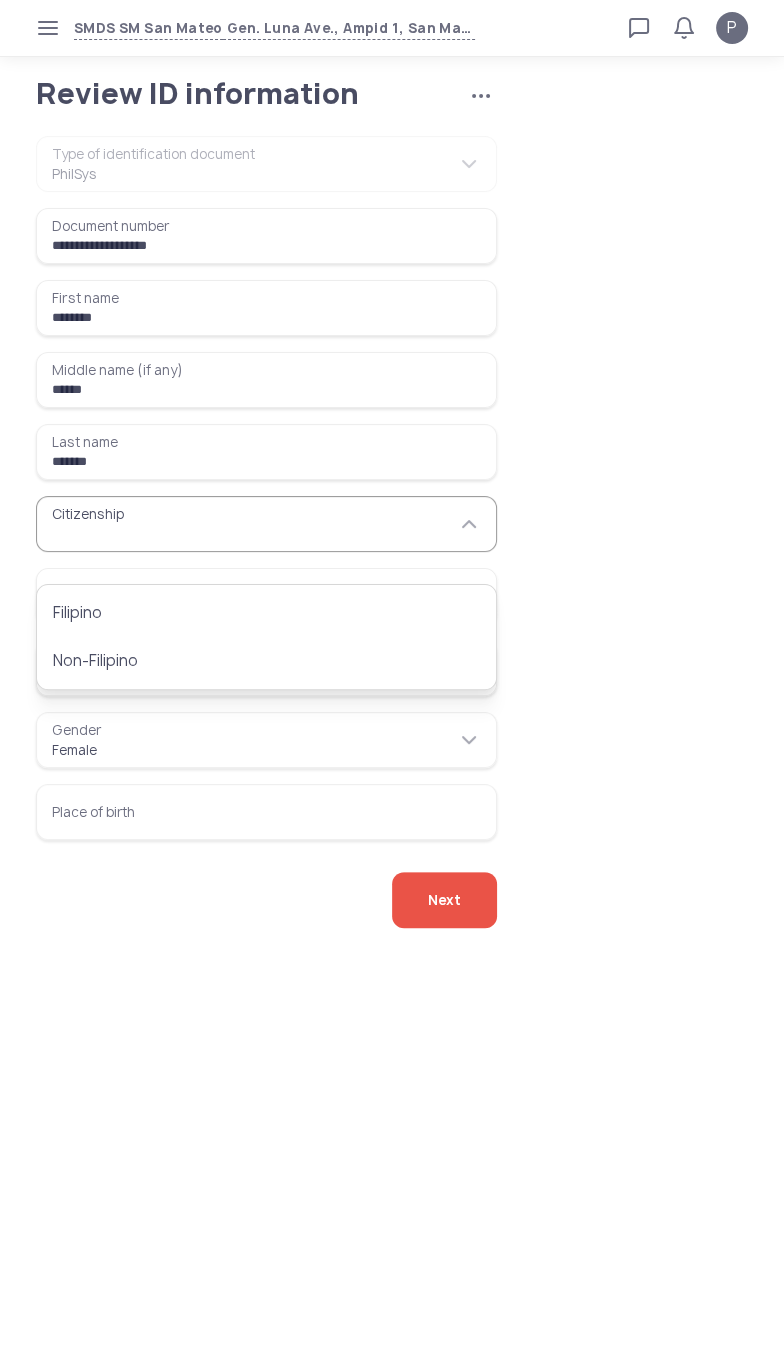 type on "********" 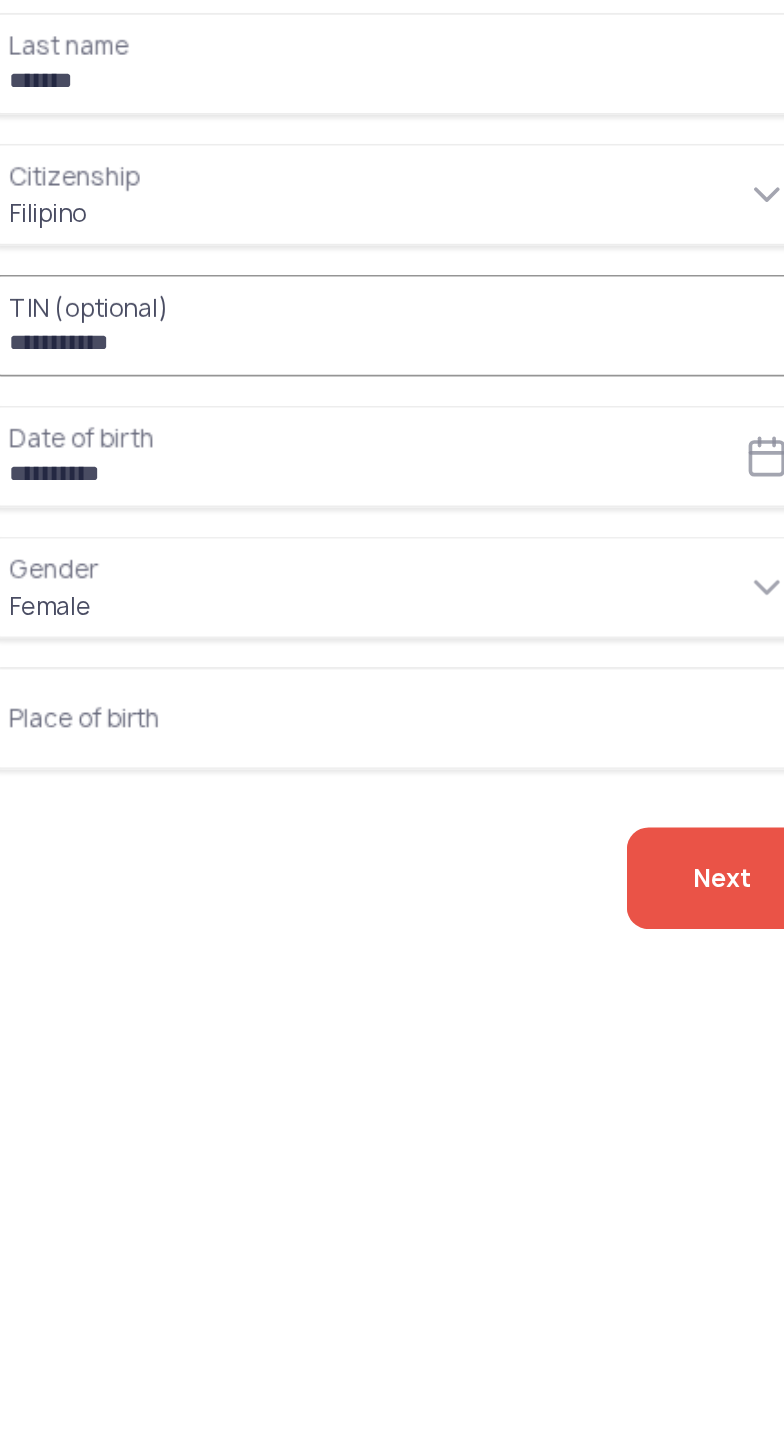 type on "**********" 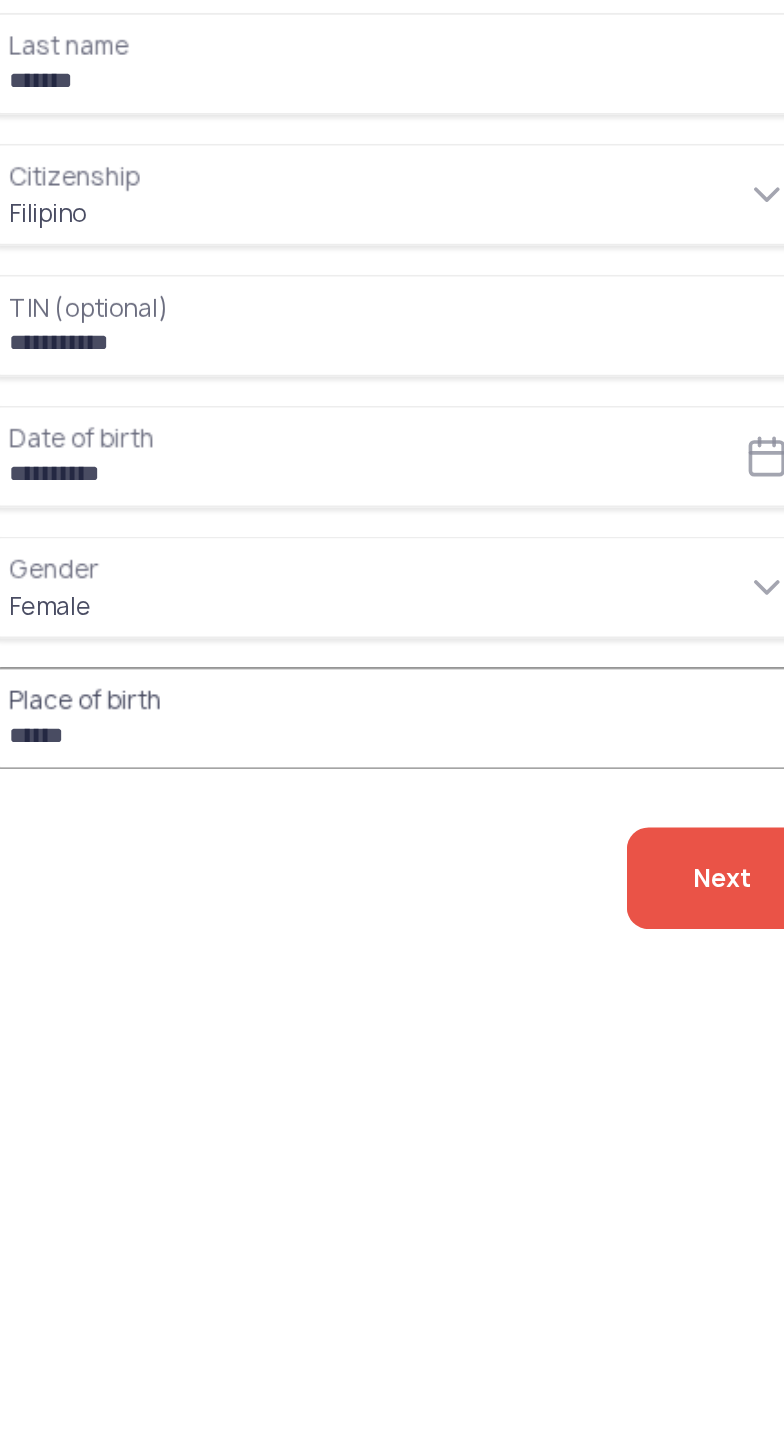 type on "******" 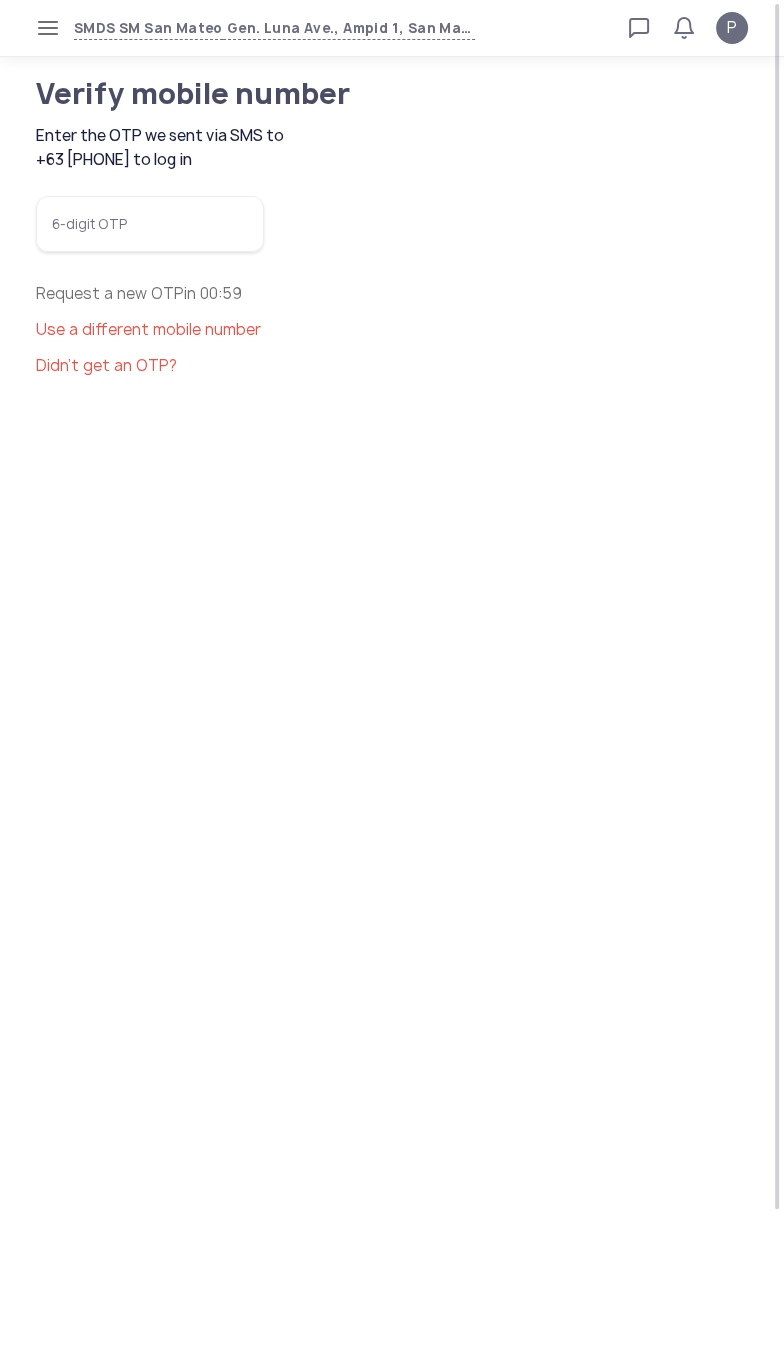 click on "6-digit OTP" at bounding box center [150, 224] 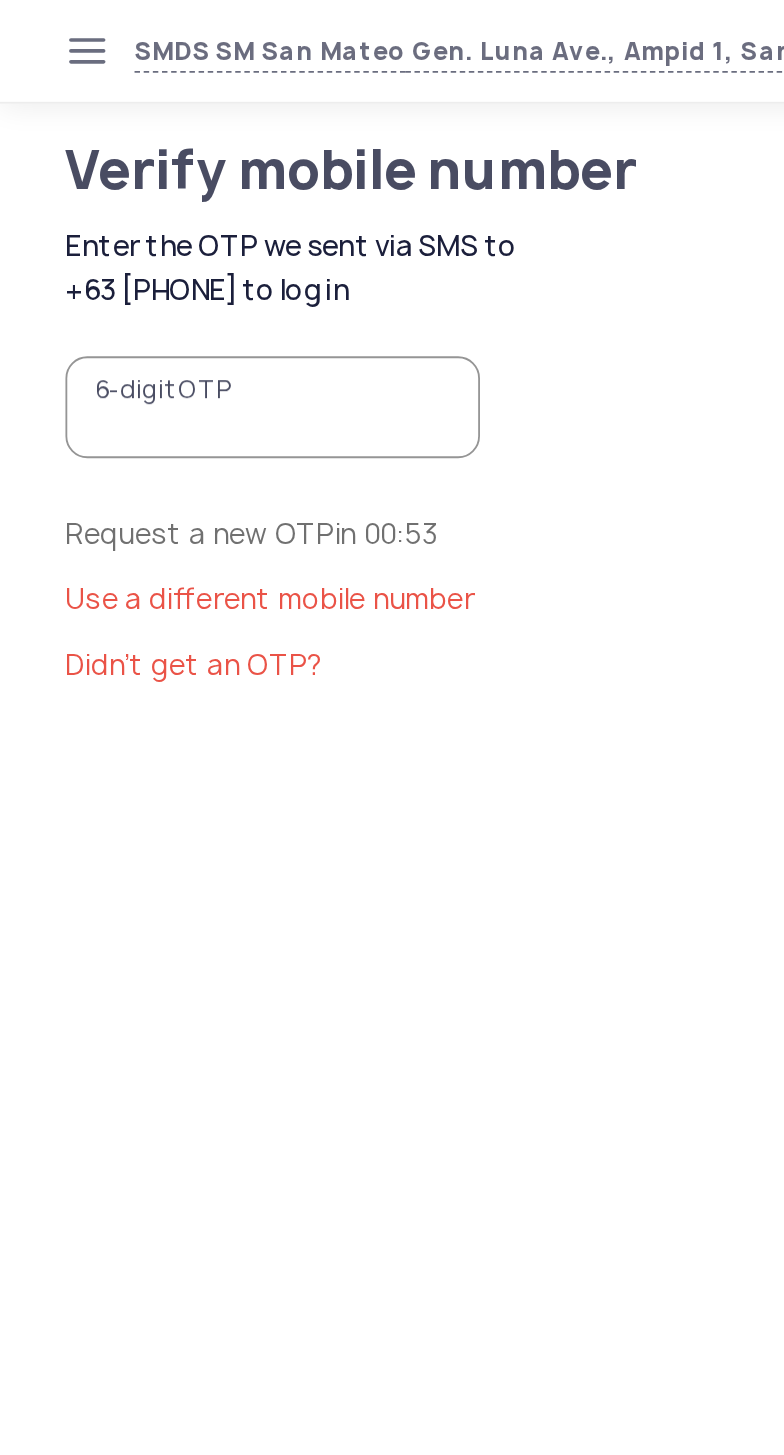 click on "6-digit OTP" at bounding box center [150, 224] 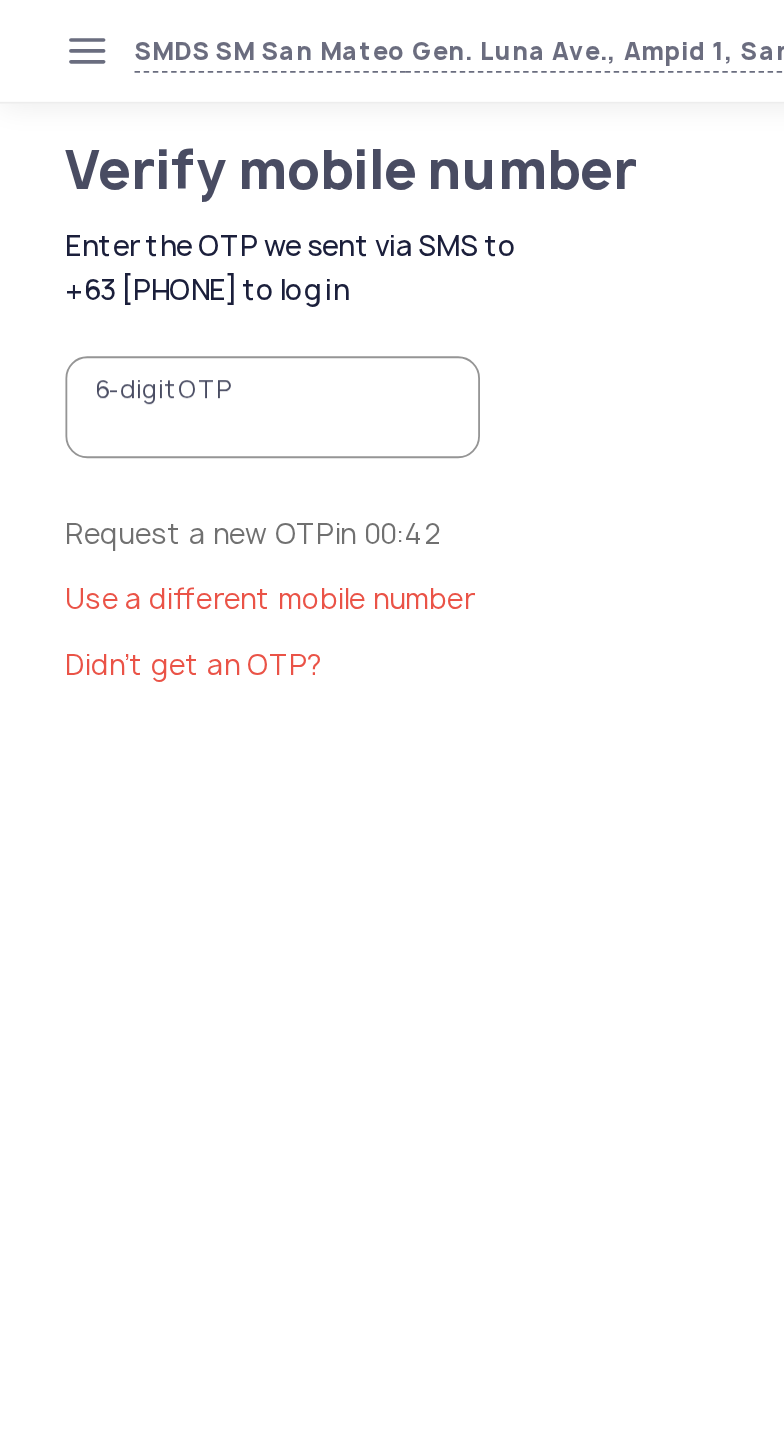 click on "6-digit OTP" at bounding box center (150, 224) 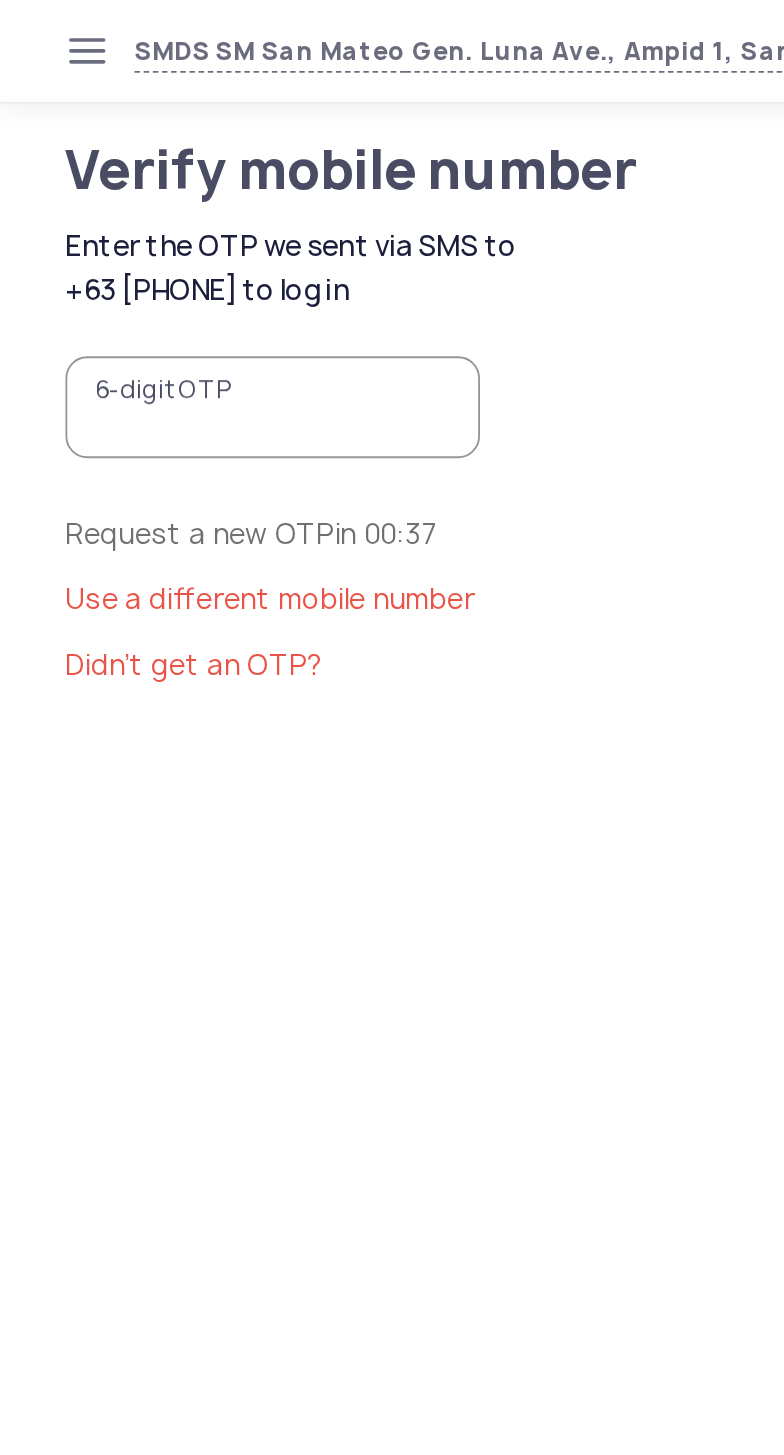 click on "6-digit OTP" at bounding box center (150, 224) 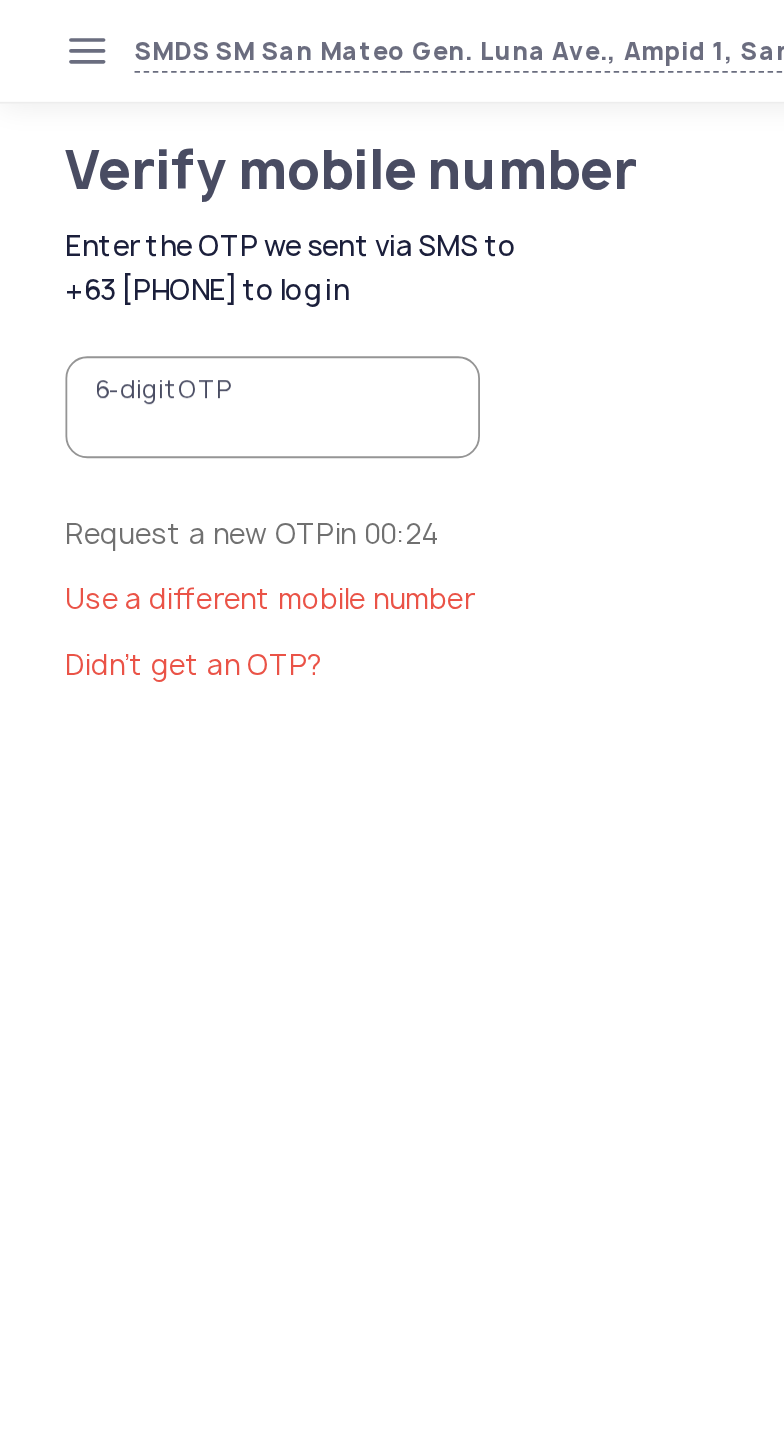 click on "6-digit OTP" at bounding box center (150, 224) 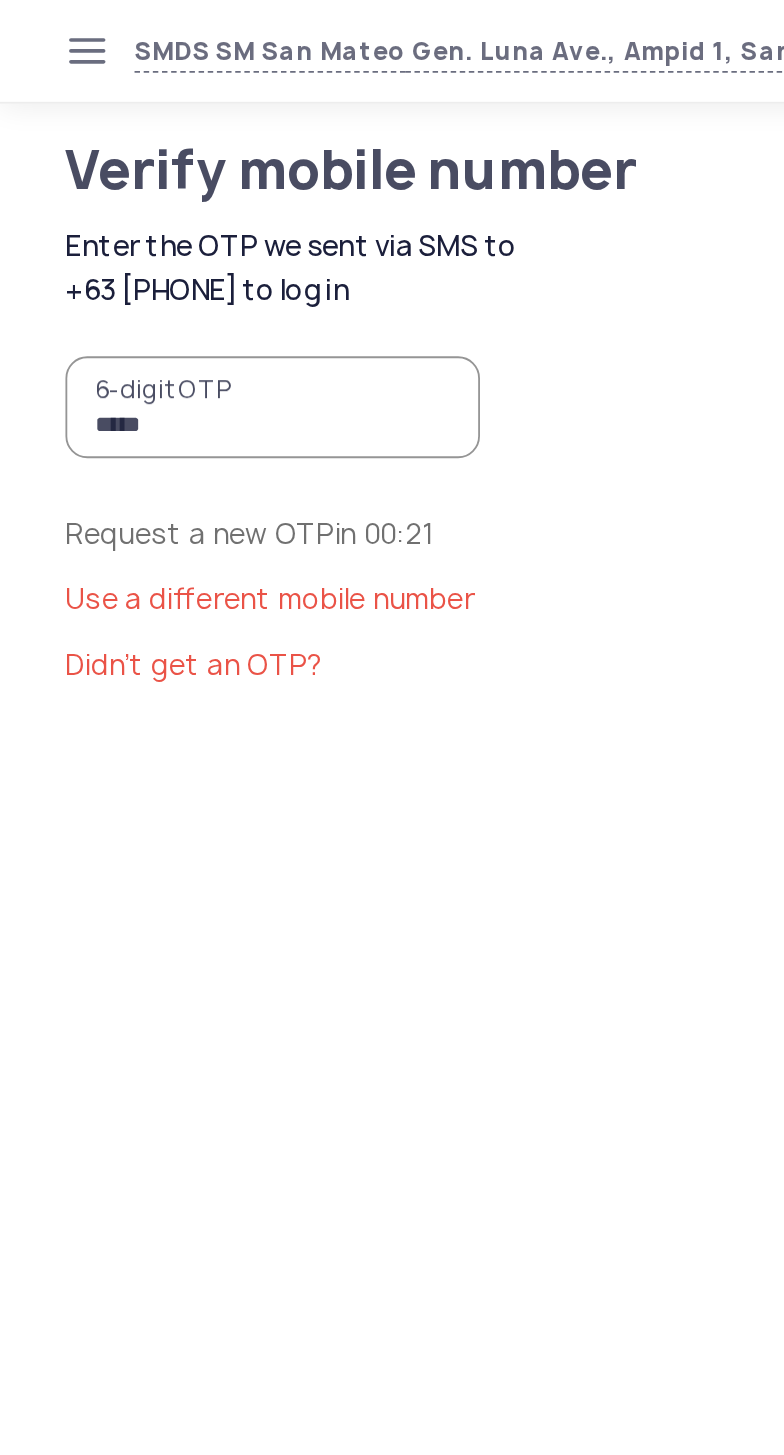 type on "******" 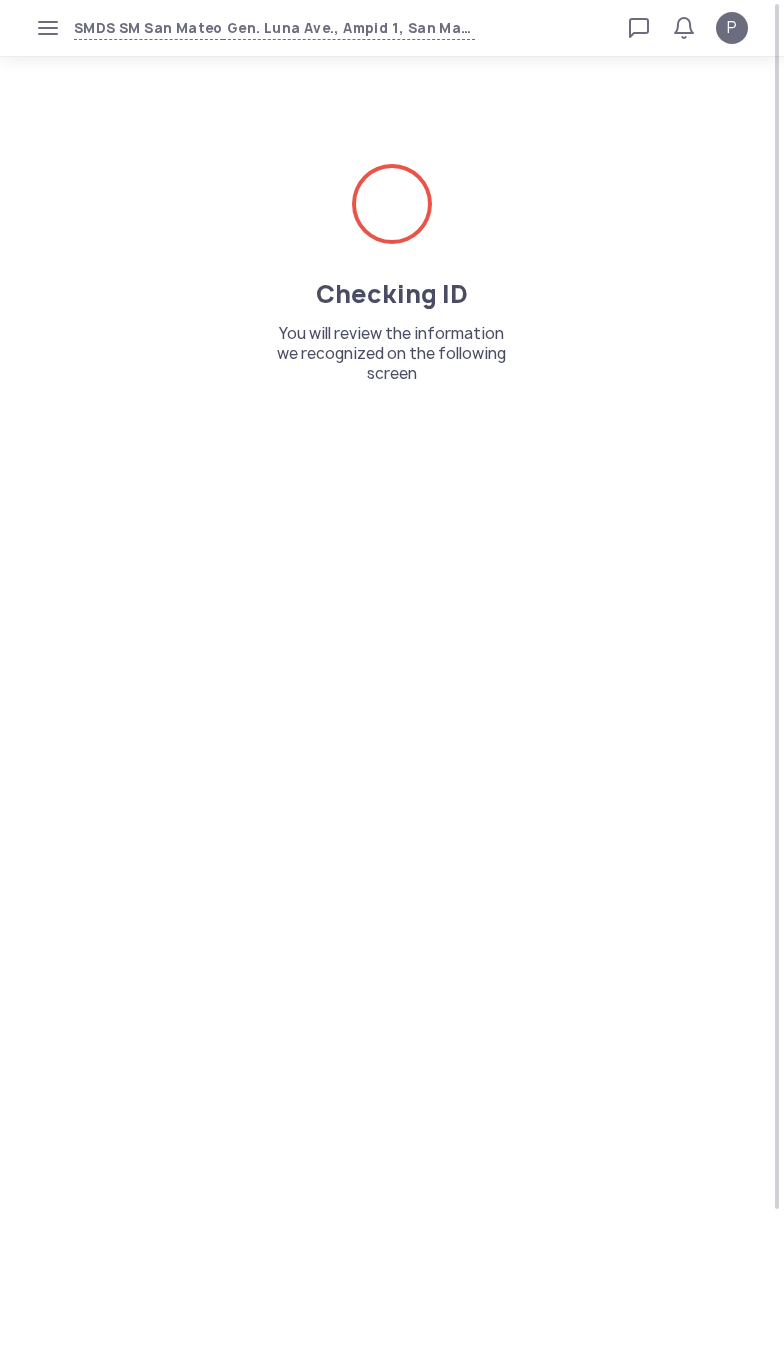scroll, scrollTop: 0, scrollLeft: 0, axis: both 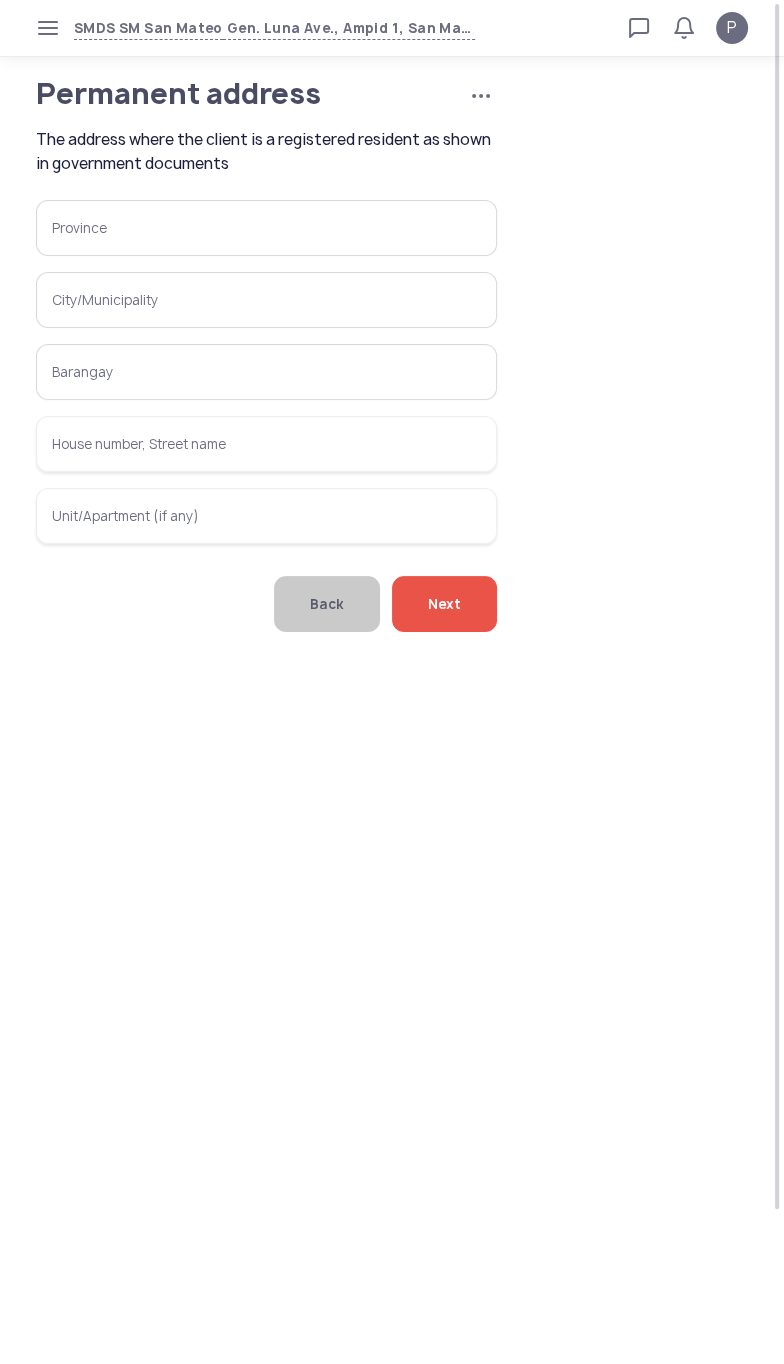click on "Province" at bounding box center (266, 228) 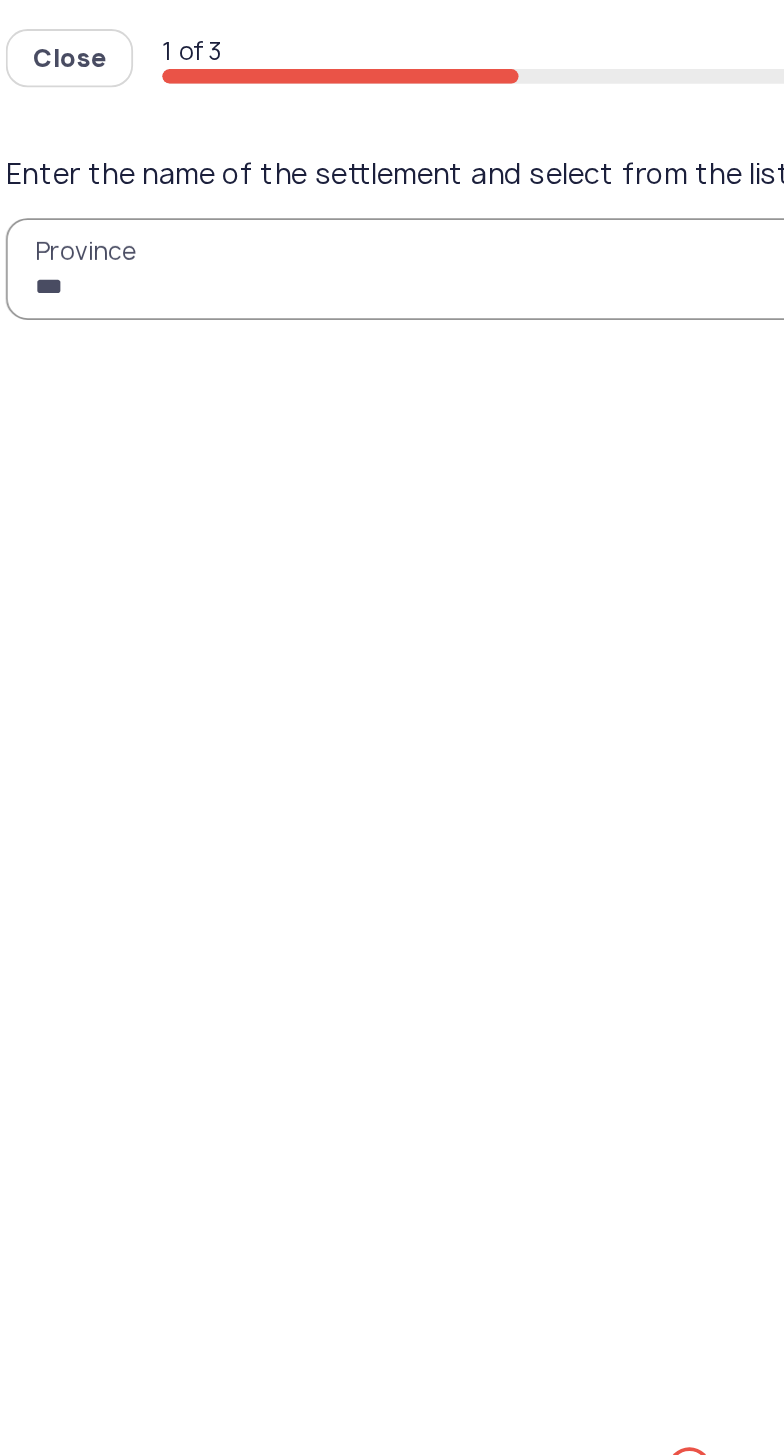 type on "****" 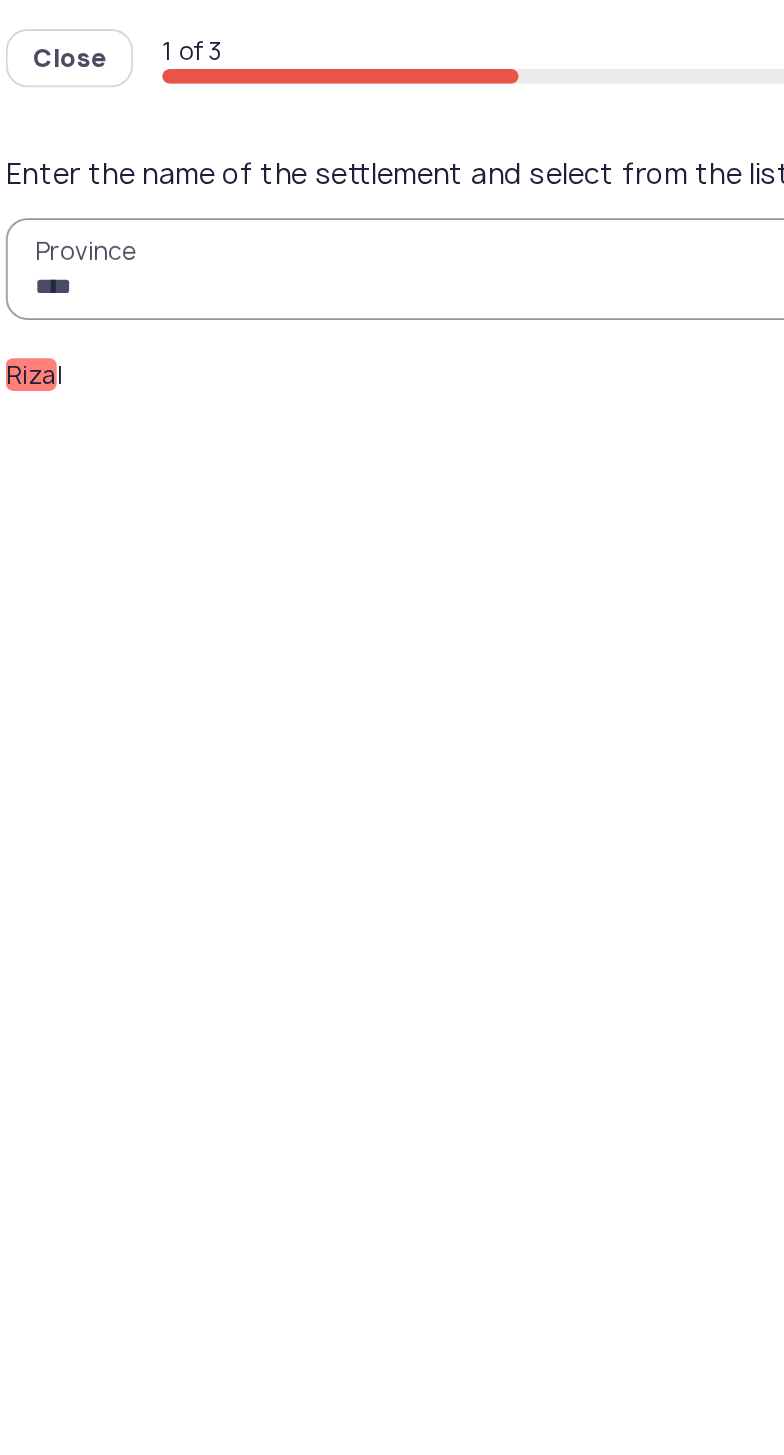 click on "Riza" 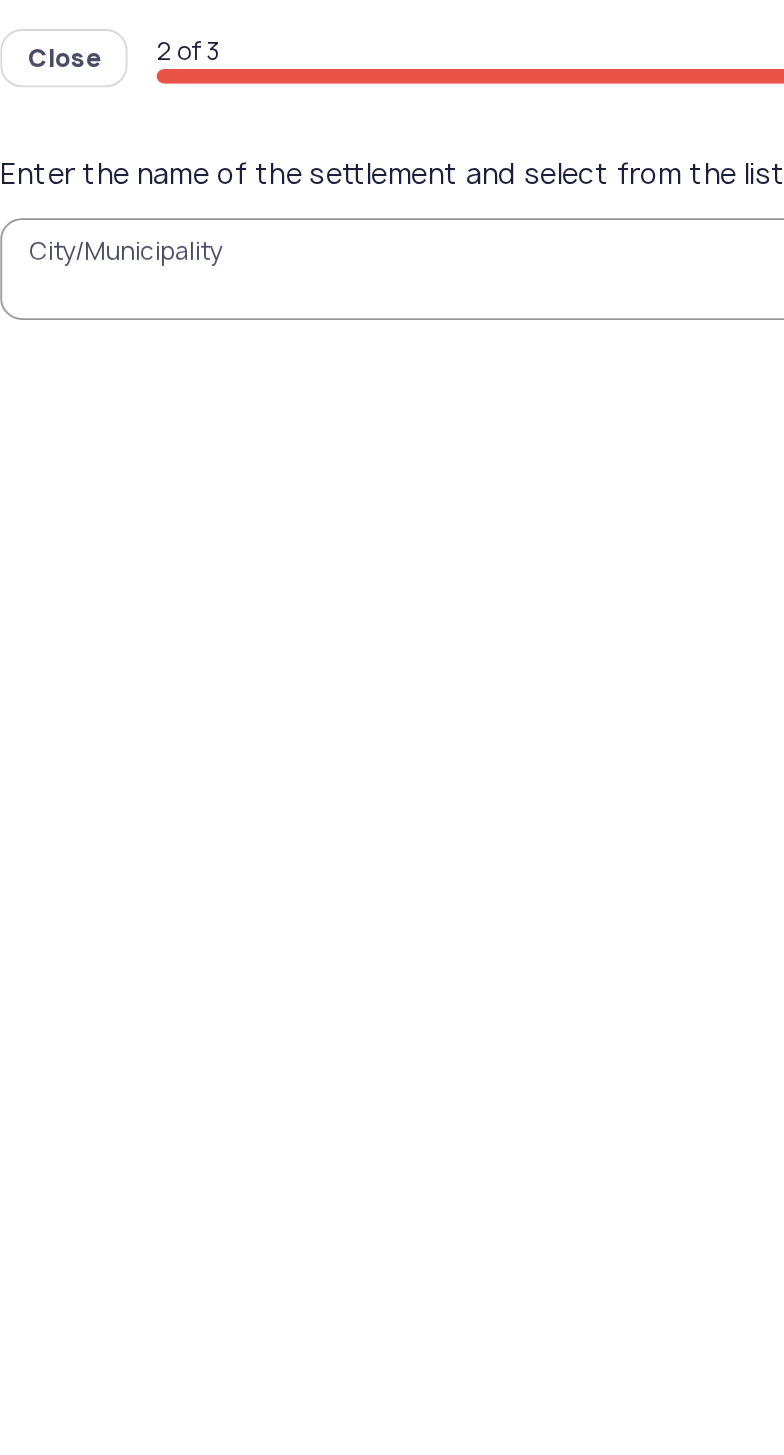 click on "City/Municipality" at bounding box center (392, 148) 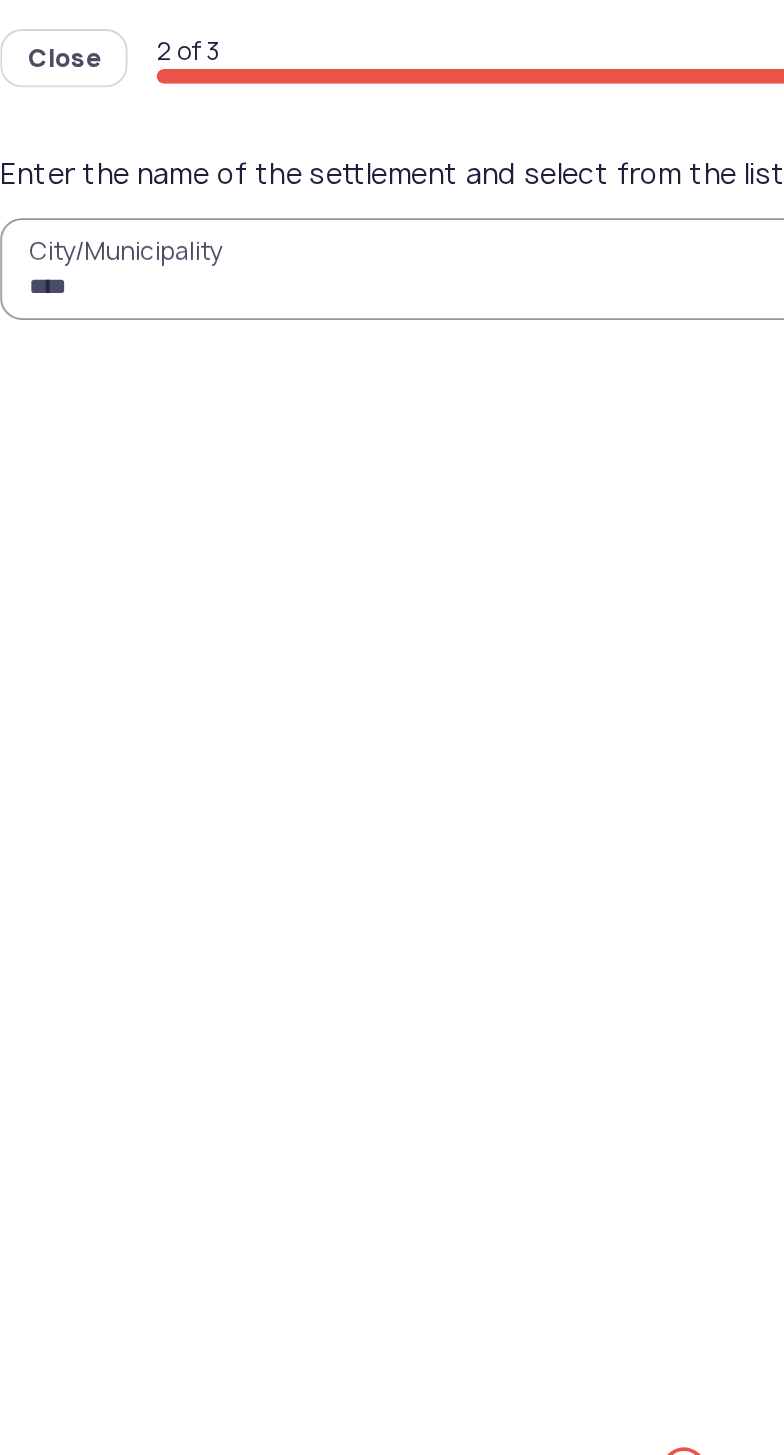 type on "*****" 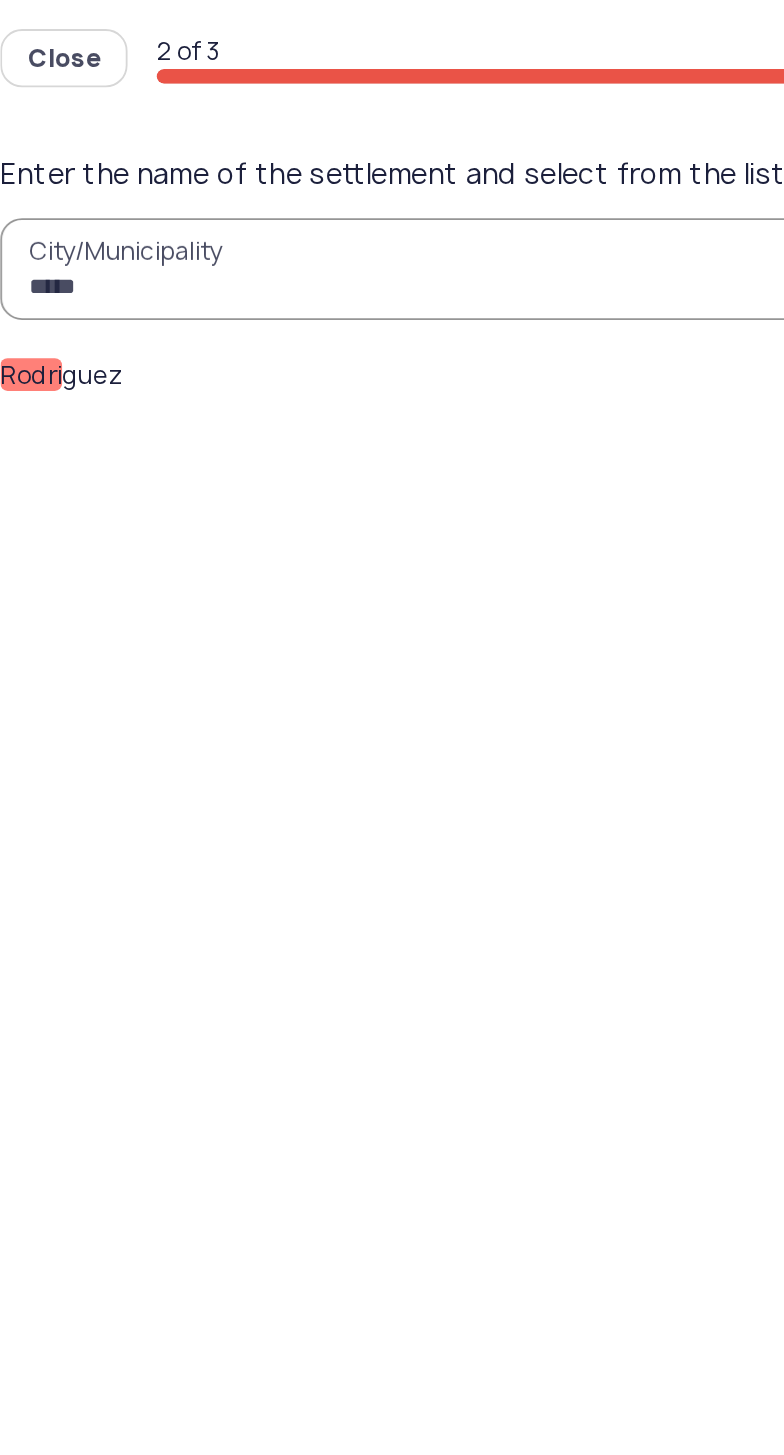 click on "Rodri" 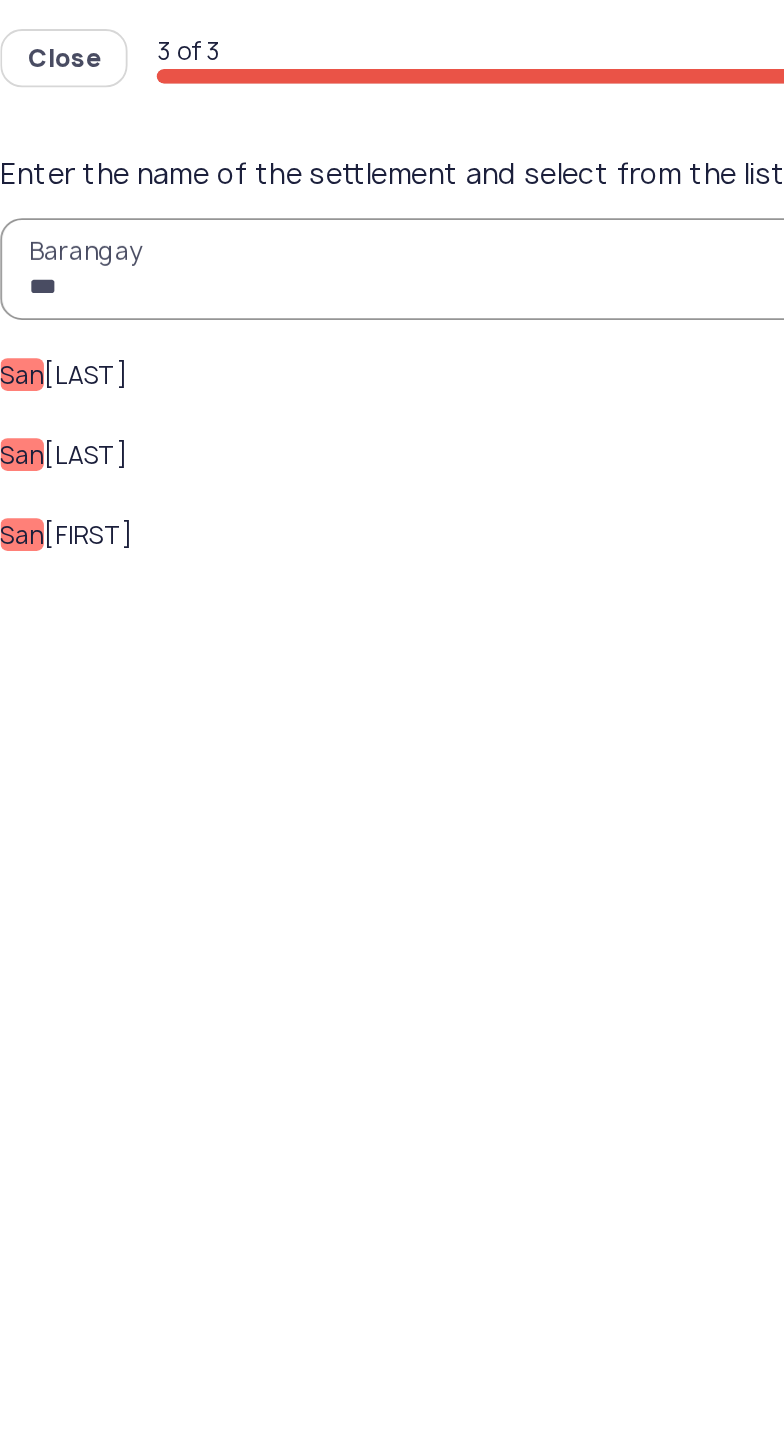 type on "***" 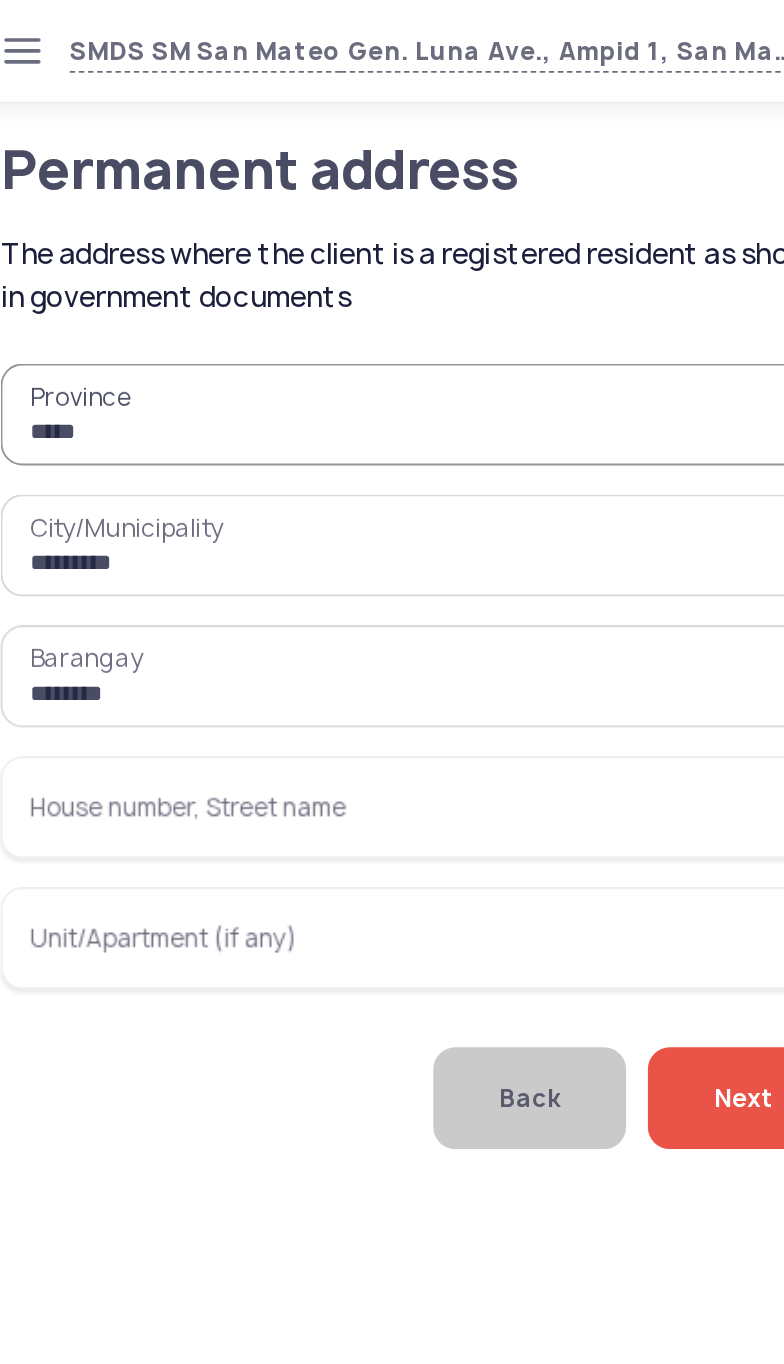 click on "House number, Street name" at bounding box center [266, 444] 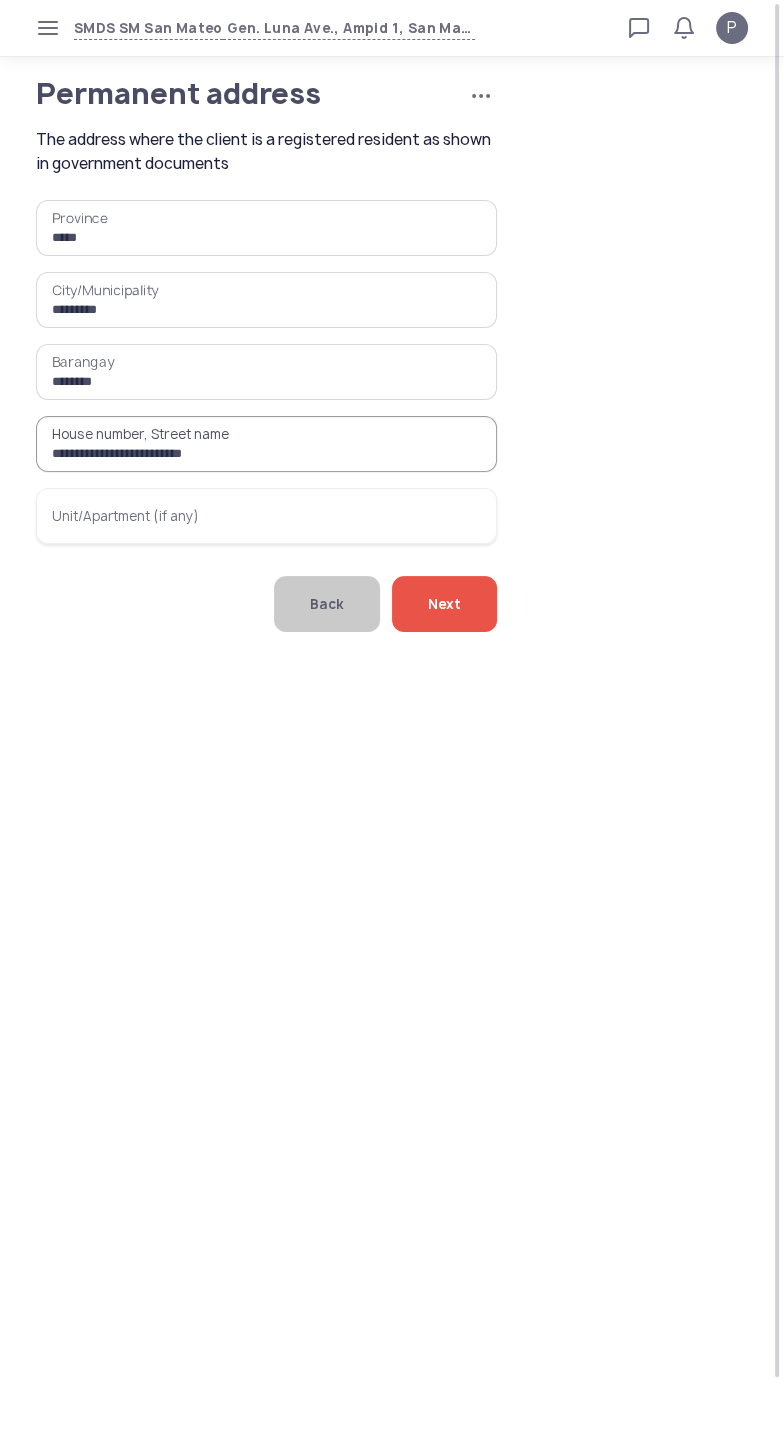 type on "**********" 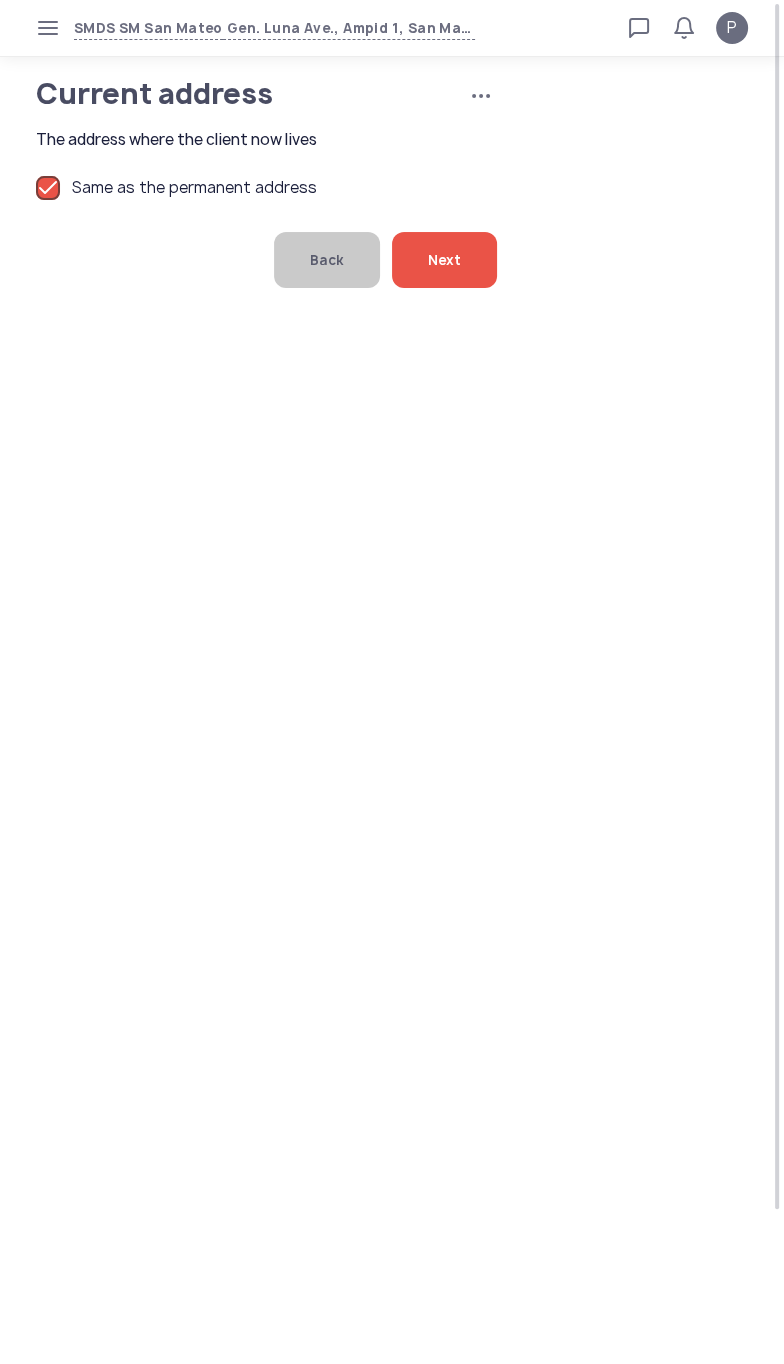 click on "Next" 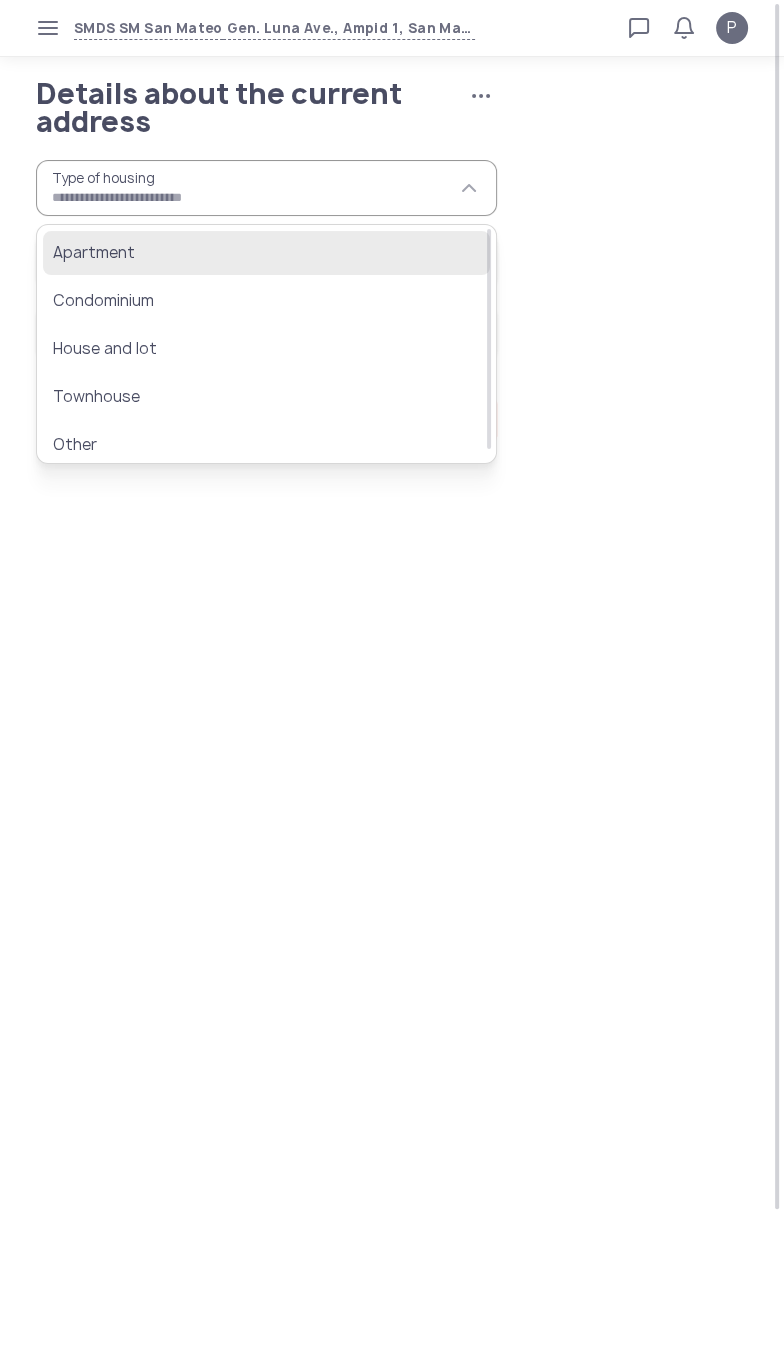 click on "Apartment" 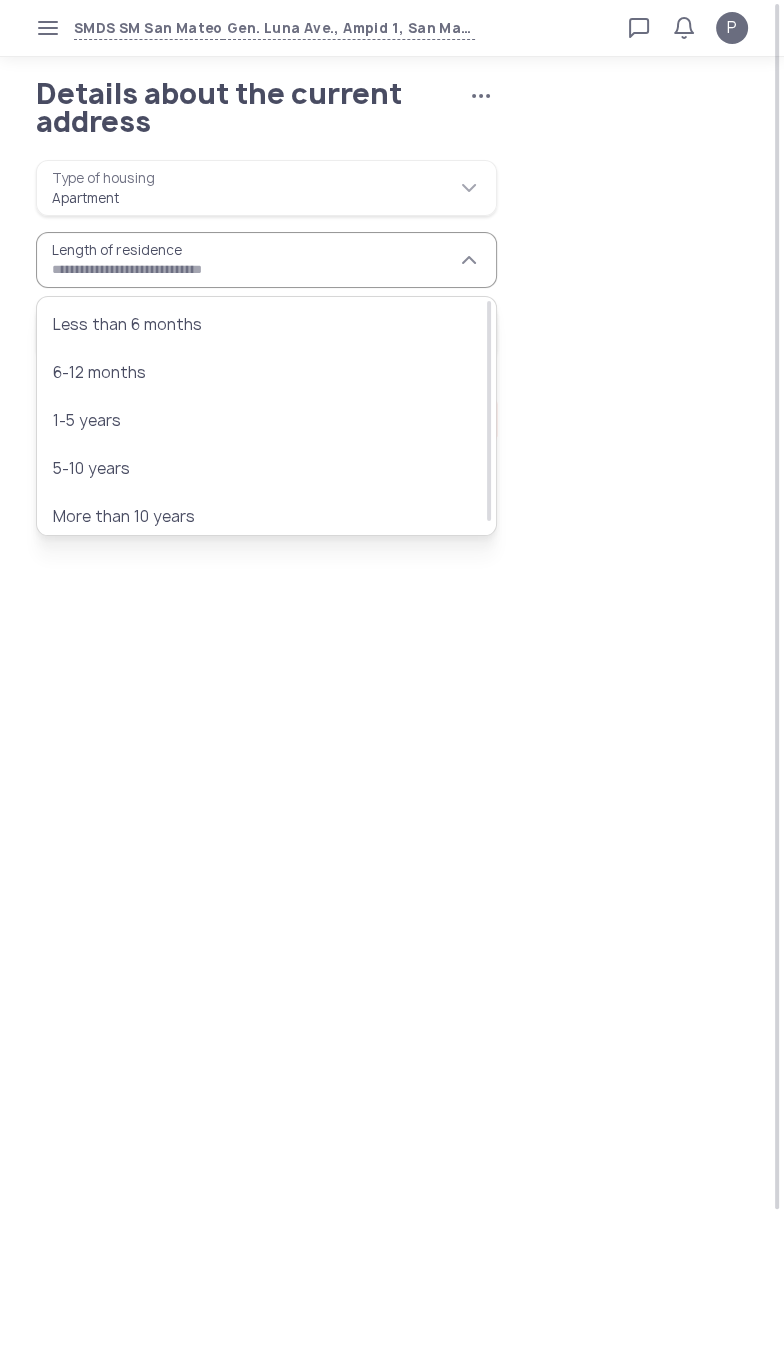 click on "Length of residence" at bounding box center [266, 260] 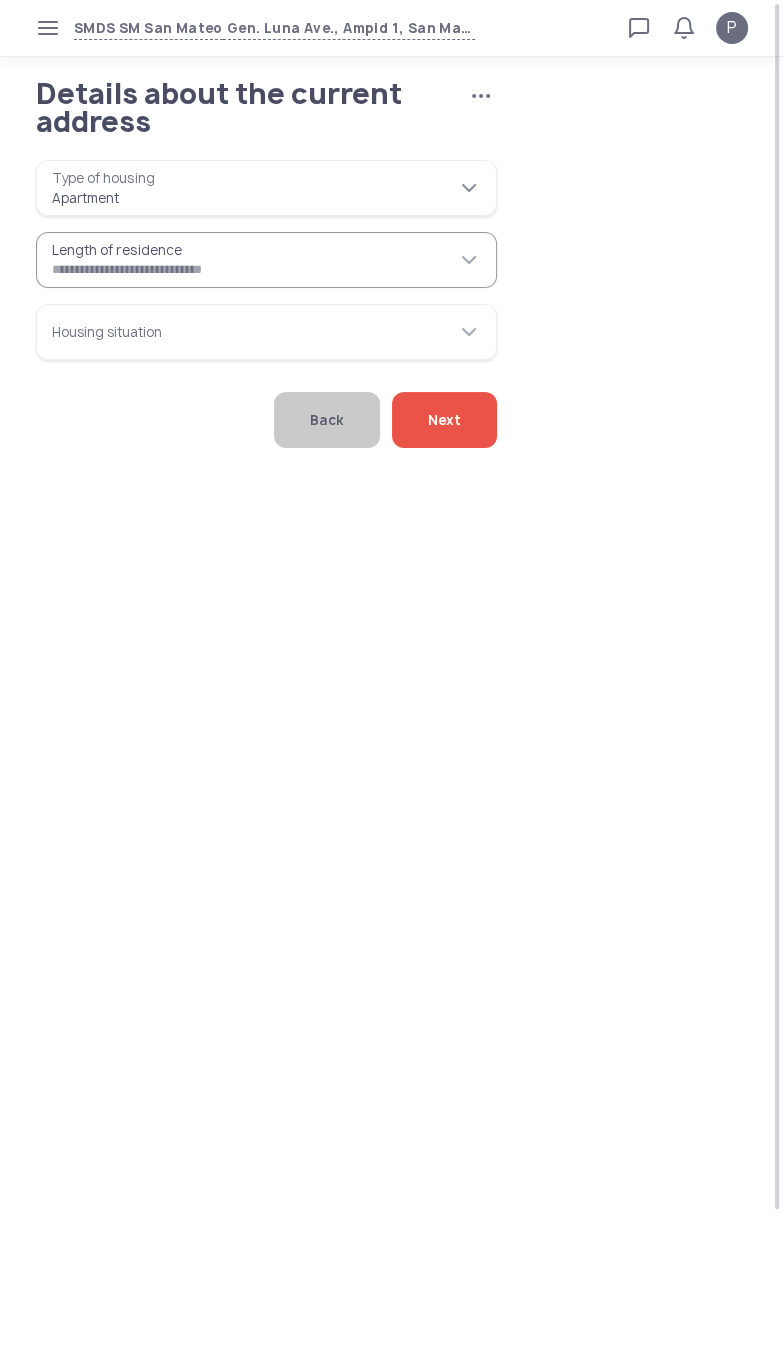 click on "*********" at bounding box center [266, 188] 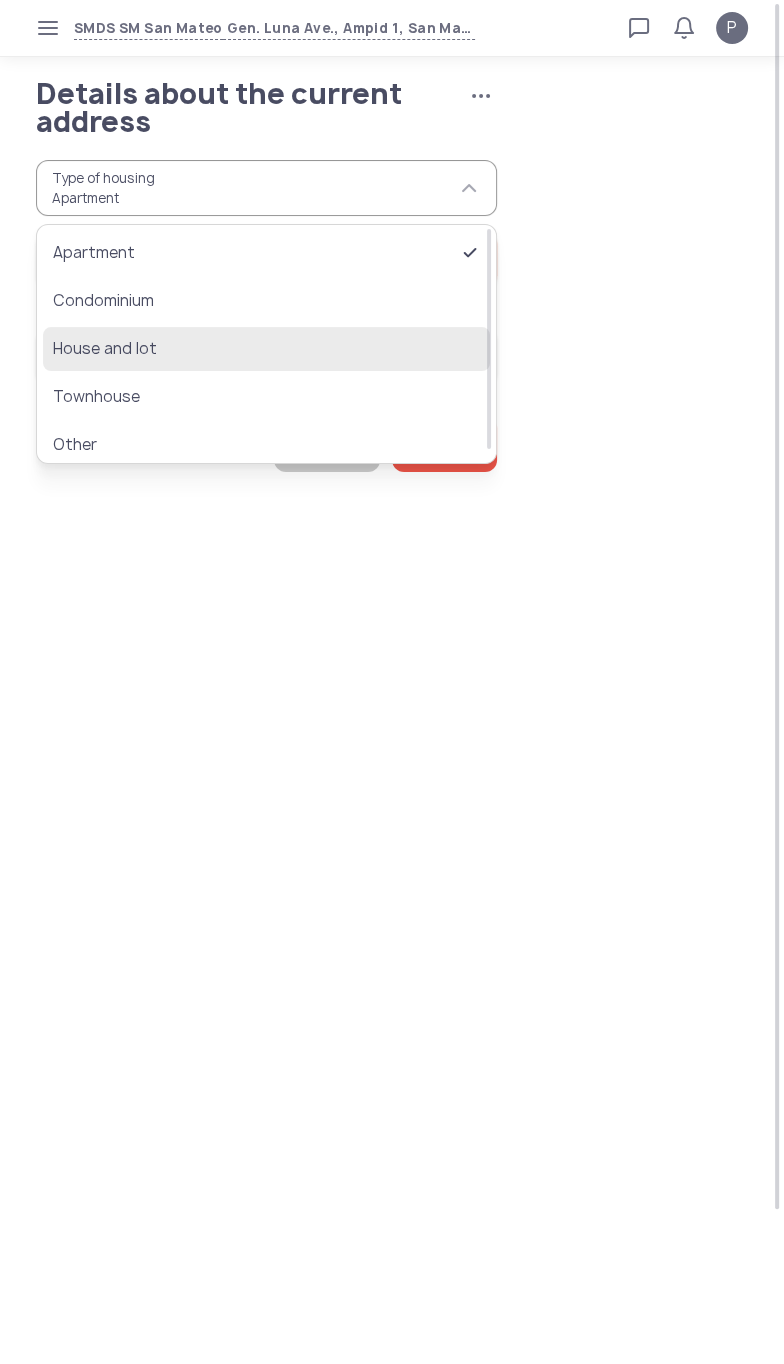 click on "House and lot" 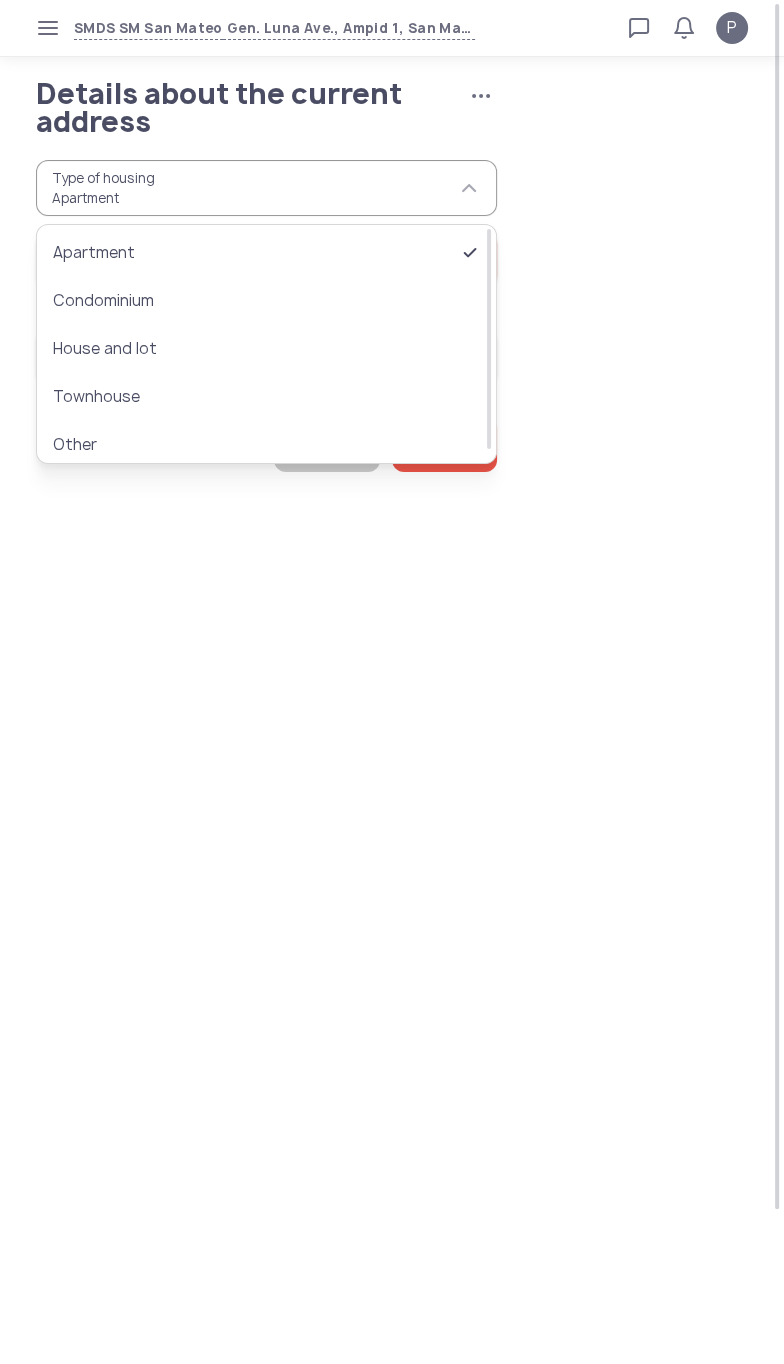 type on "**********" 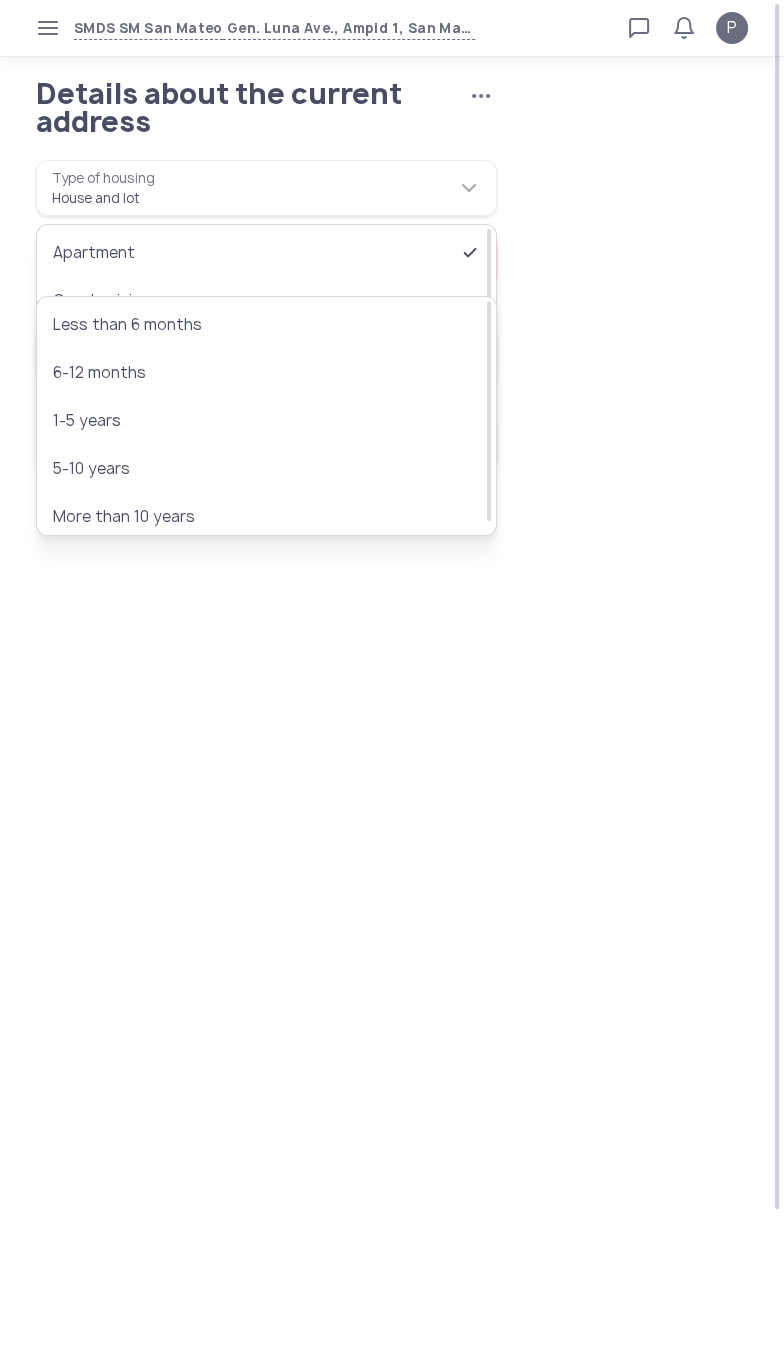 scroll, scrollTop: 0, scrollLeft: 0, axis: both 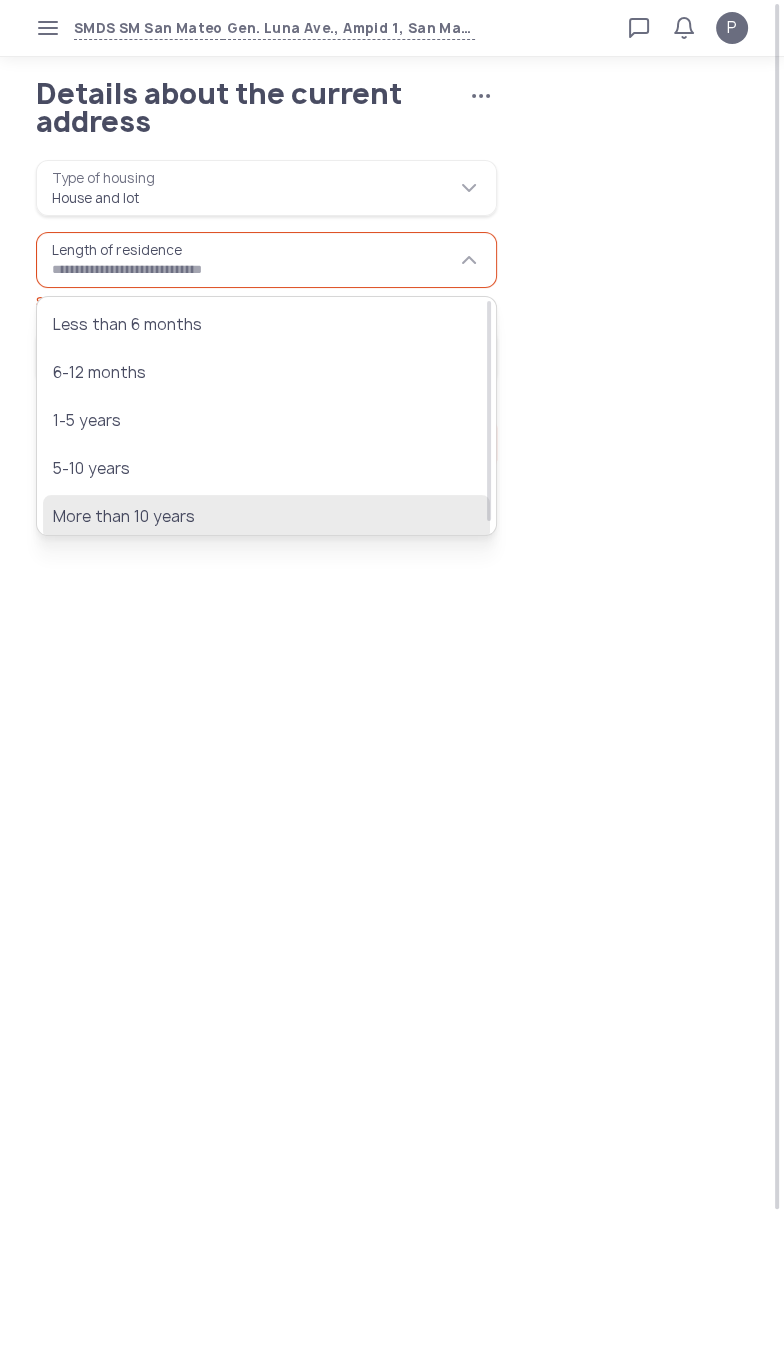 click on "More than 10 years" 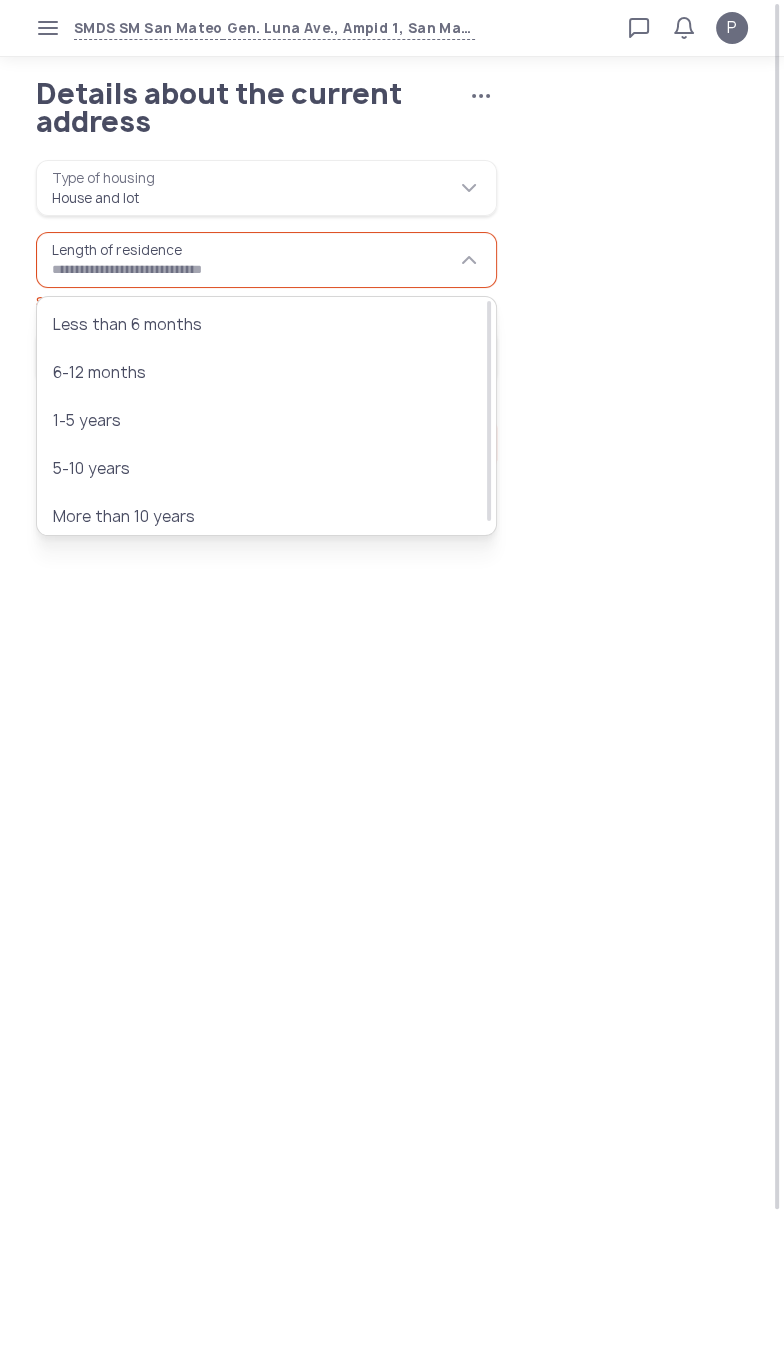 type on "**********" 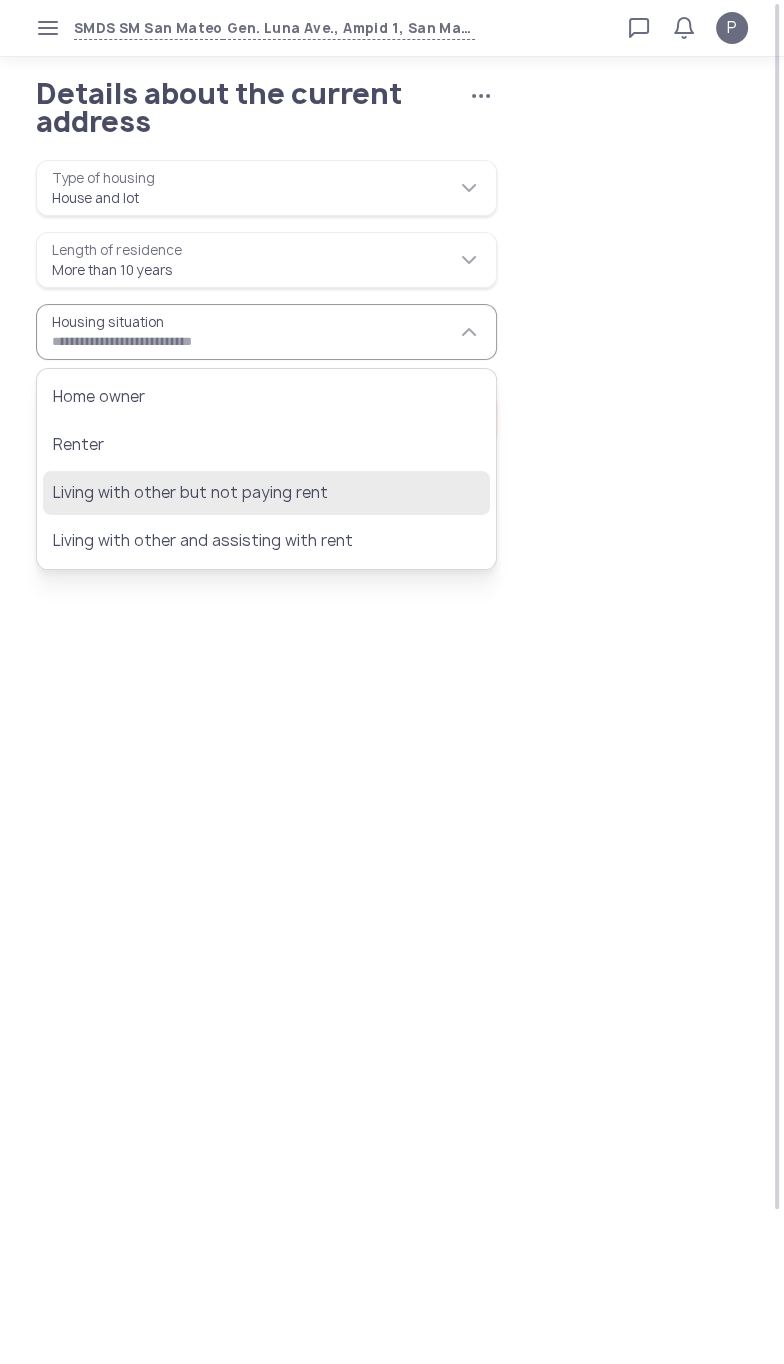 click on "Living with other but not paying rent" 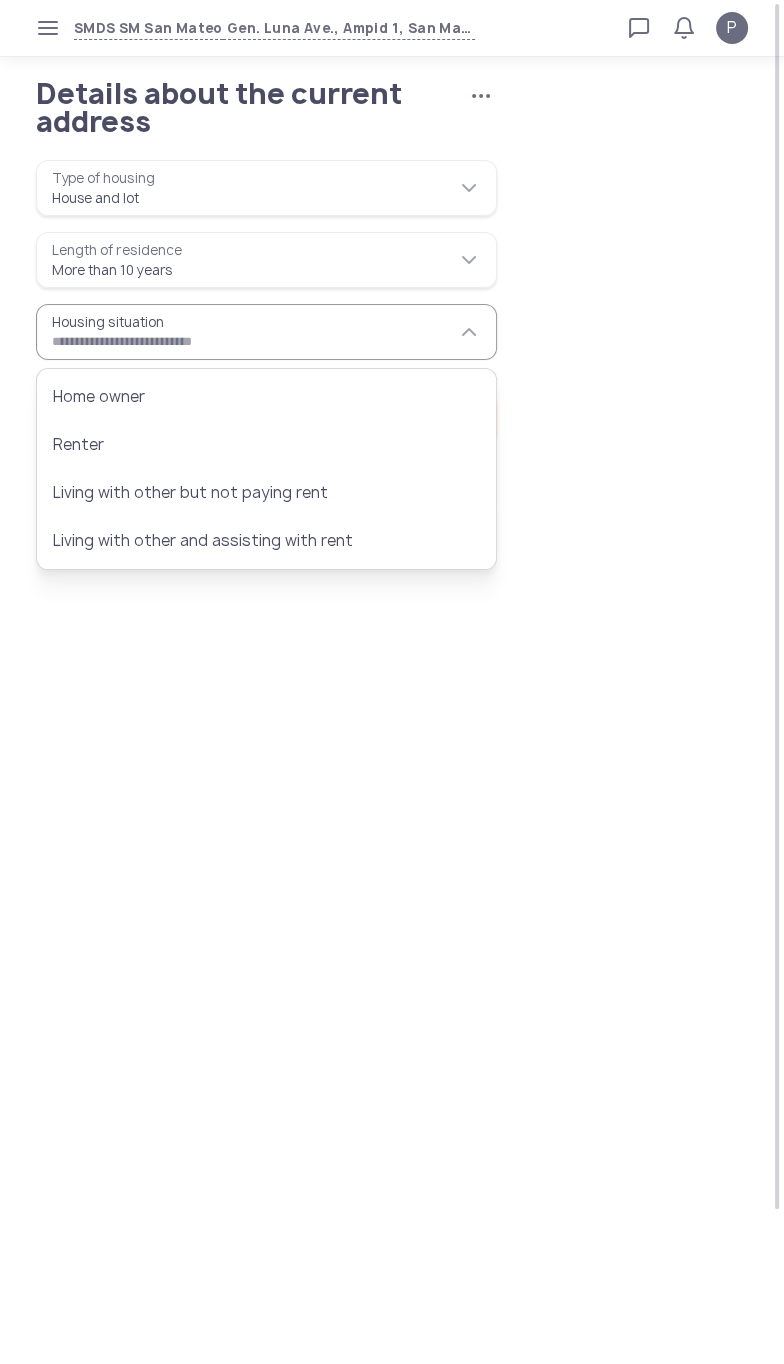 type on "**********" 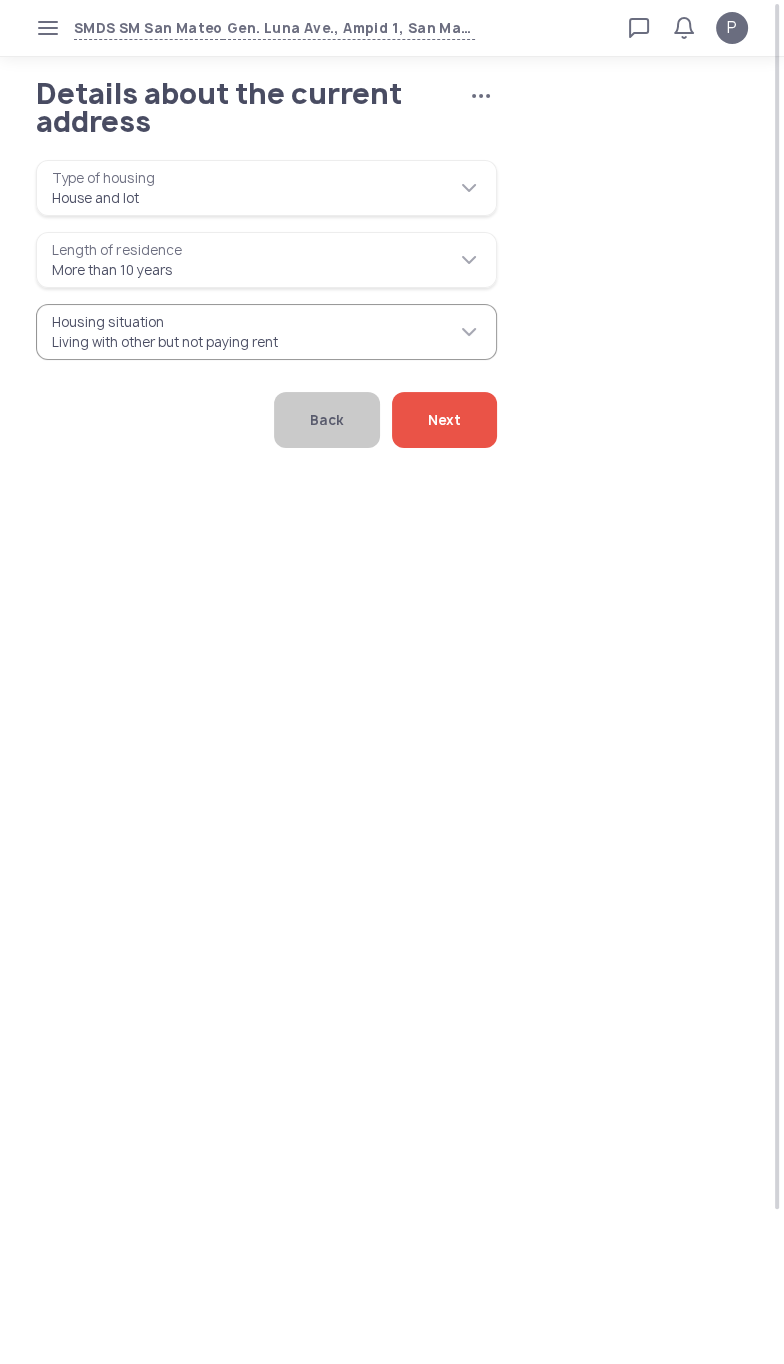 click on "Next" 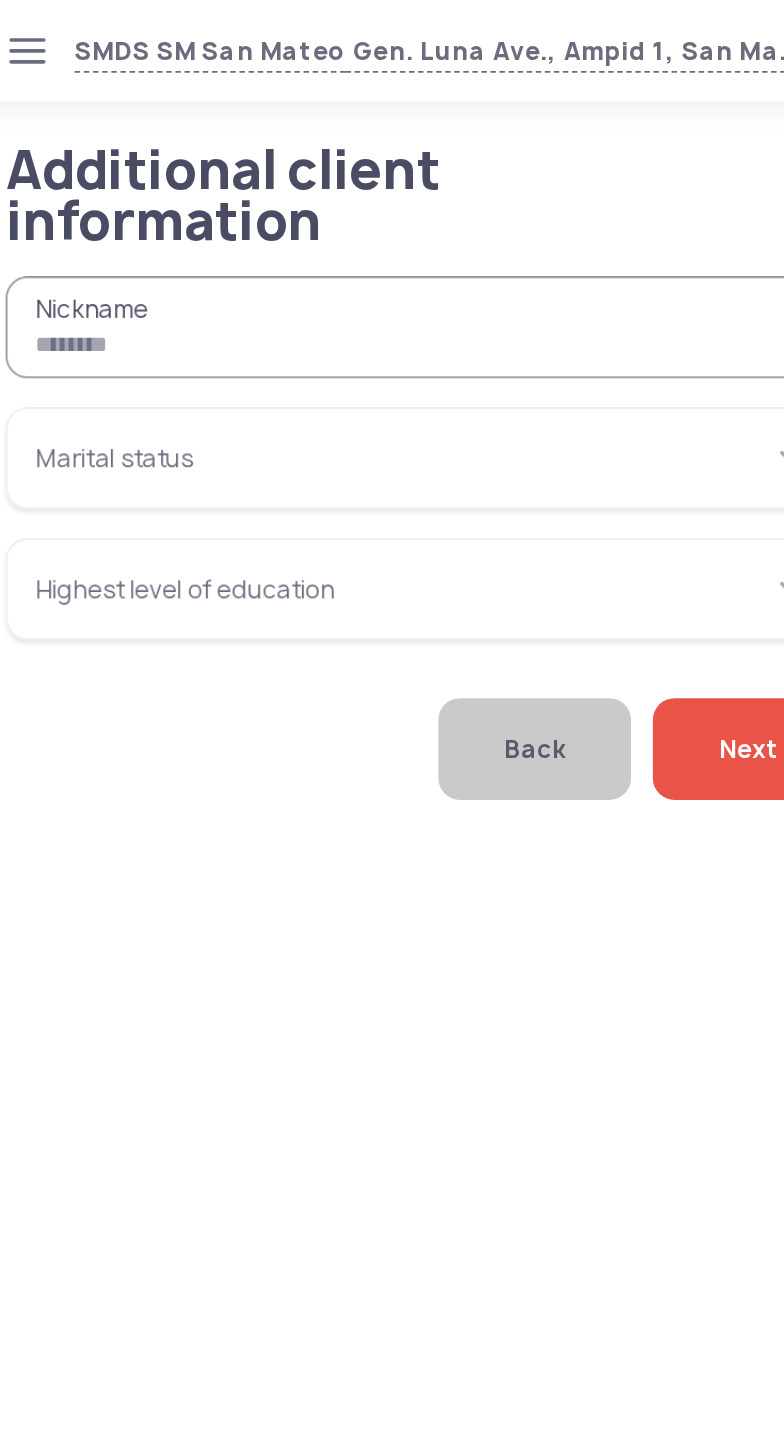 click on "Nickname" at bounding box center [266, 180] 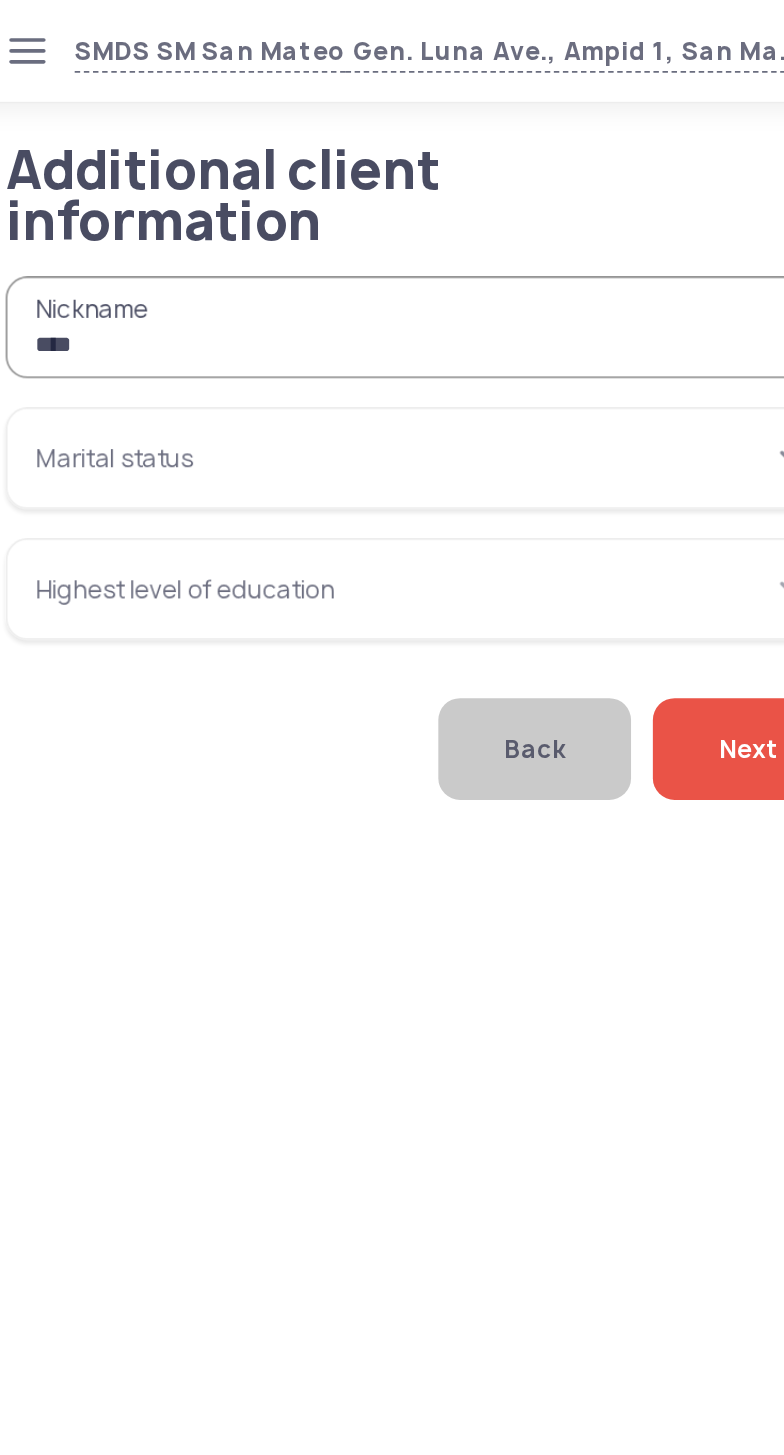 click on "Marital status" at bounding box center (266, 252) 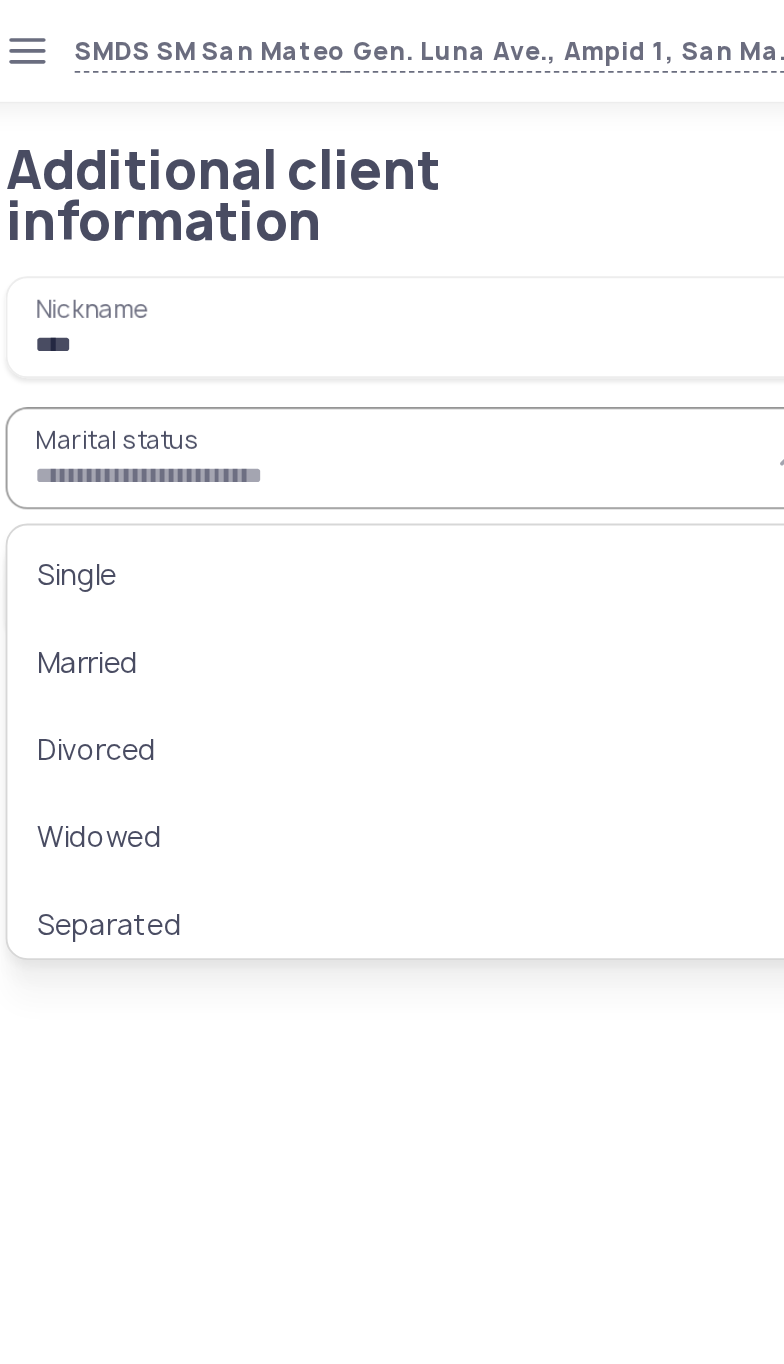 click on "****" at bounding box center (266, 180) 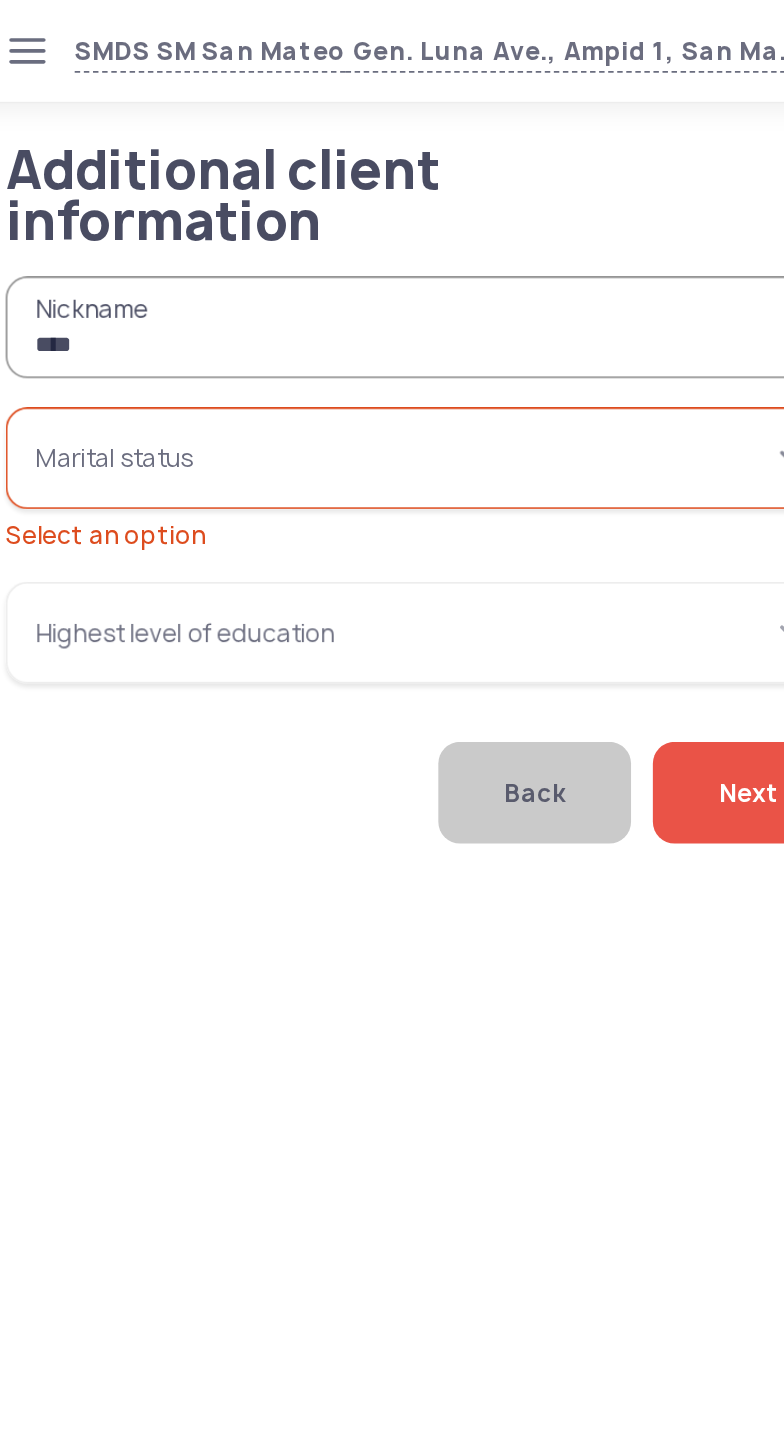 type on "****" 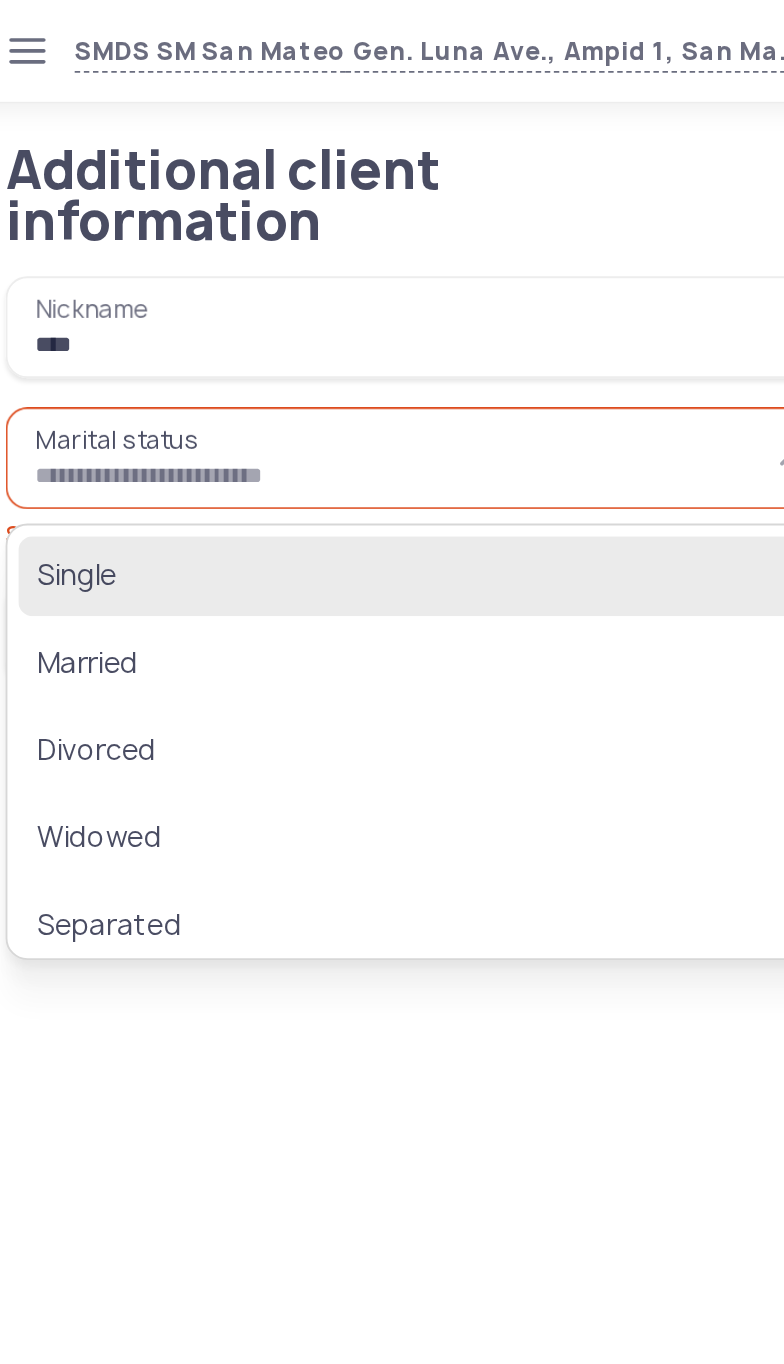 click on "Single" 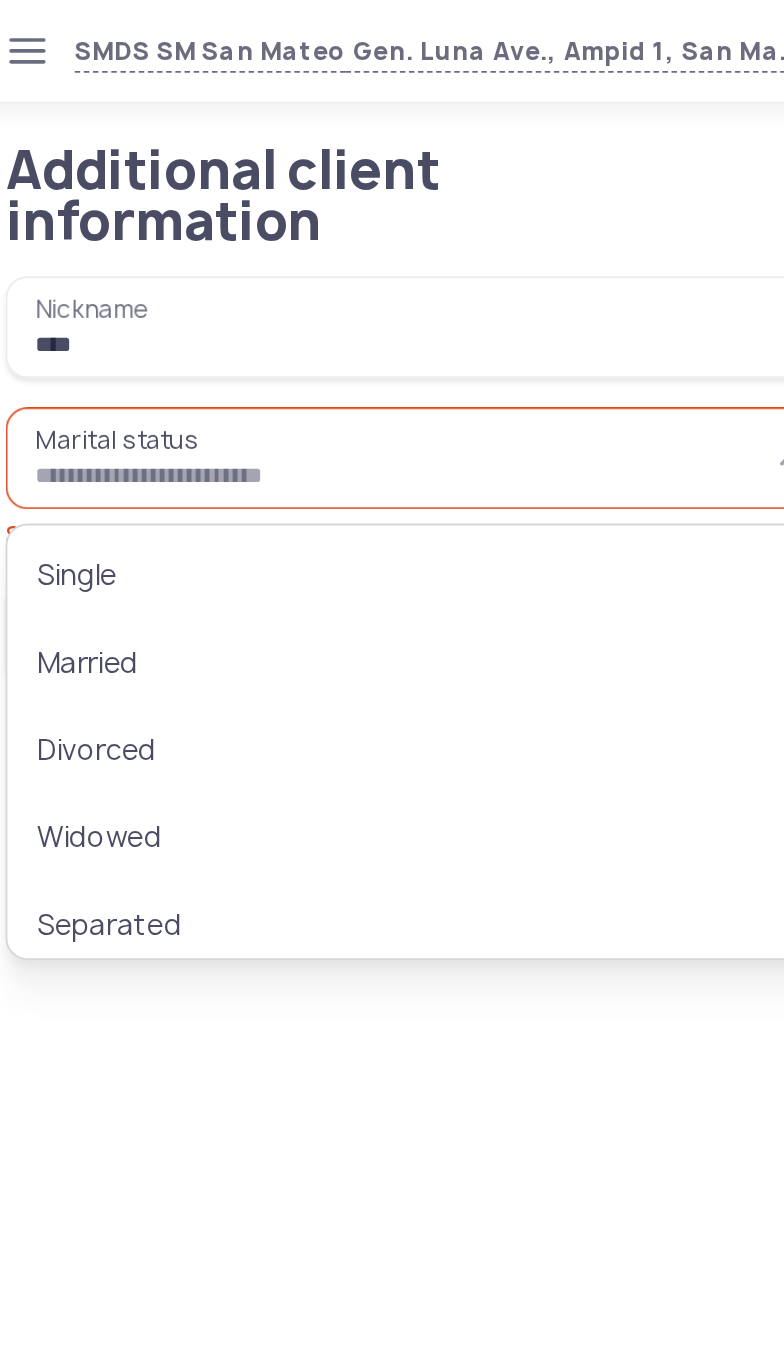 type on "******" 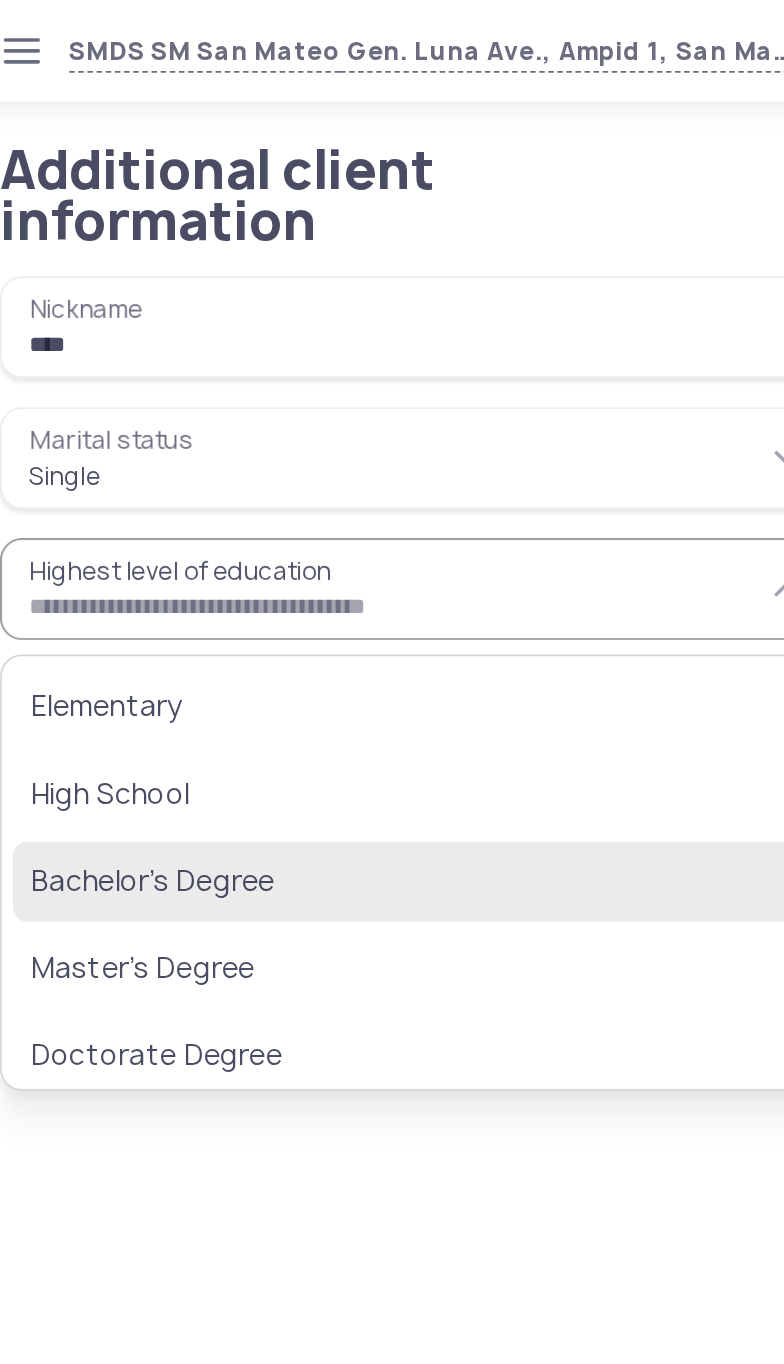 click on "Bachelor’s Degree" 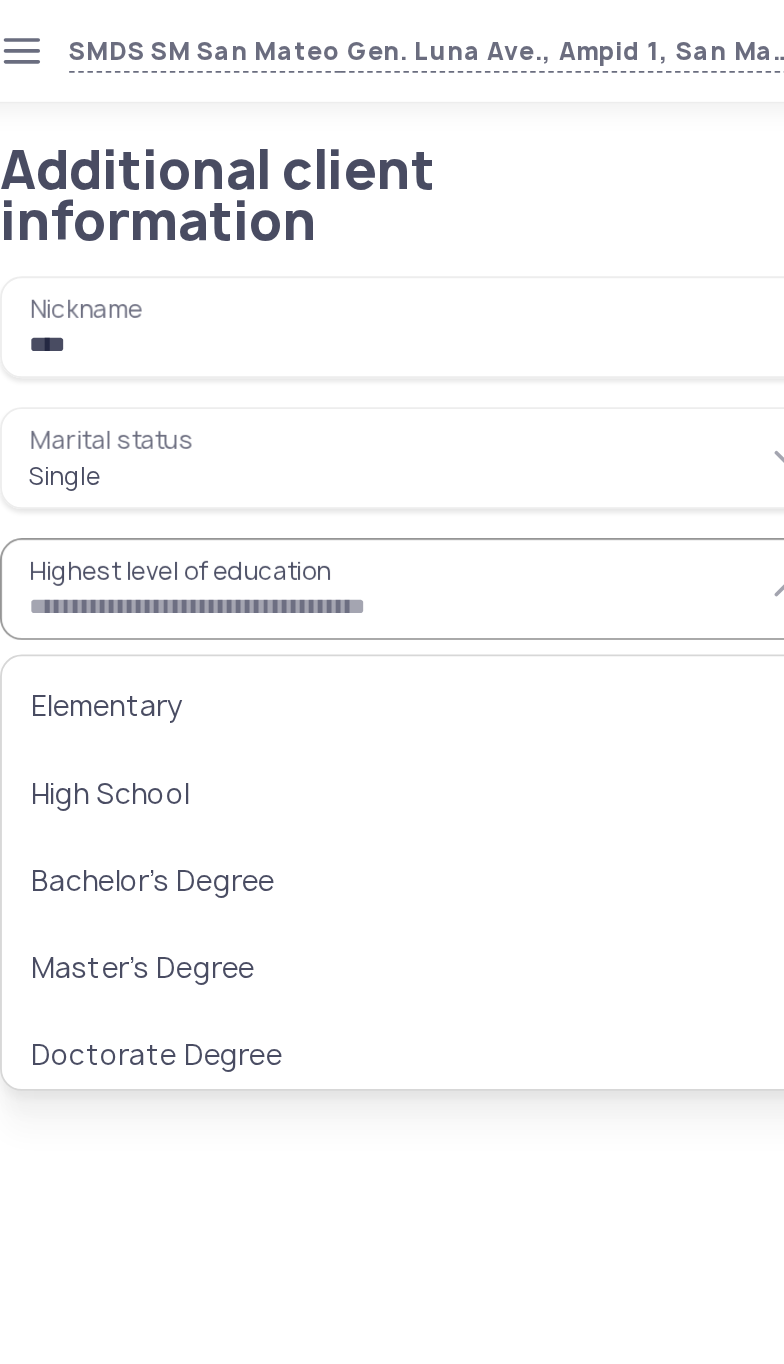 type on "**********" 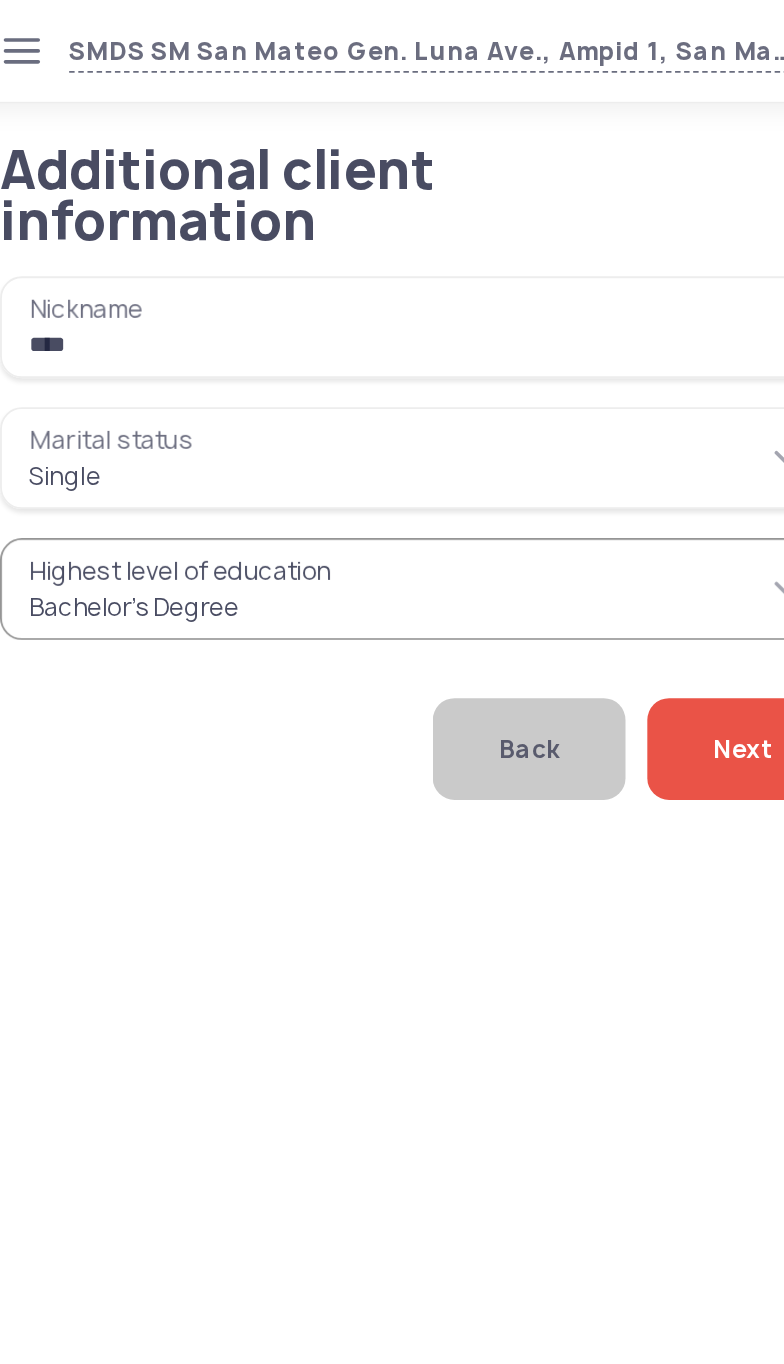 click on "Next" 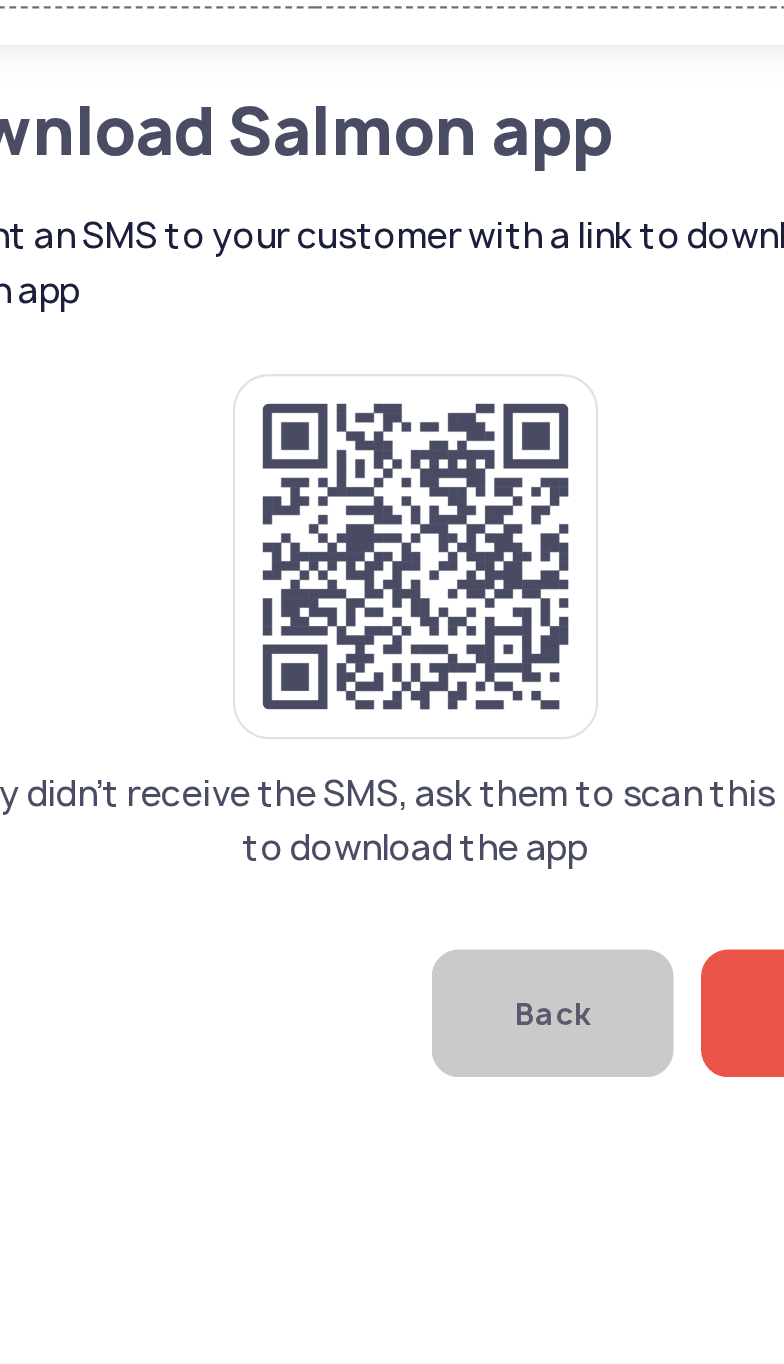 click on "If they didn’t receive the SMS, ask them to scan this QR code to download the app" 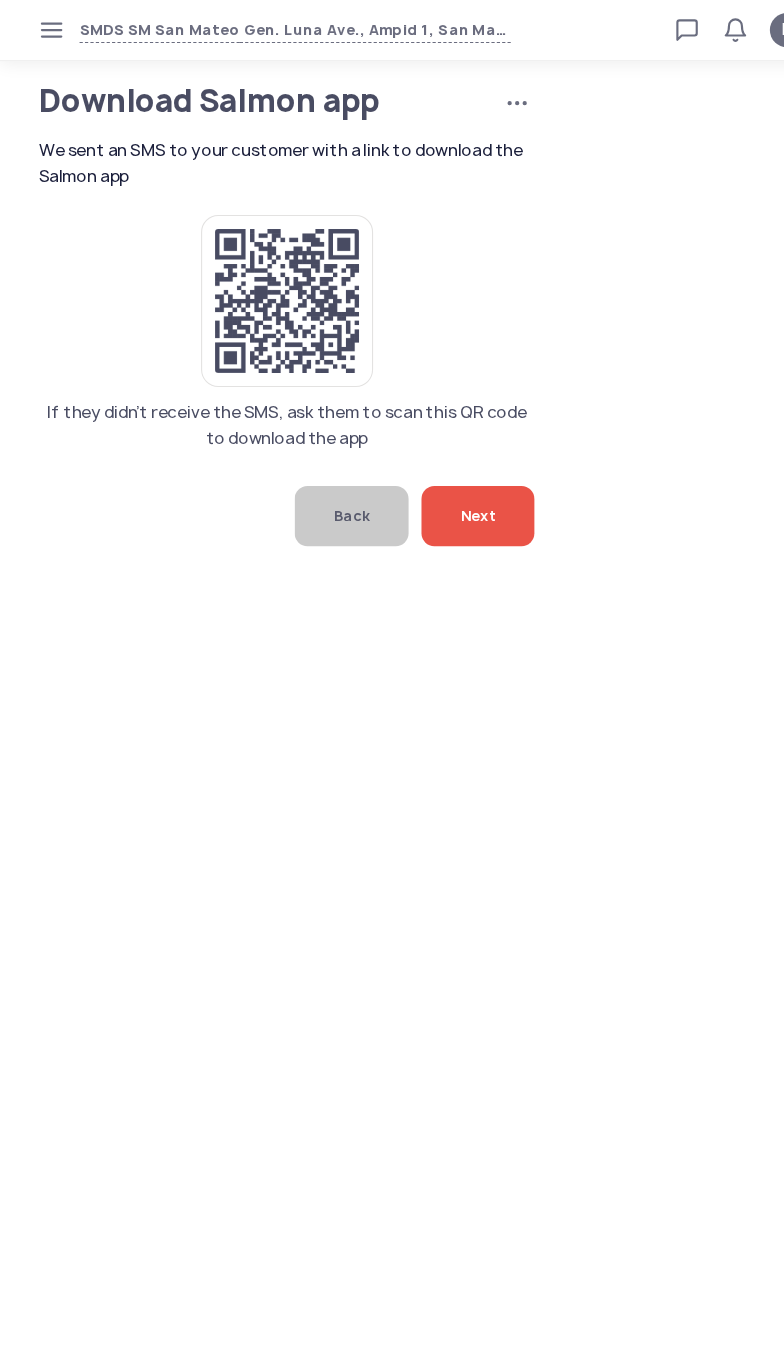 click on "Next" 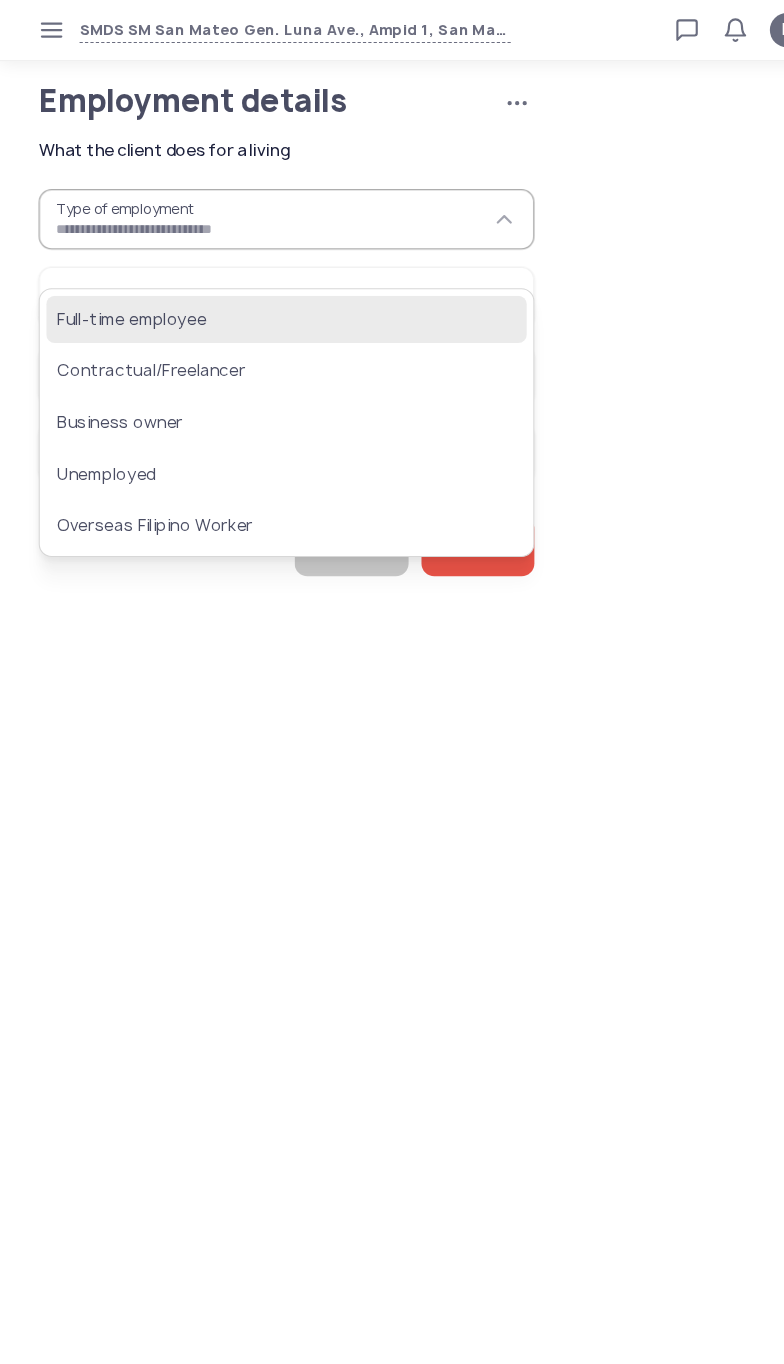 click on "Full-time employee" 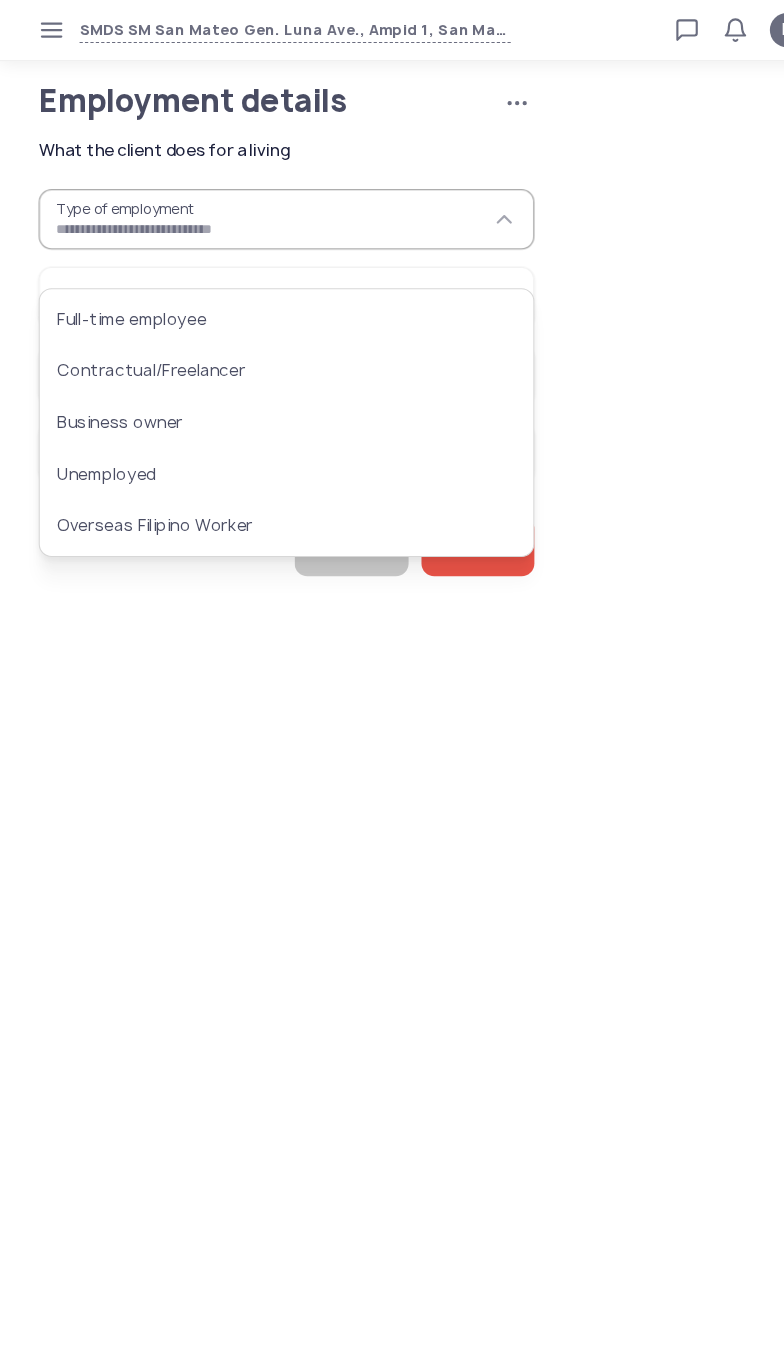 type on "**********" 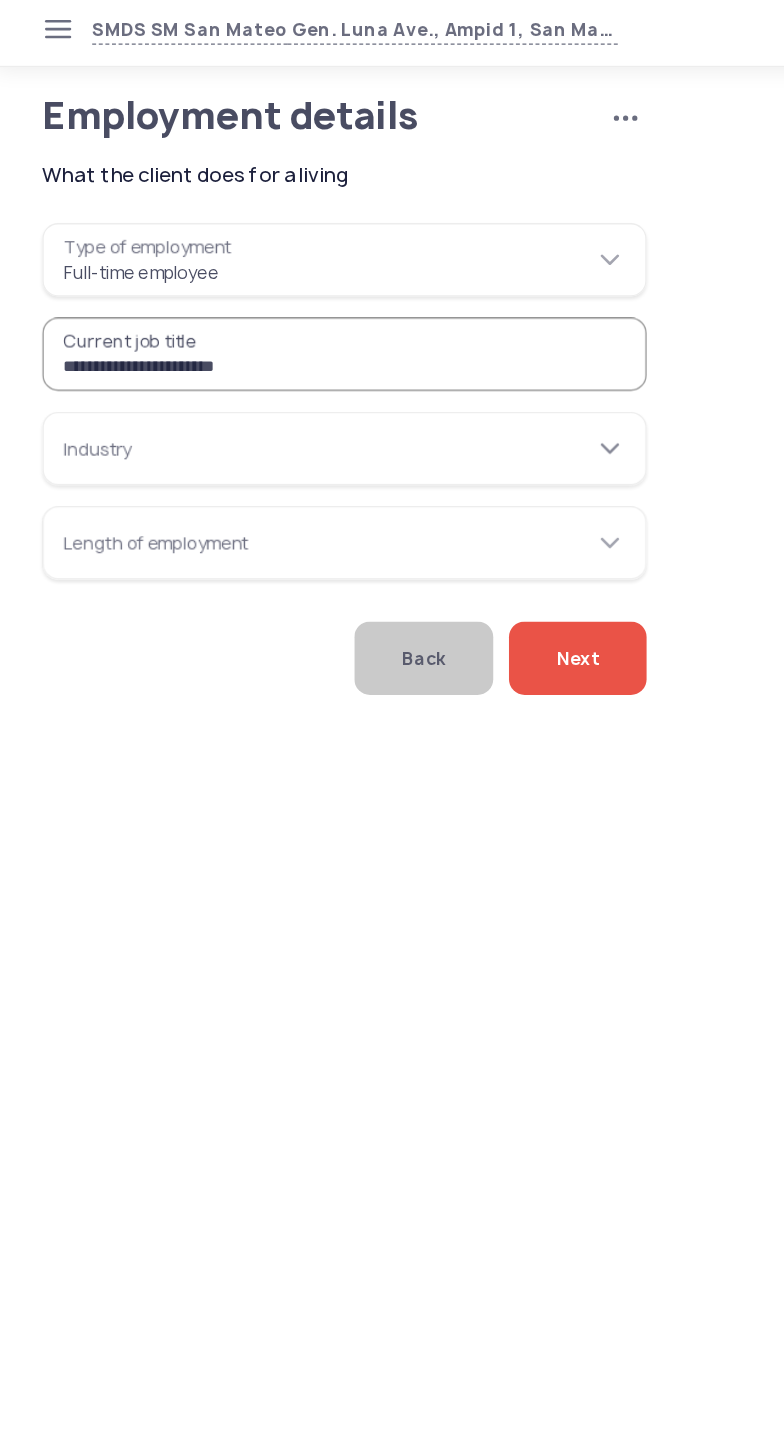 type on "**********" 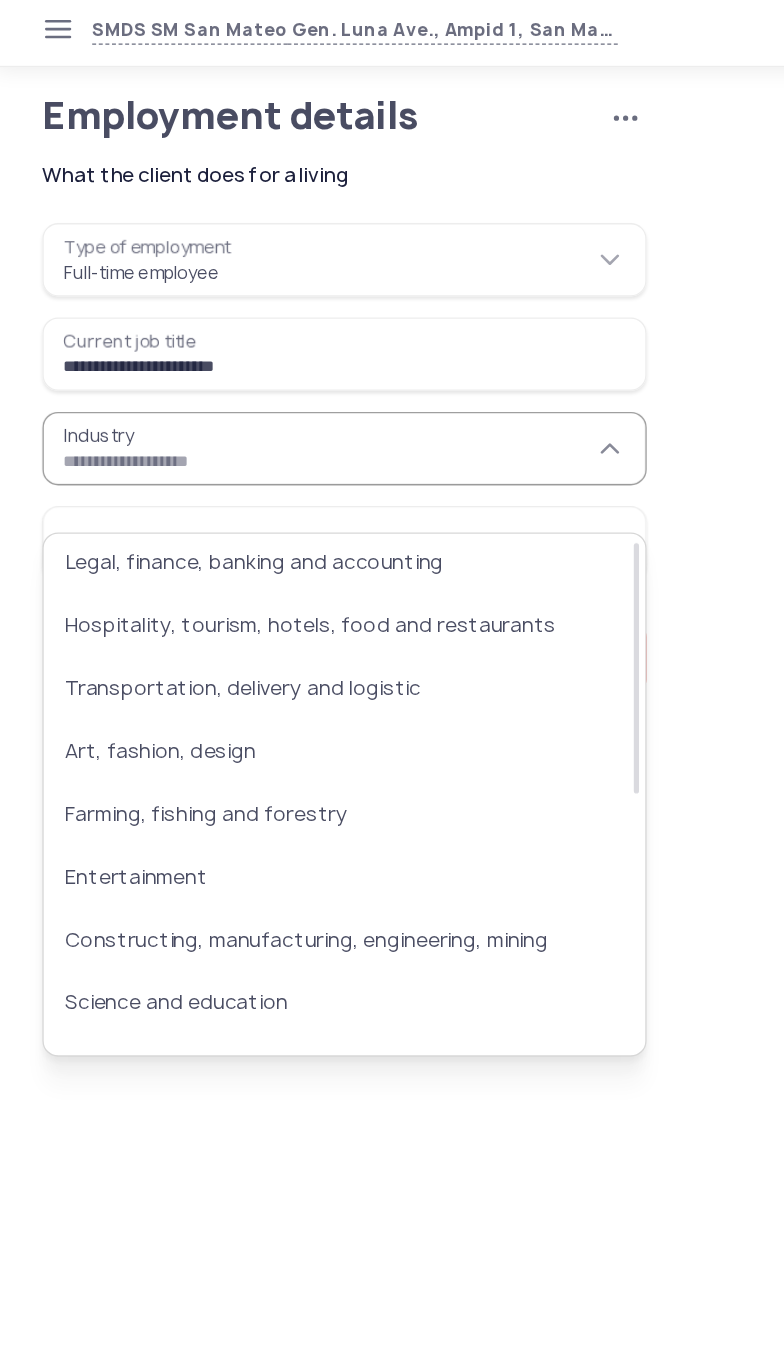 scroll, scrollTop: 0, scrollLeft: 0, axis: both 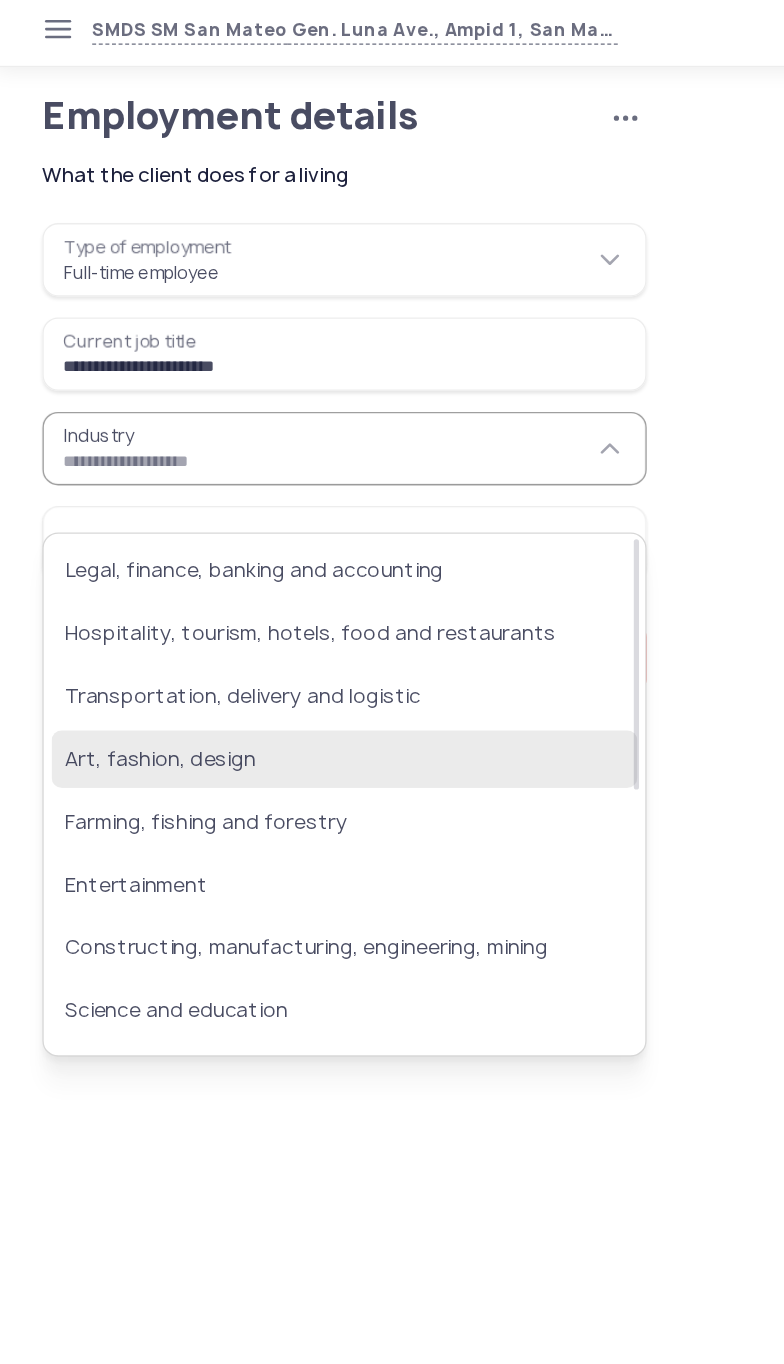 click on "Art, fashion, design" 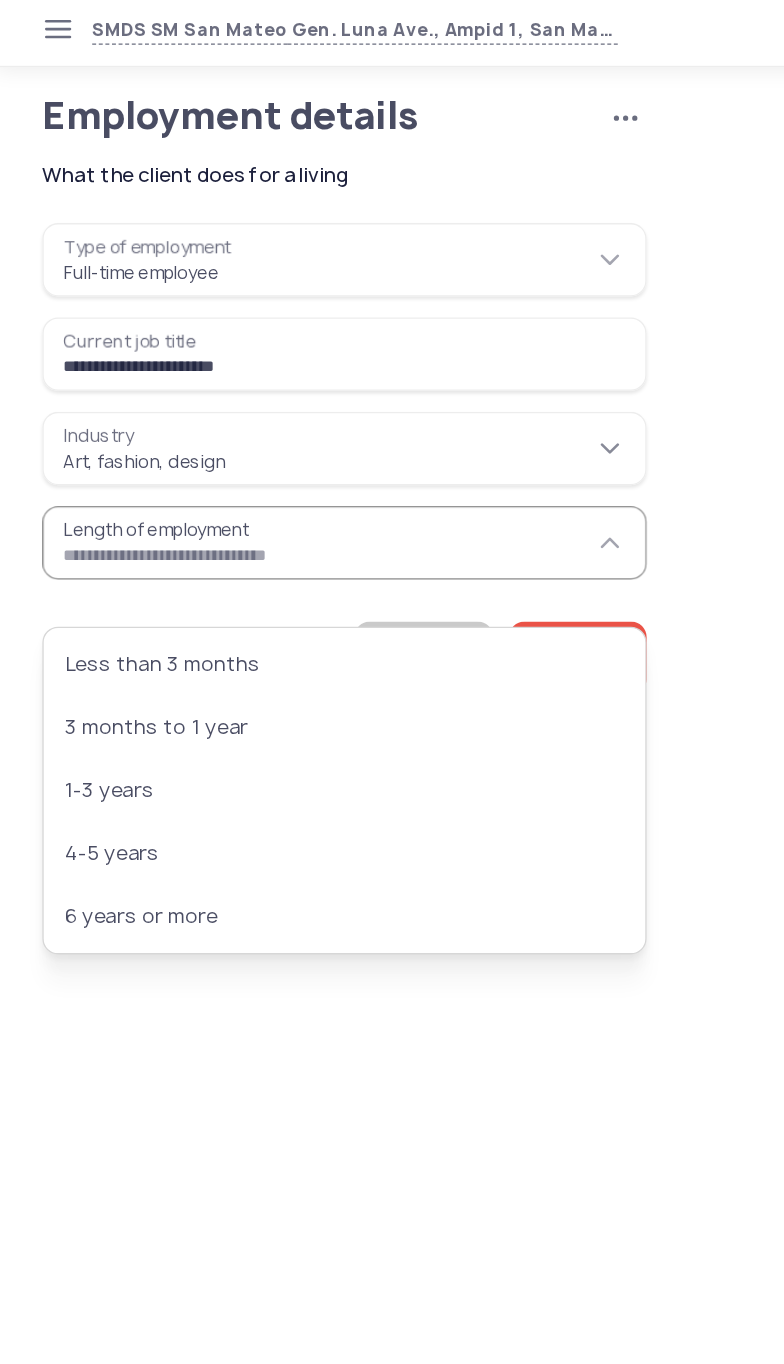 click on "**********" at bounding box center (266, 348) 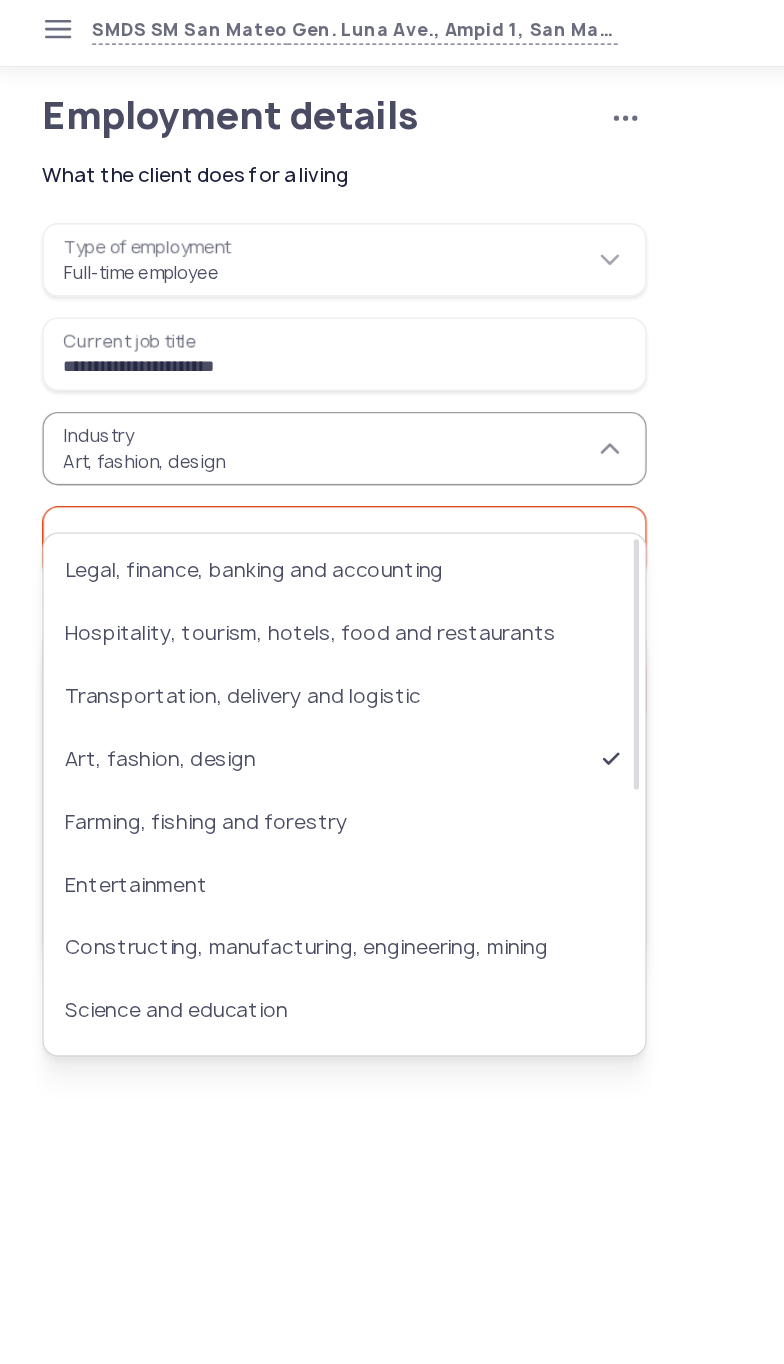 scroll, scrollTop: 20, scrollLeft: 0, axis: vertical 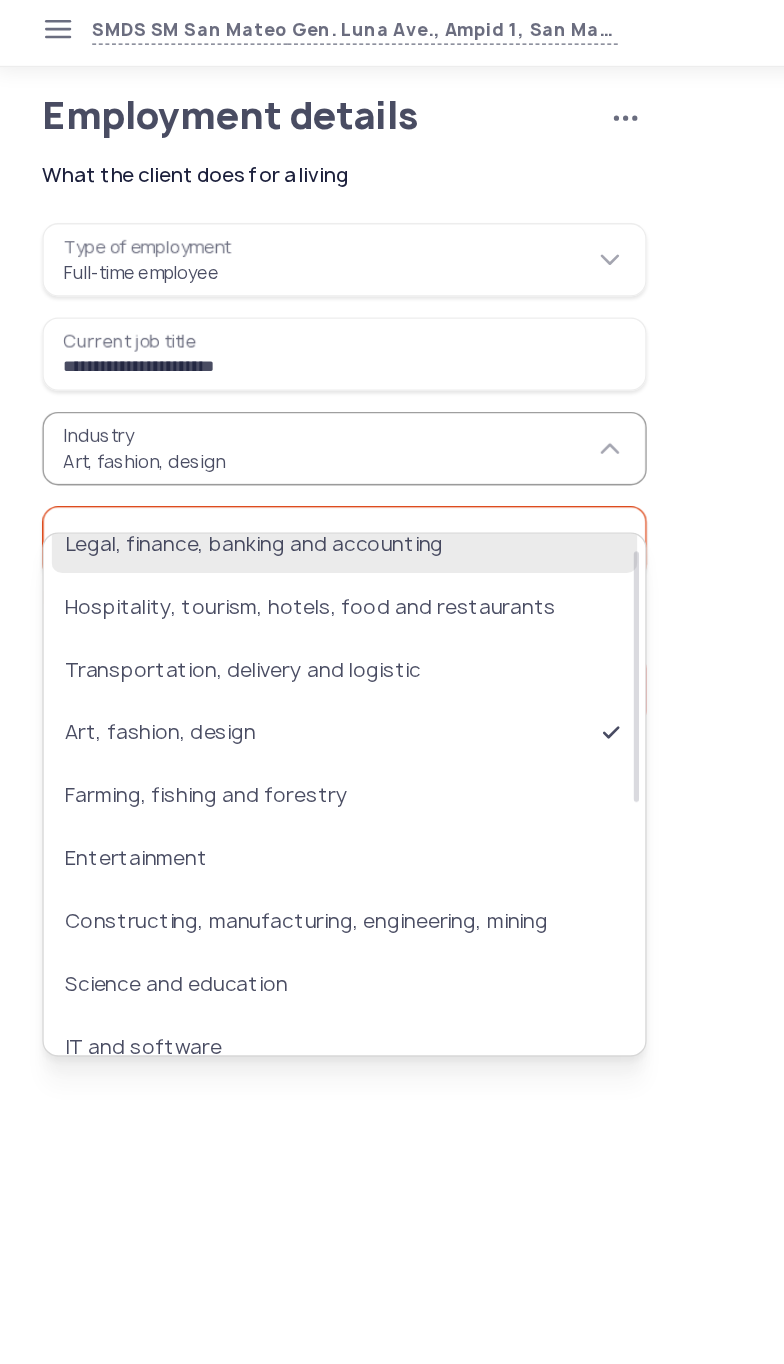 click on "Legal, finance, banking and accounting" 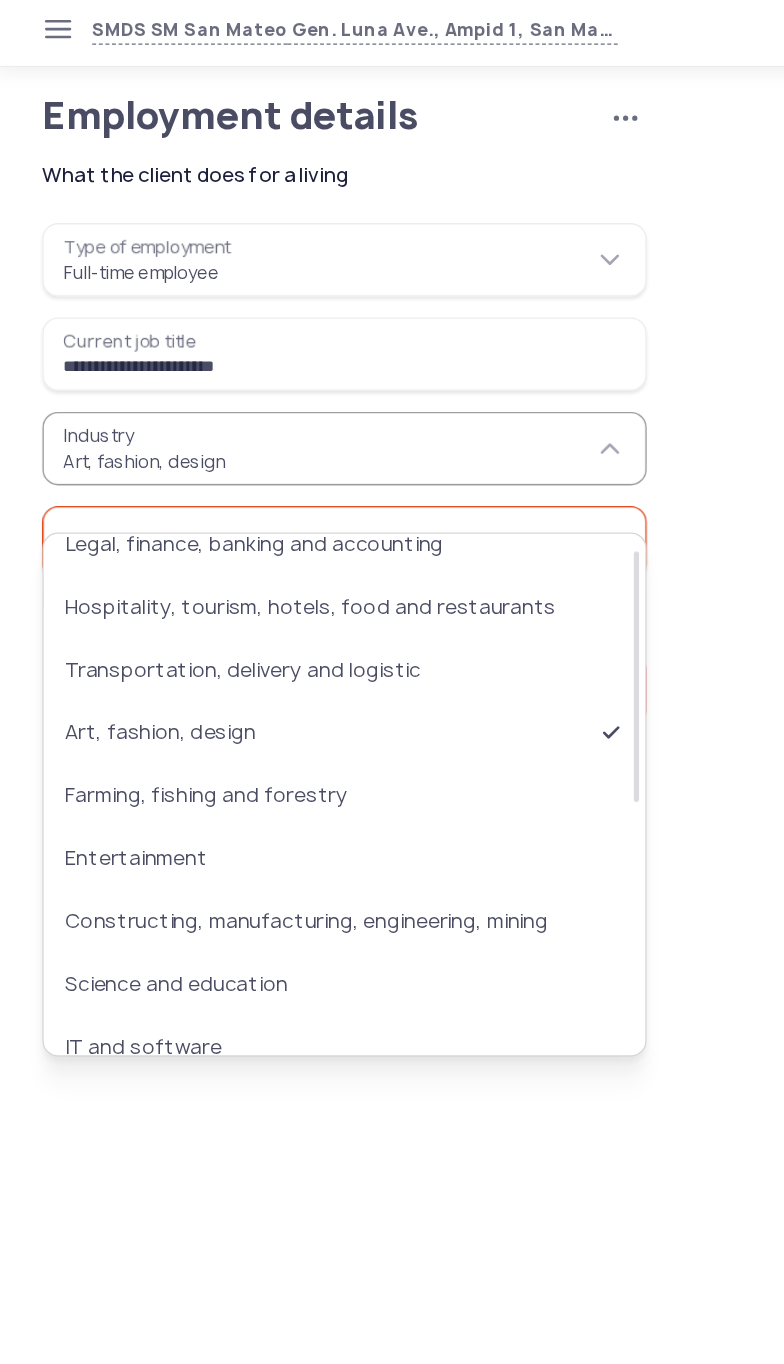 type on "**********" 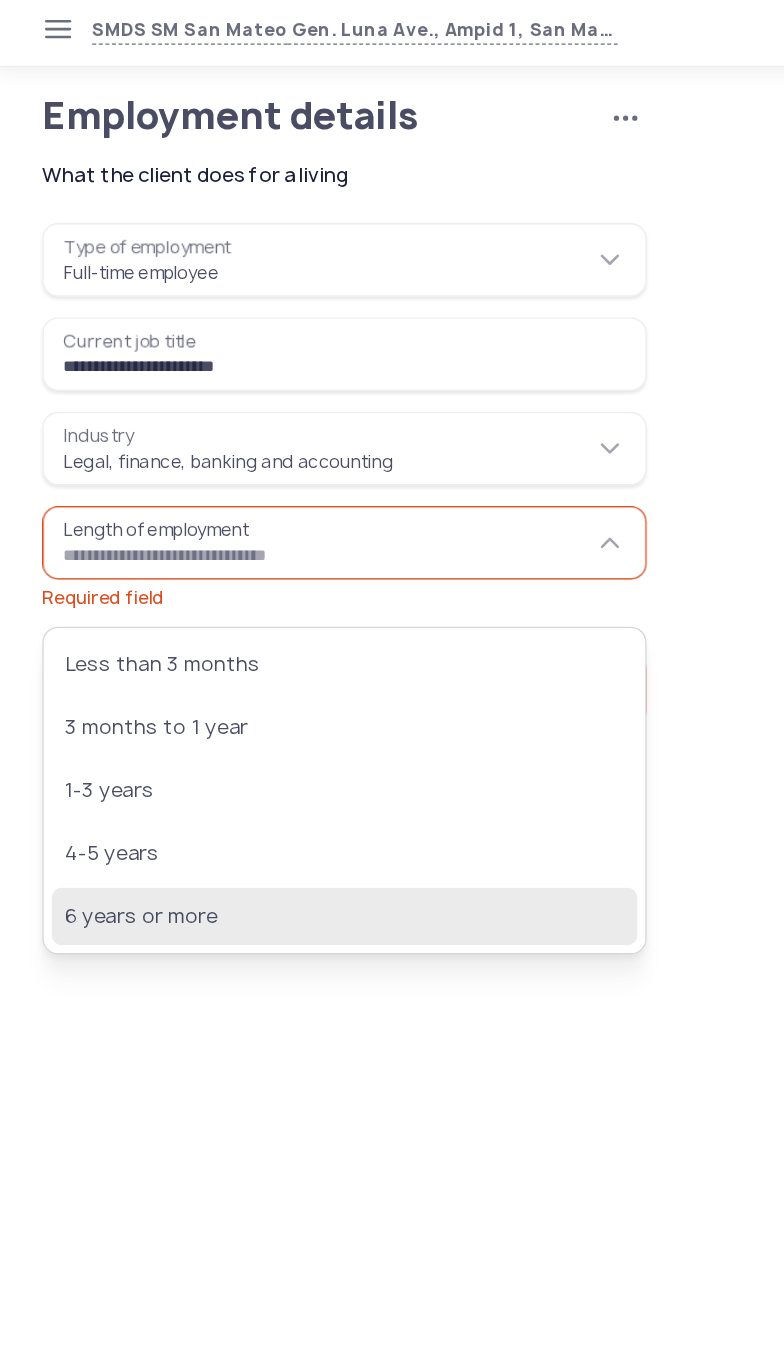 click on "6 years or more" 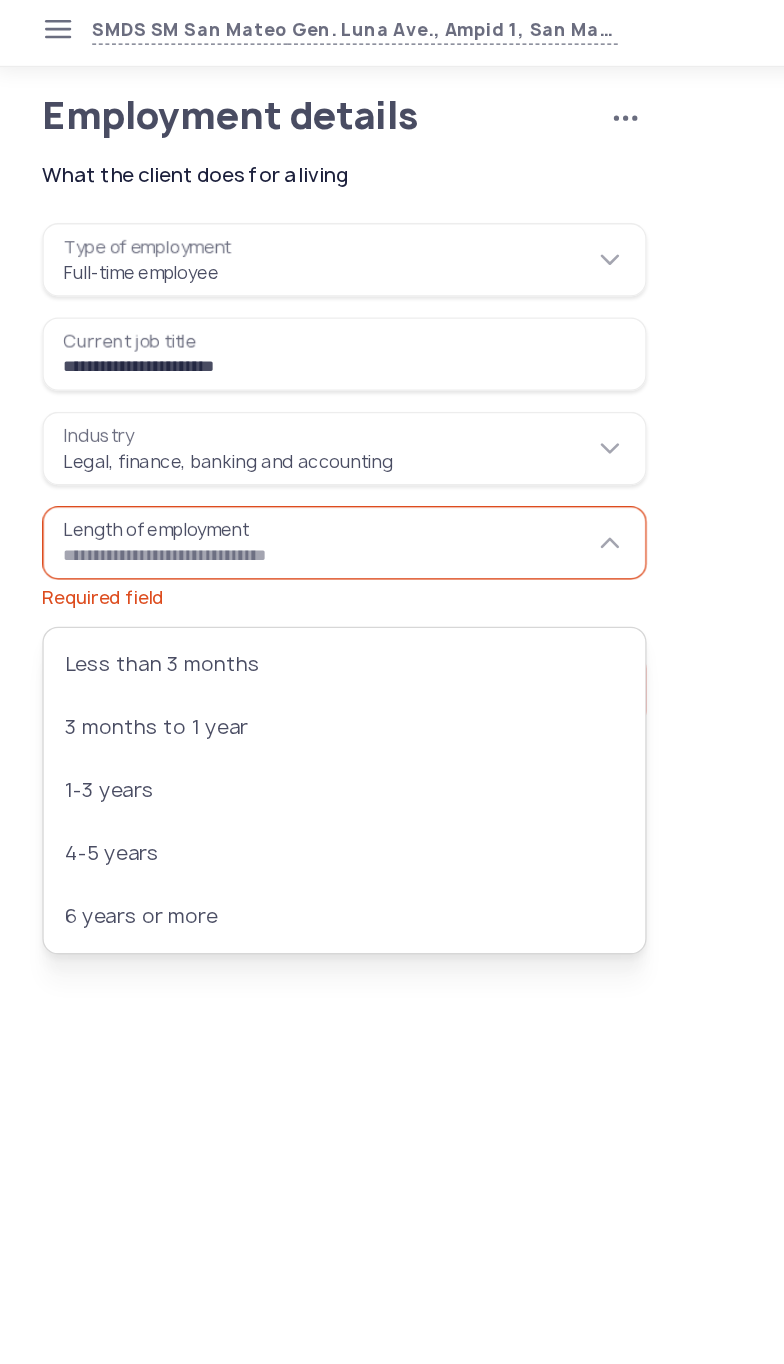 type on "**********" 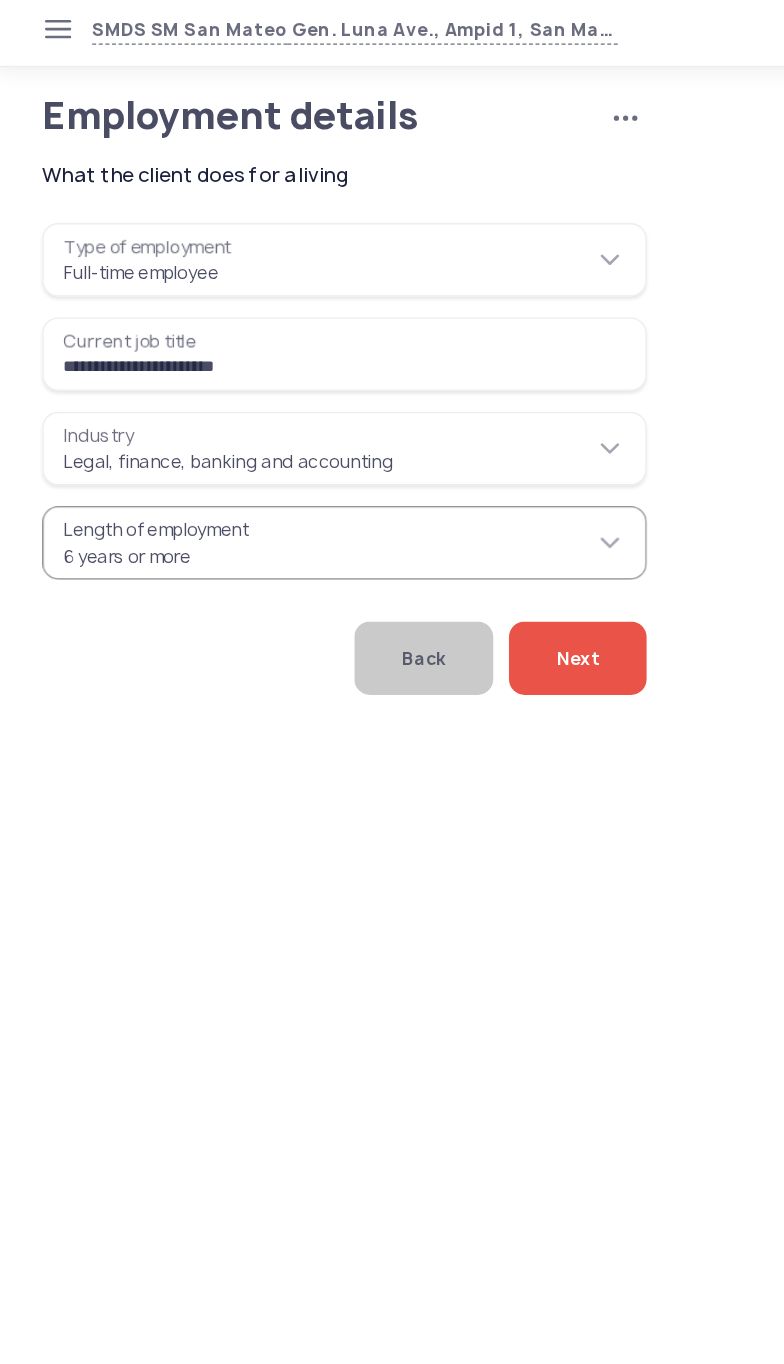 click on "Next" 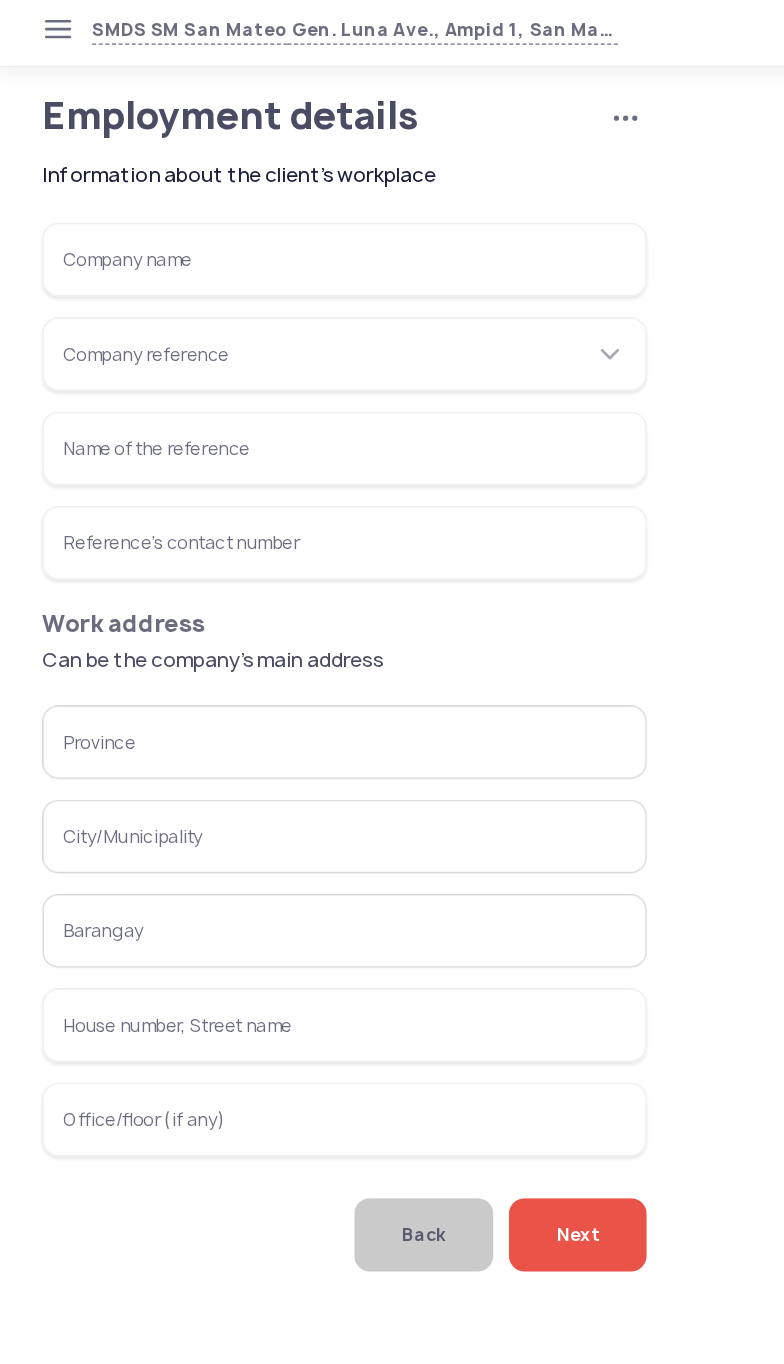 click on "Company name" at bounding box center [266, 204] 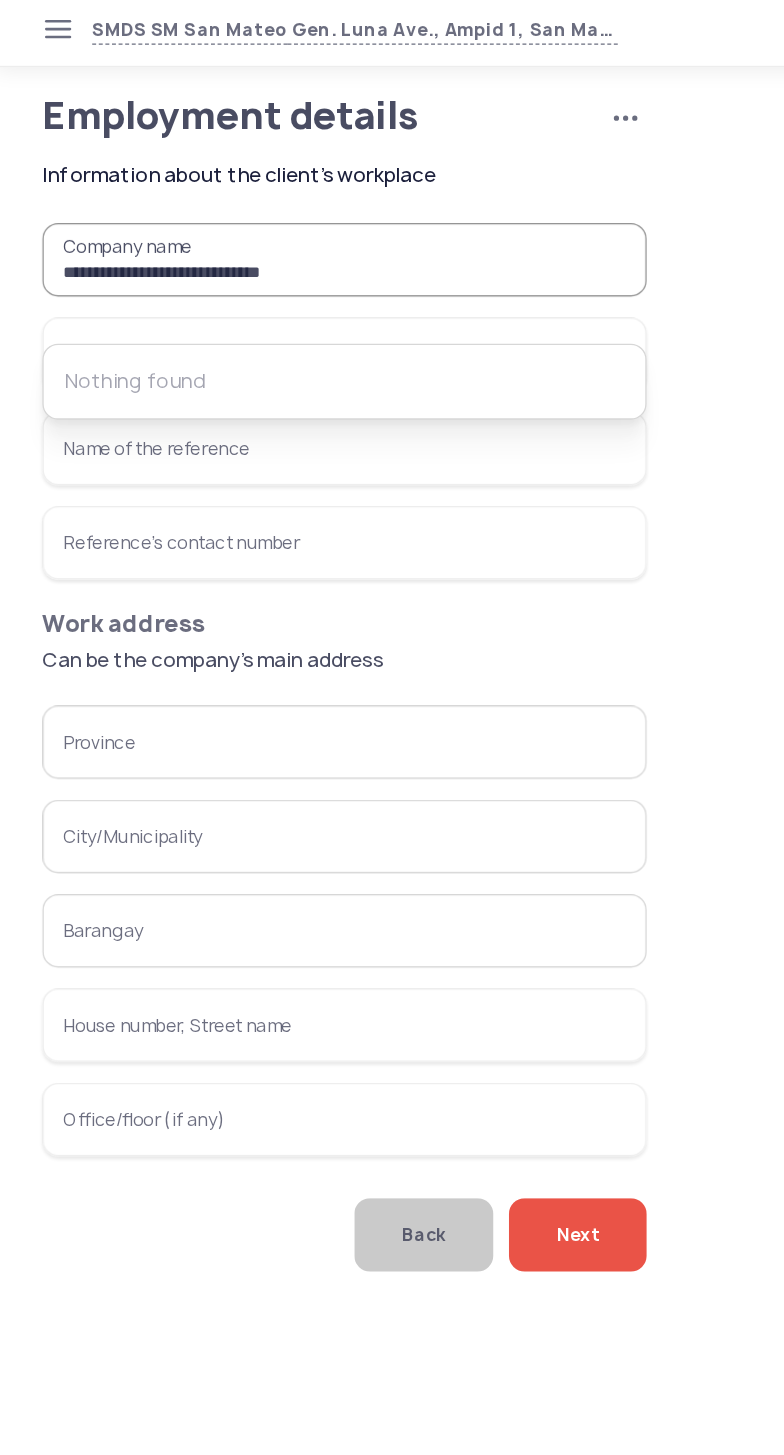type on "**********" 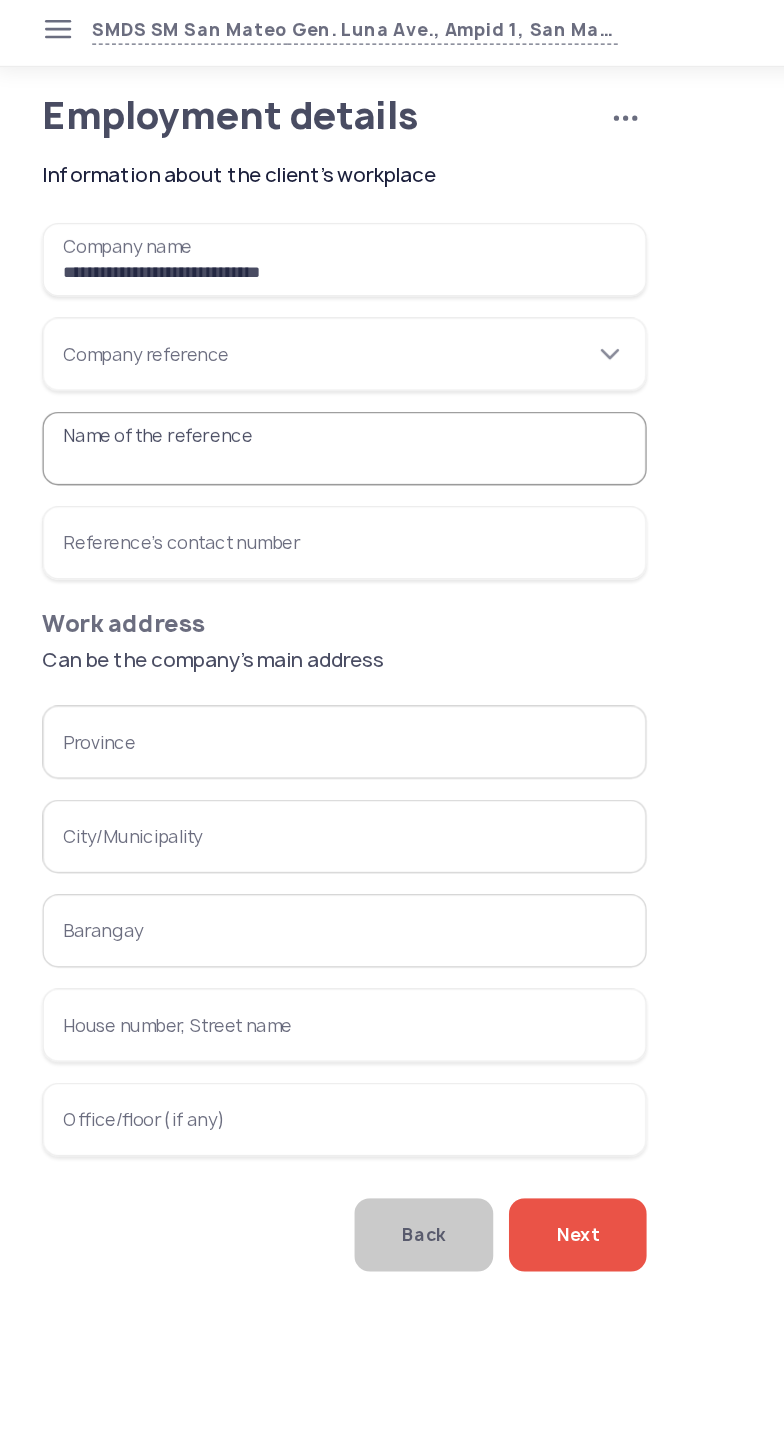 click on "Company reference" at bounding box center (266, 276) 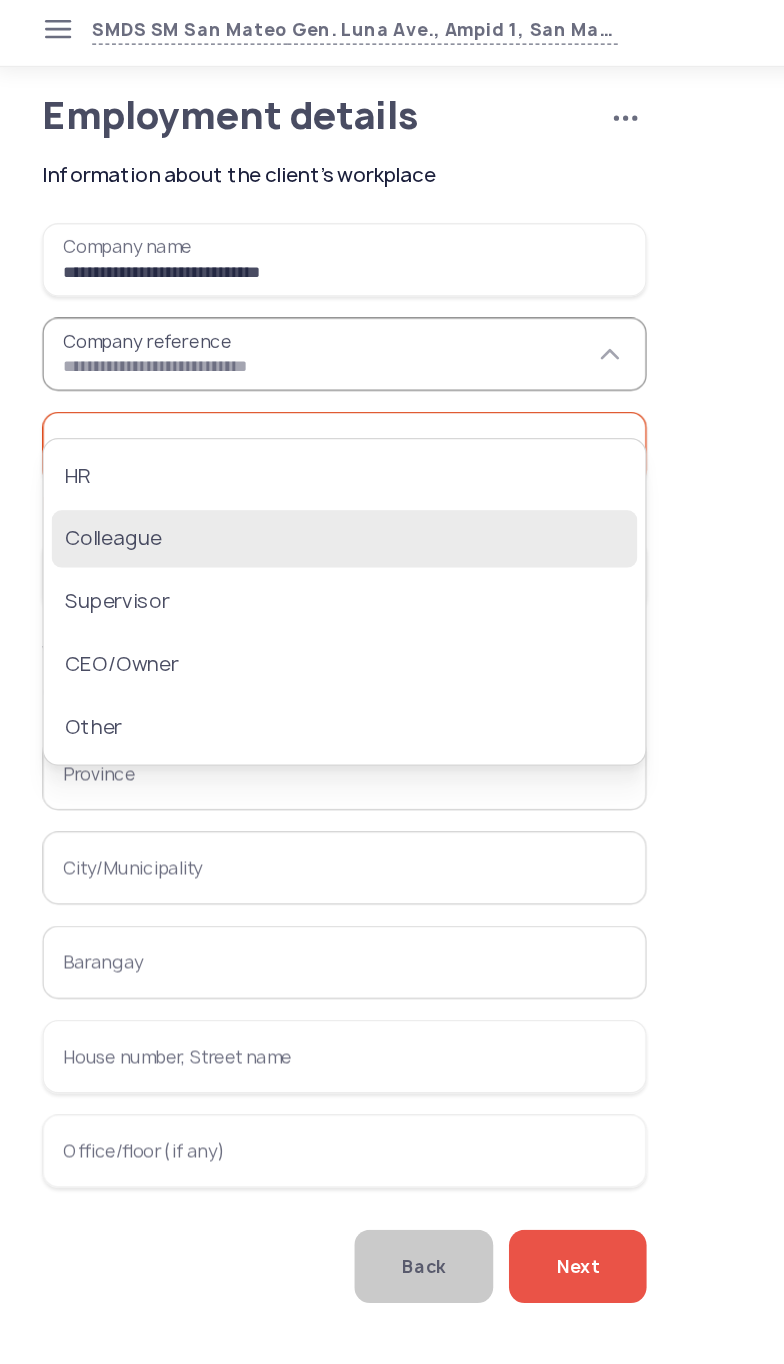 click on "Colleague" 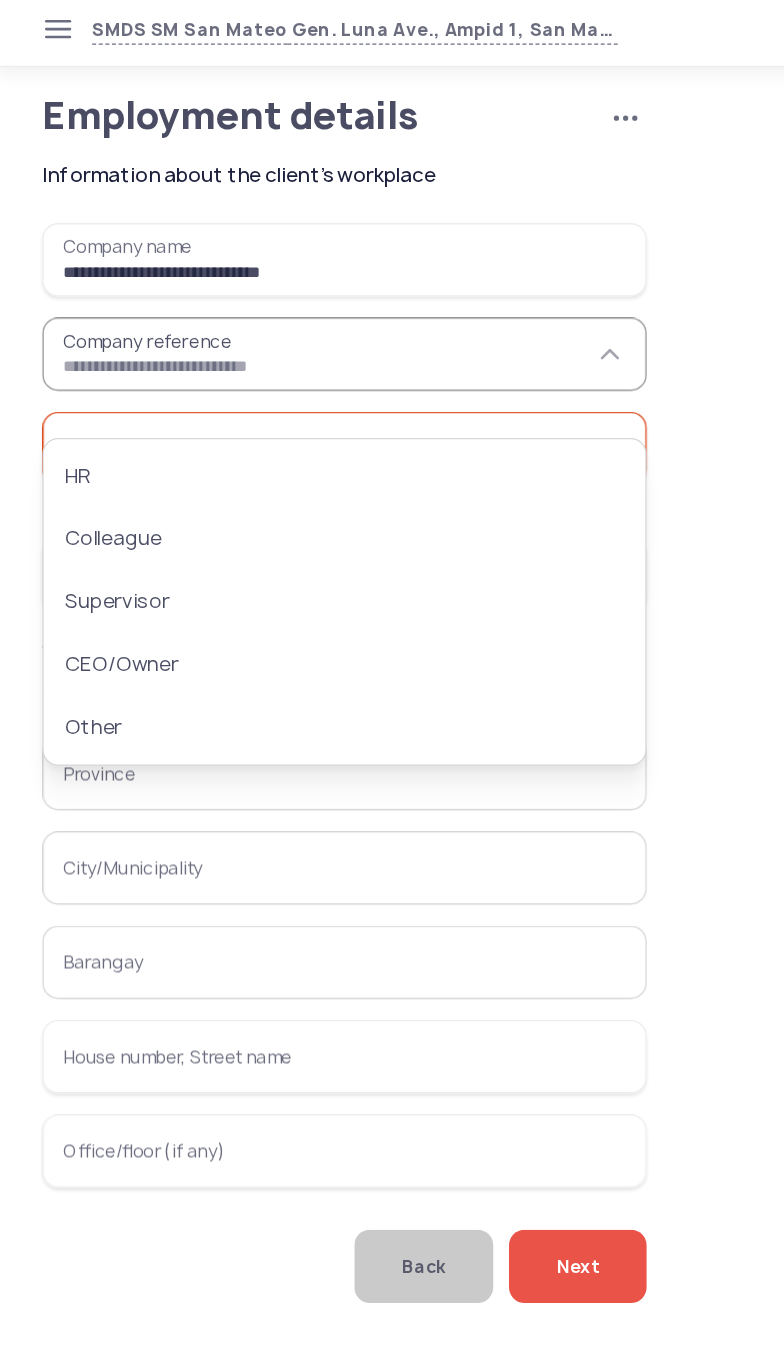 type on "*********" 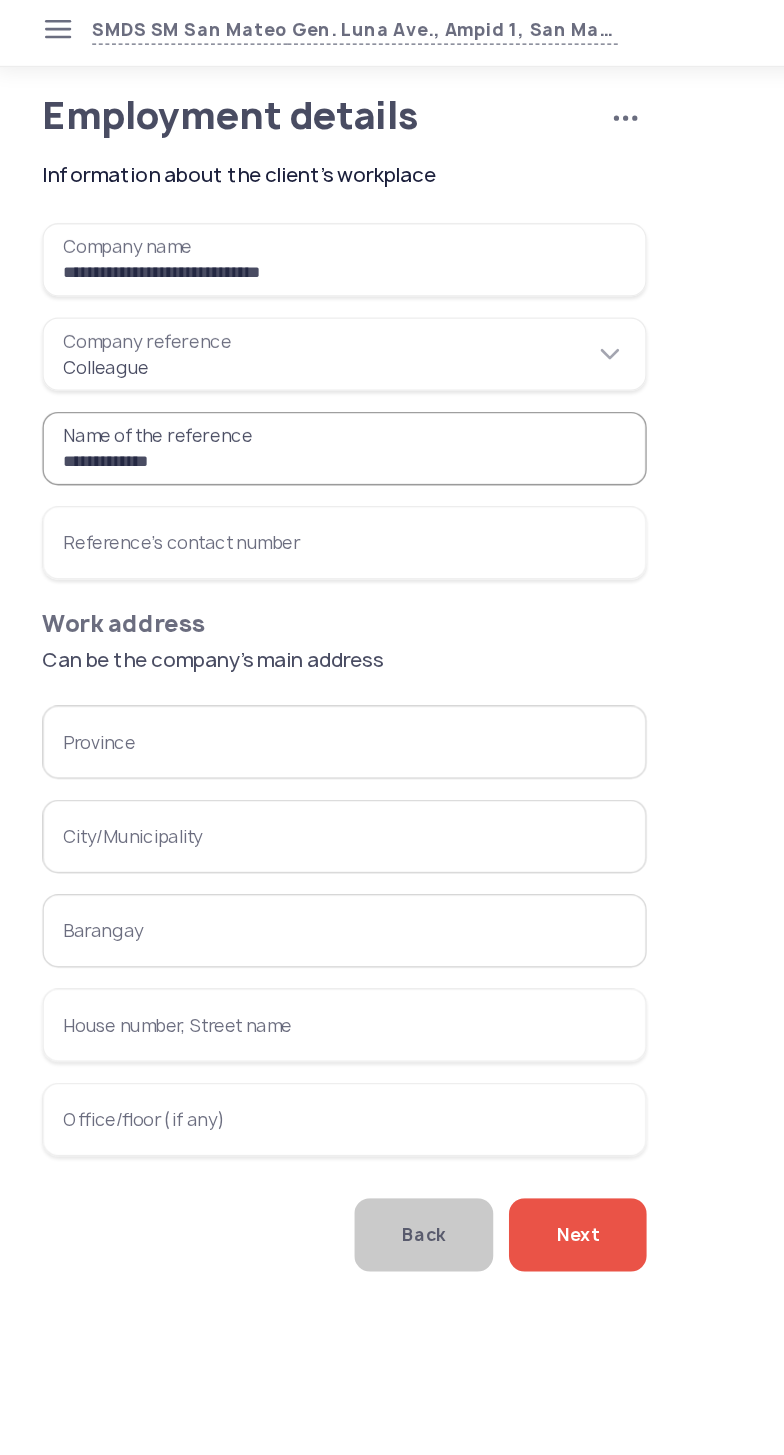 type on "**********" 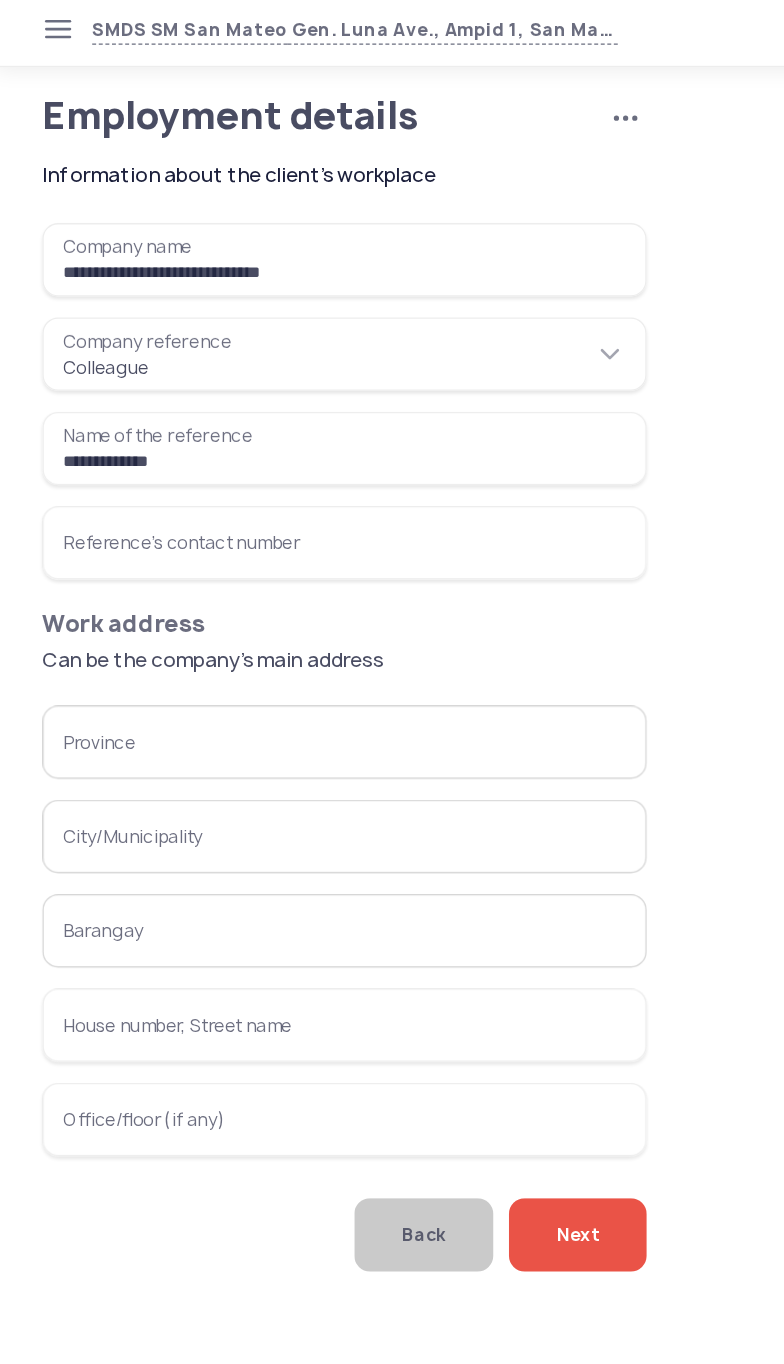 click on "Reference's contact number" at bounding box center (266, 420) 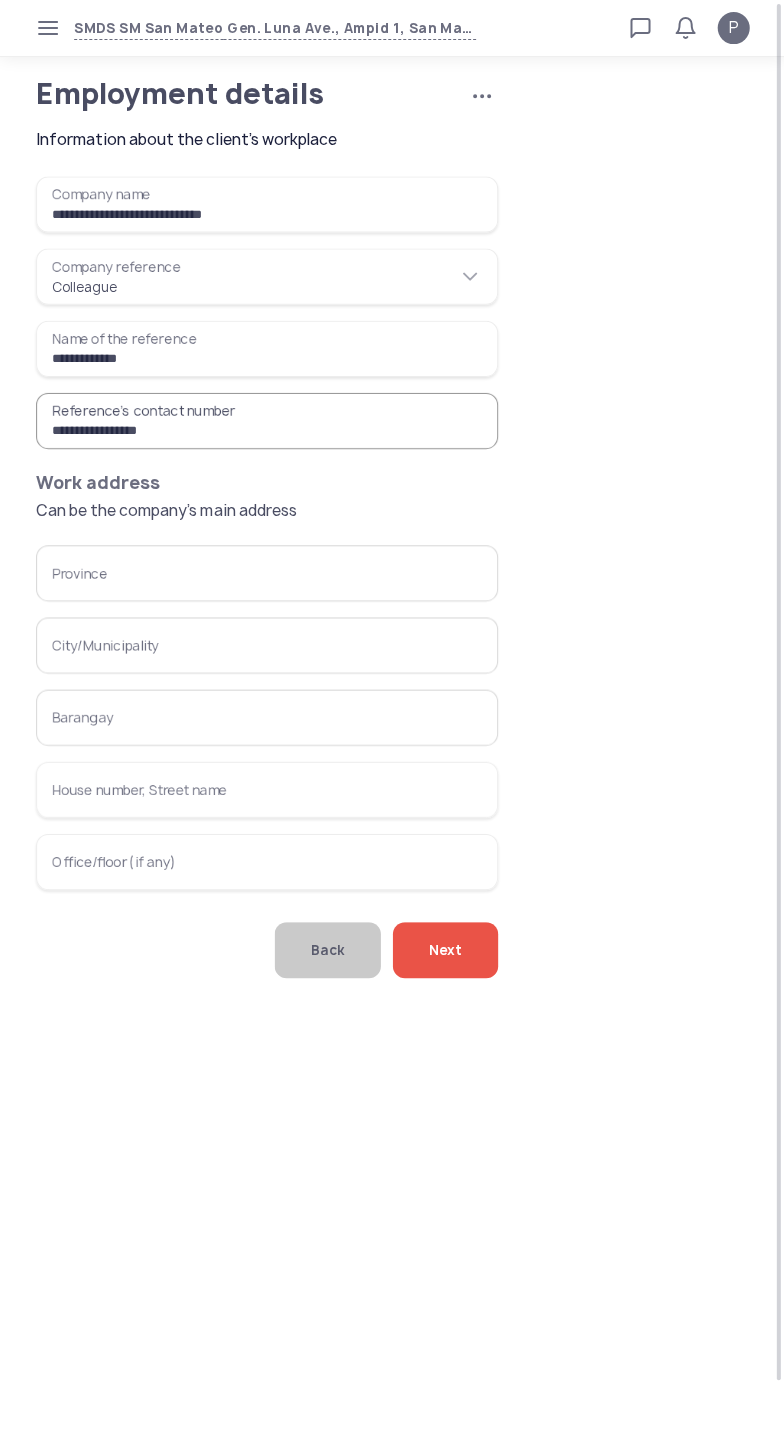 type on "**********" 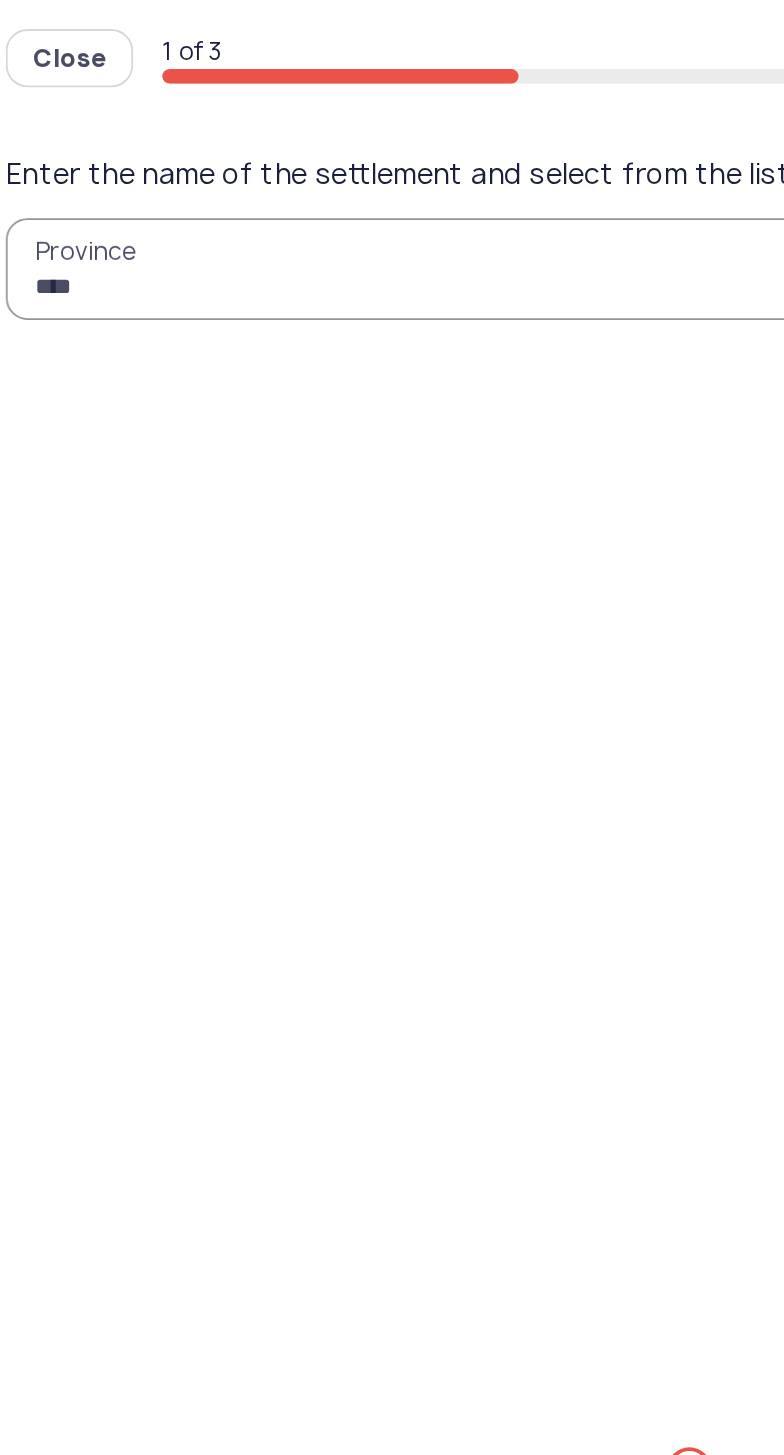 type on "*****" 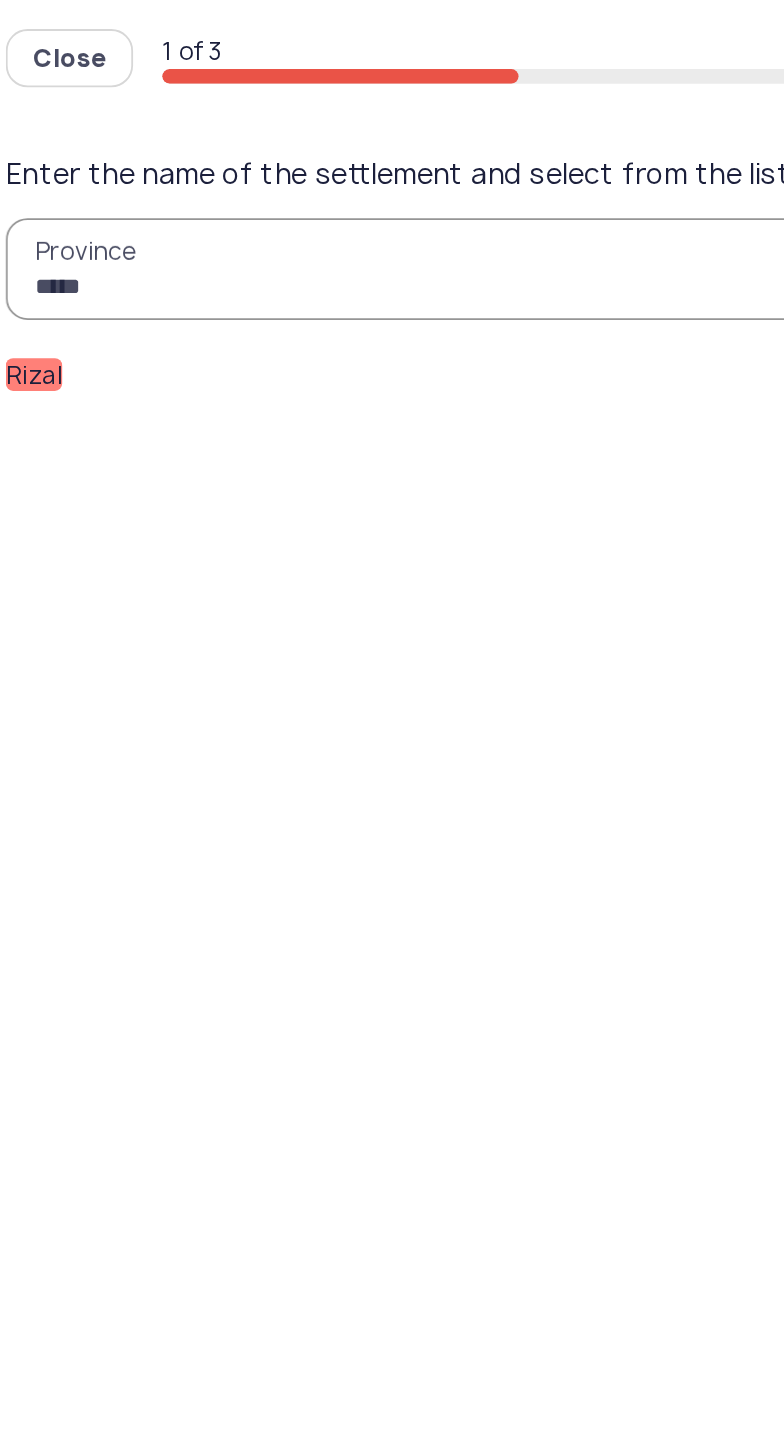click on "Rizal" 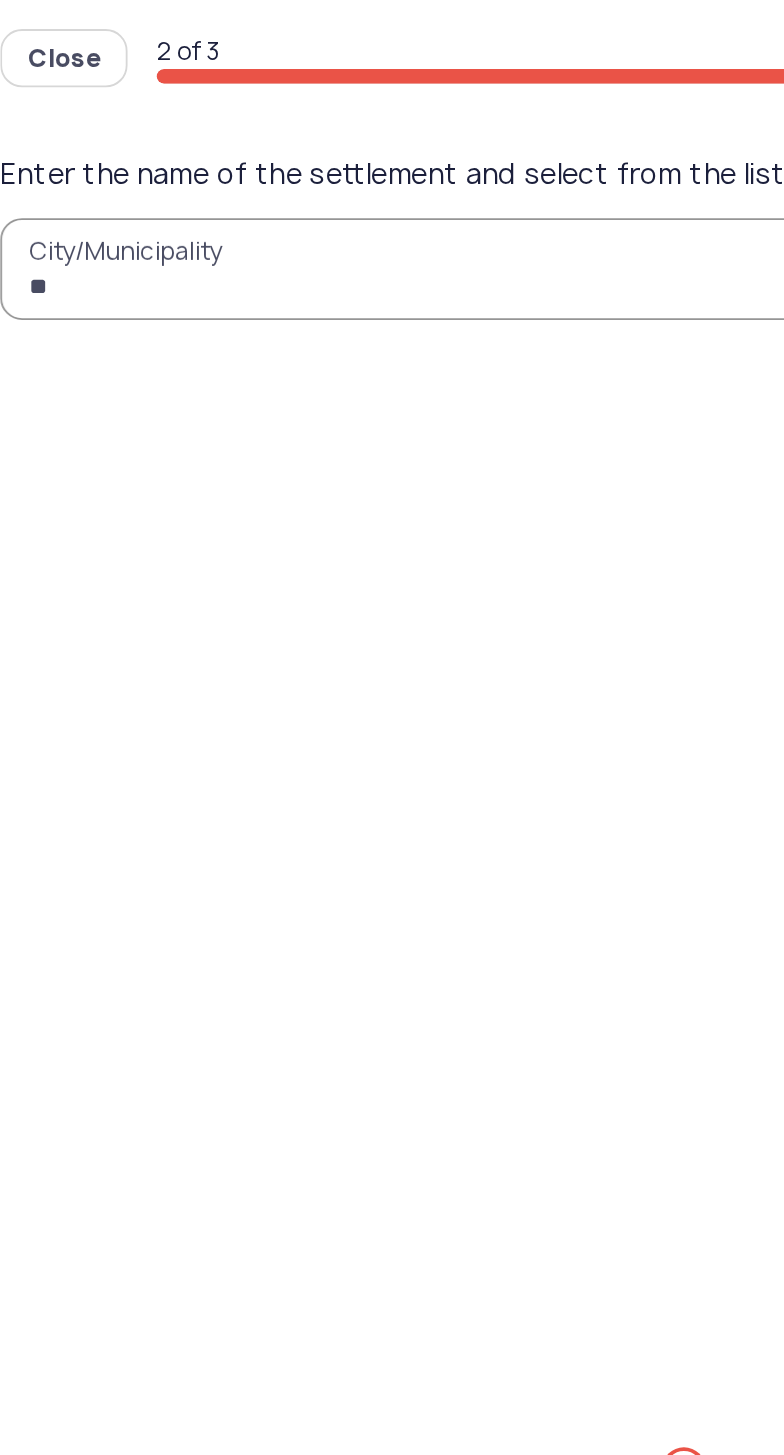 type on "***" 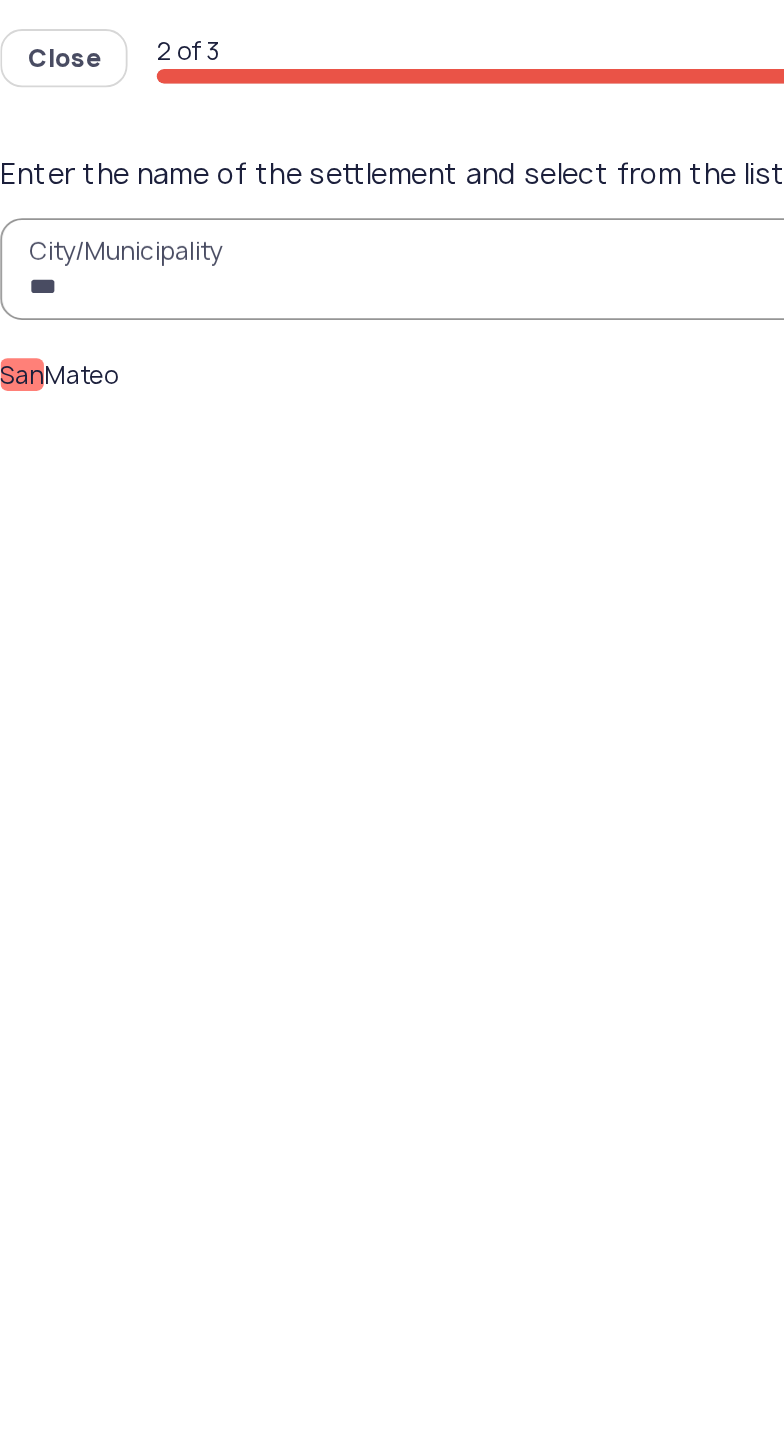 click on "San" 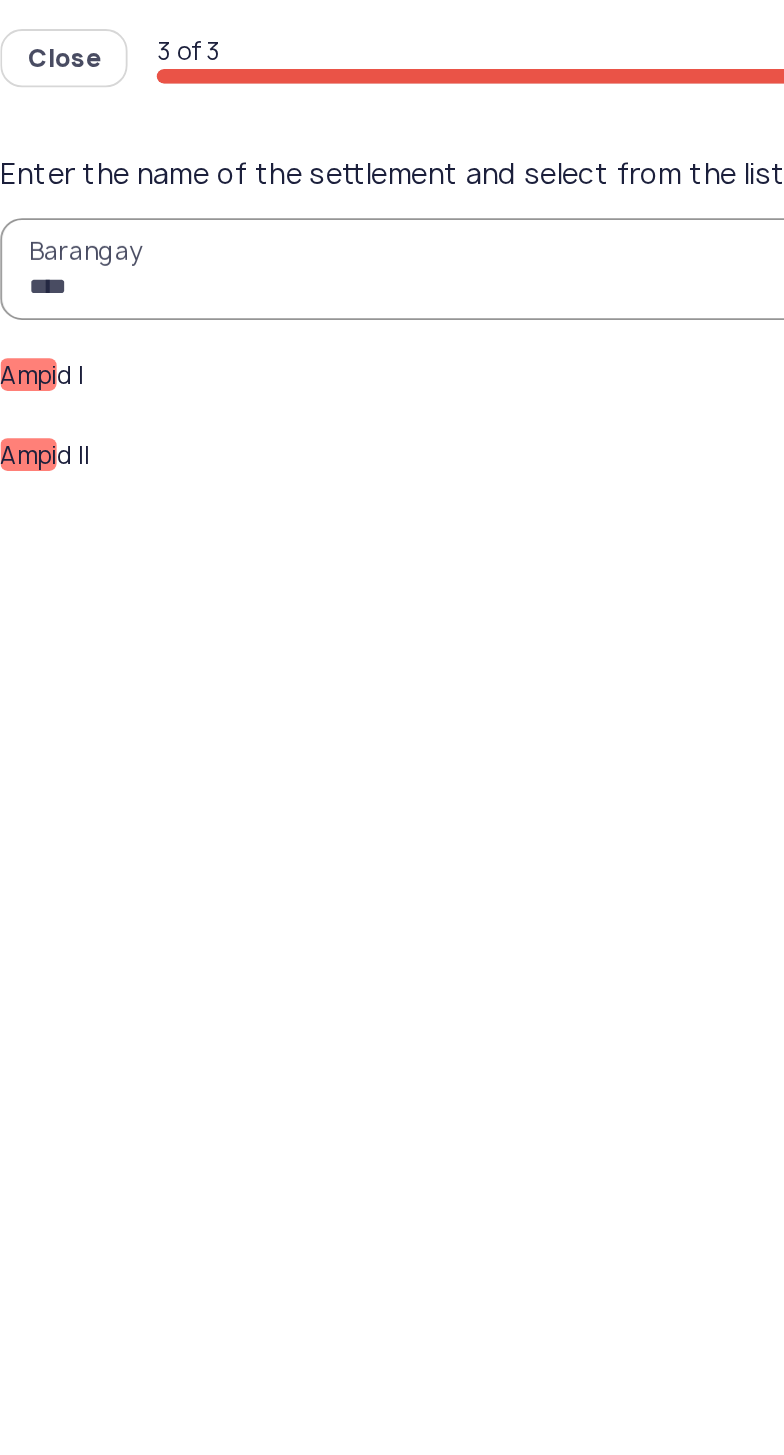 type on "****" 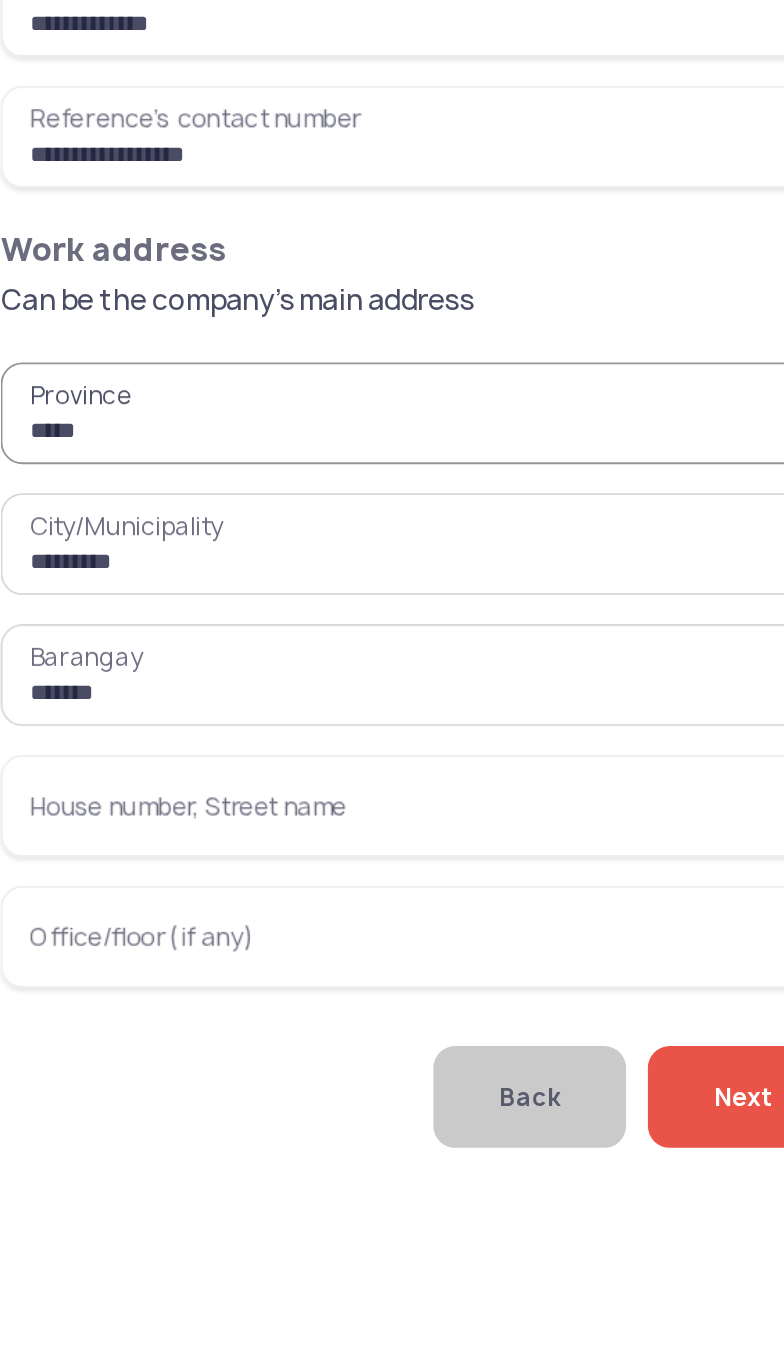 click on "House number, Street name" at bounding box center [266, 788] 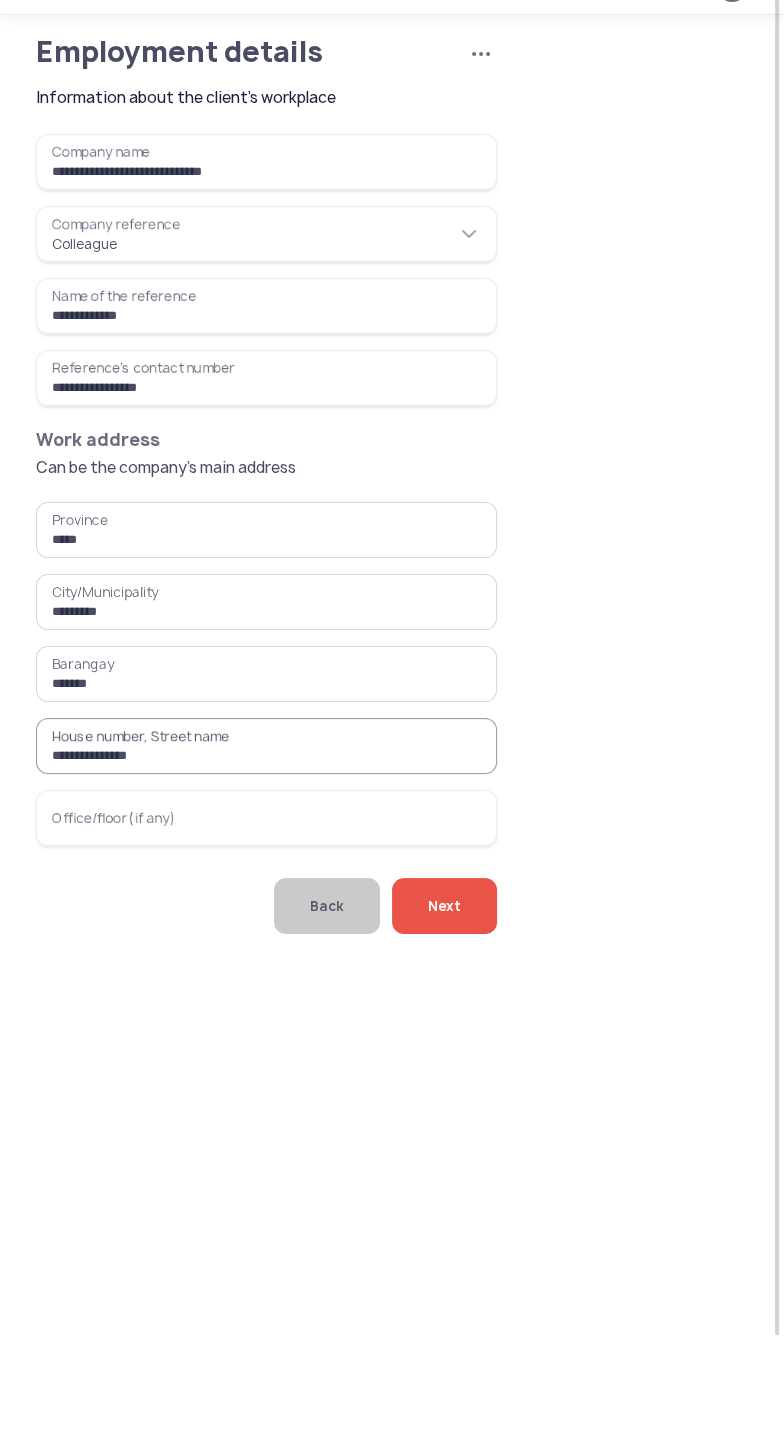 type on "**********" 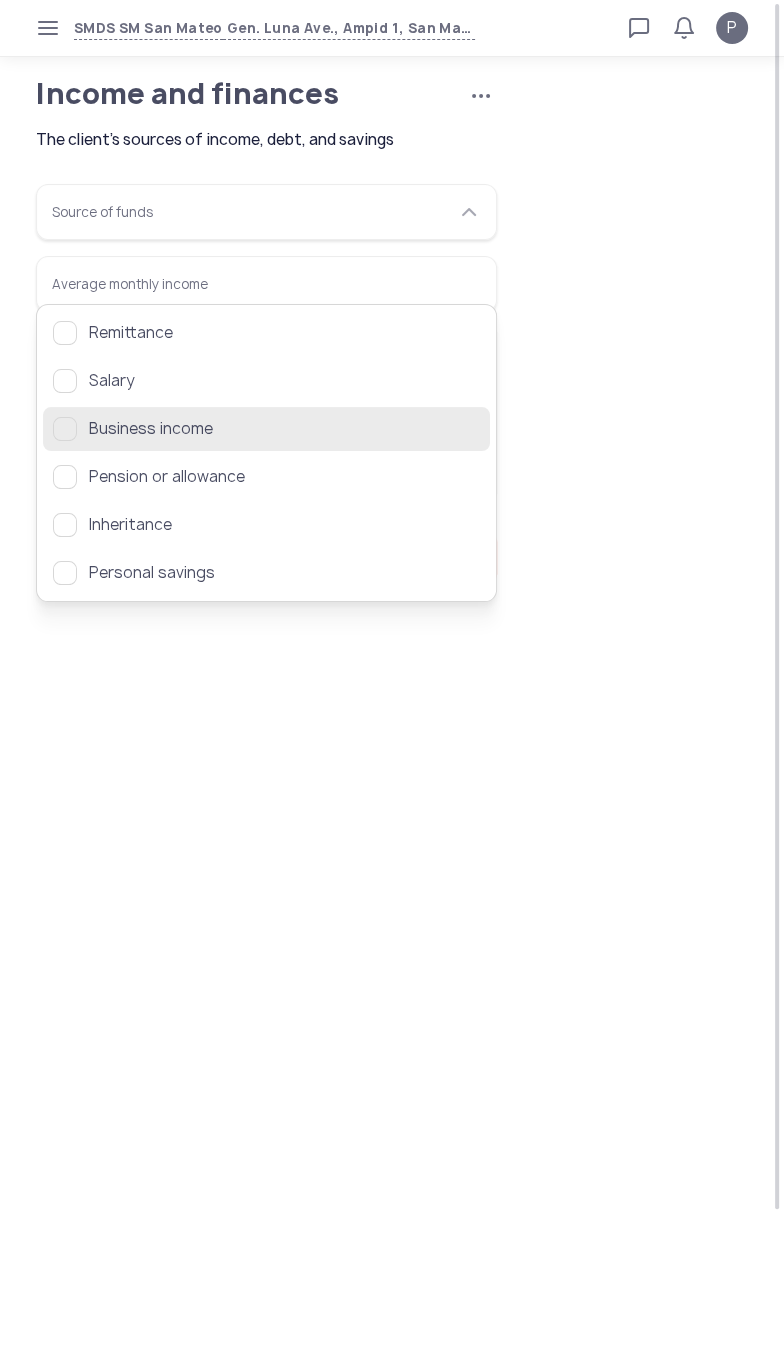click on "Business income" 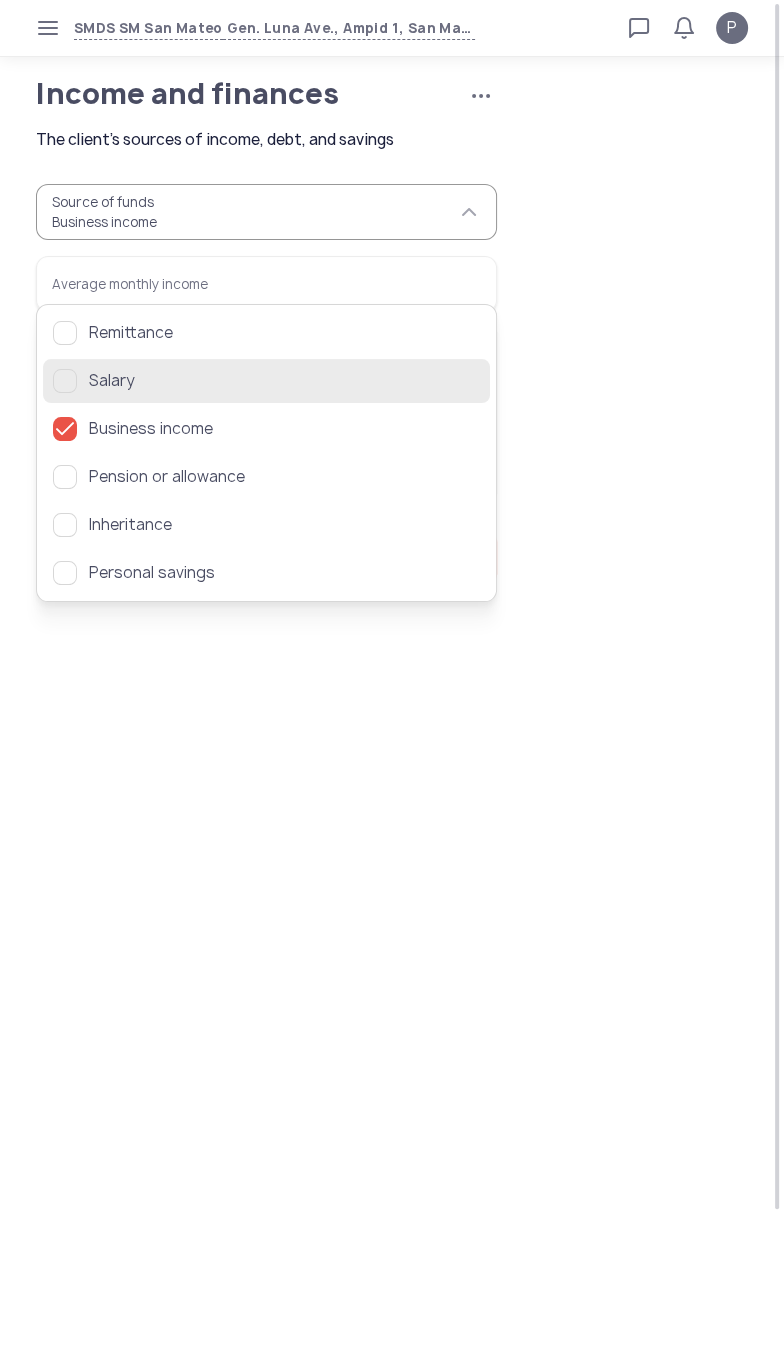 click on "Salary" 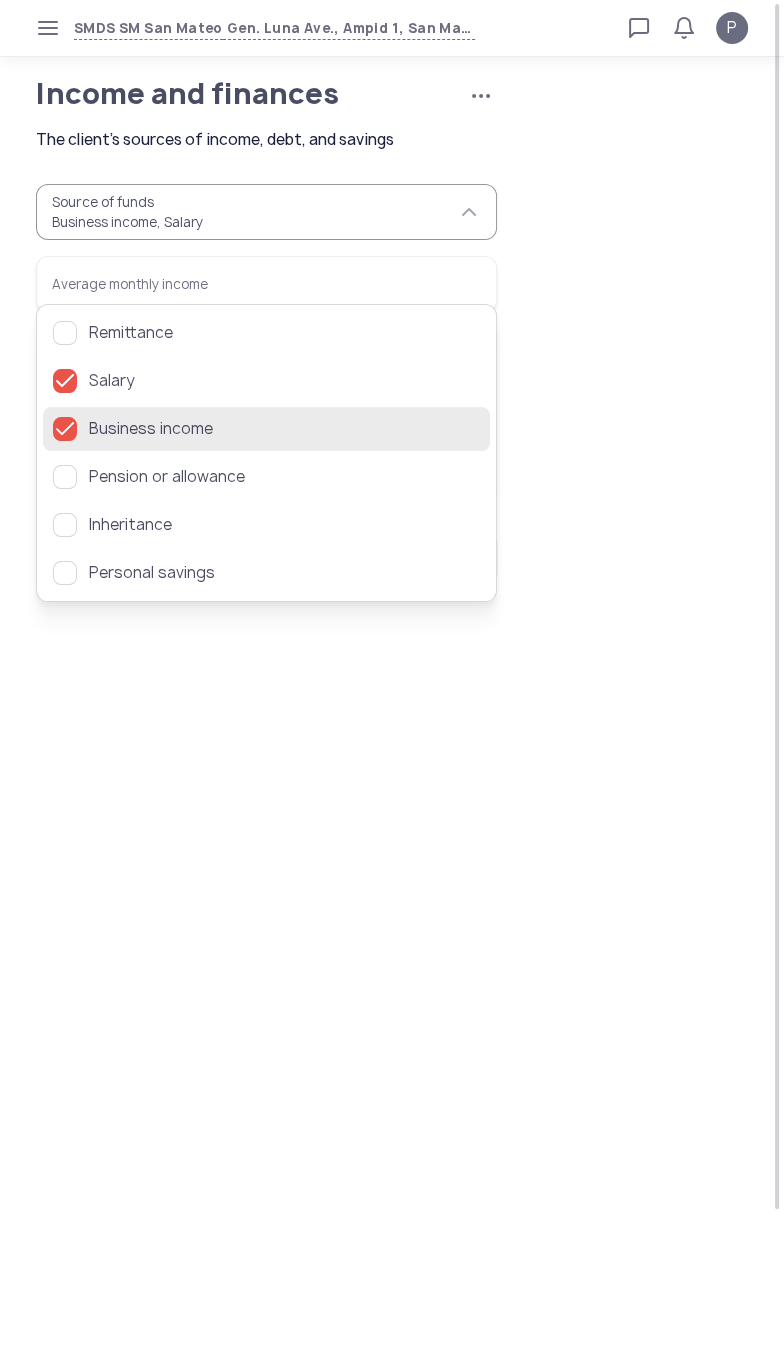 click 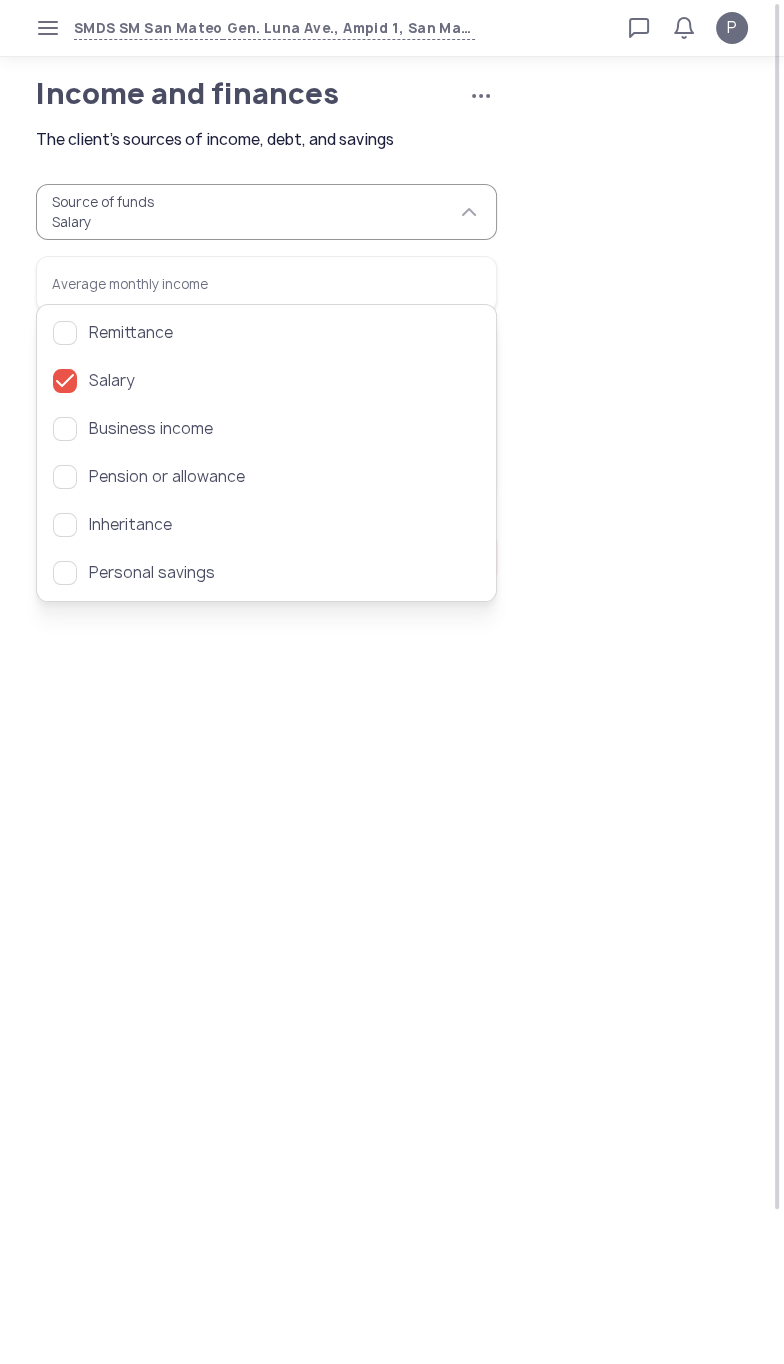 click on "Source of funds  Salary  Average monthly income   Has a bank account   Has taken a loan or credit card before   Has outstanding debt" 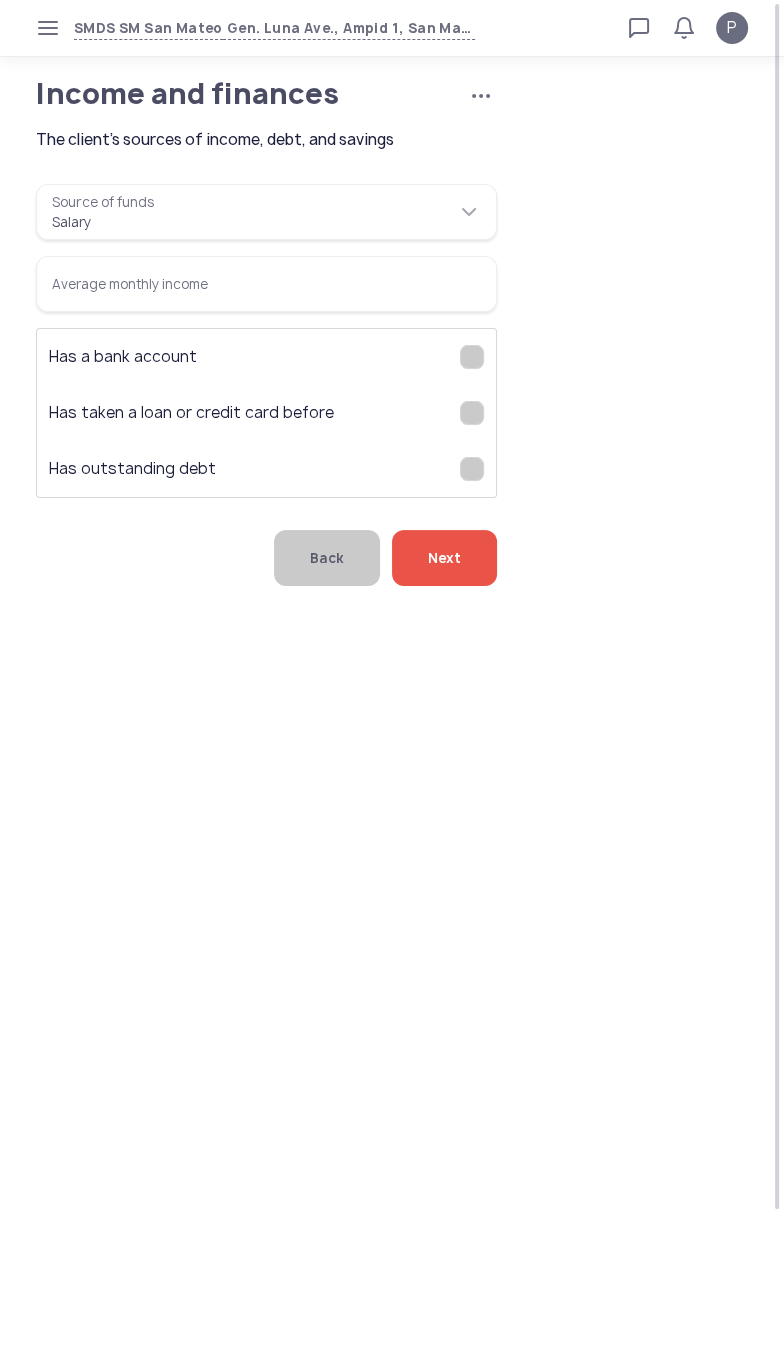 click on "Average monthly income" at bounding box center [266, 284] 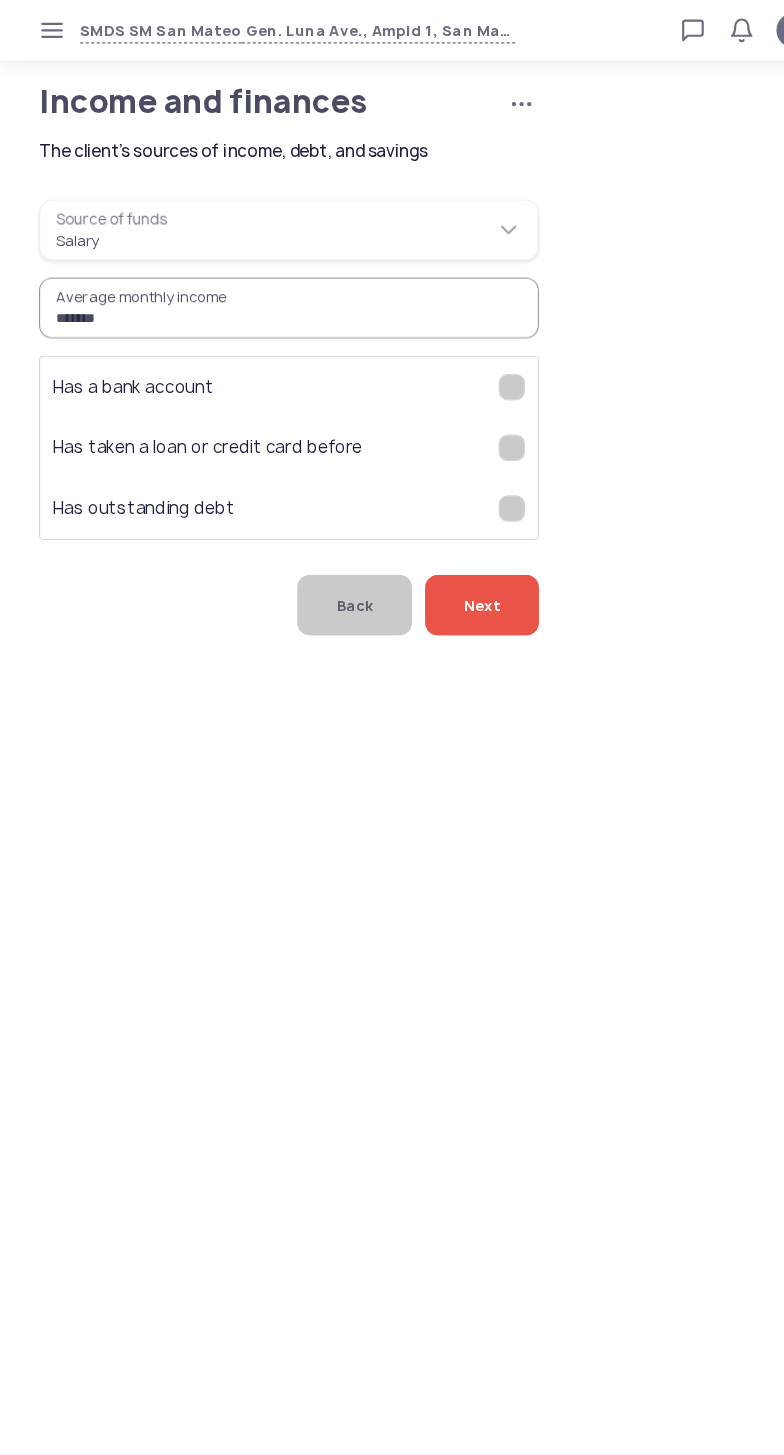 type on "*******" 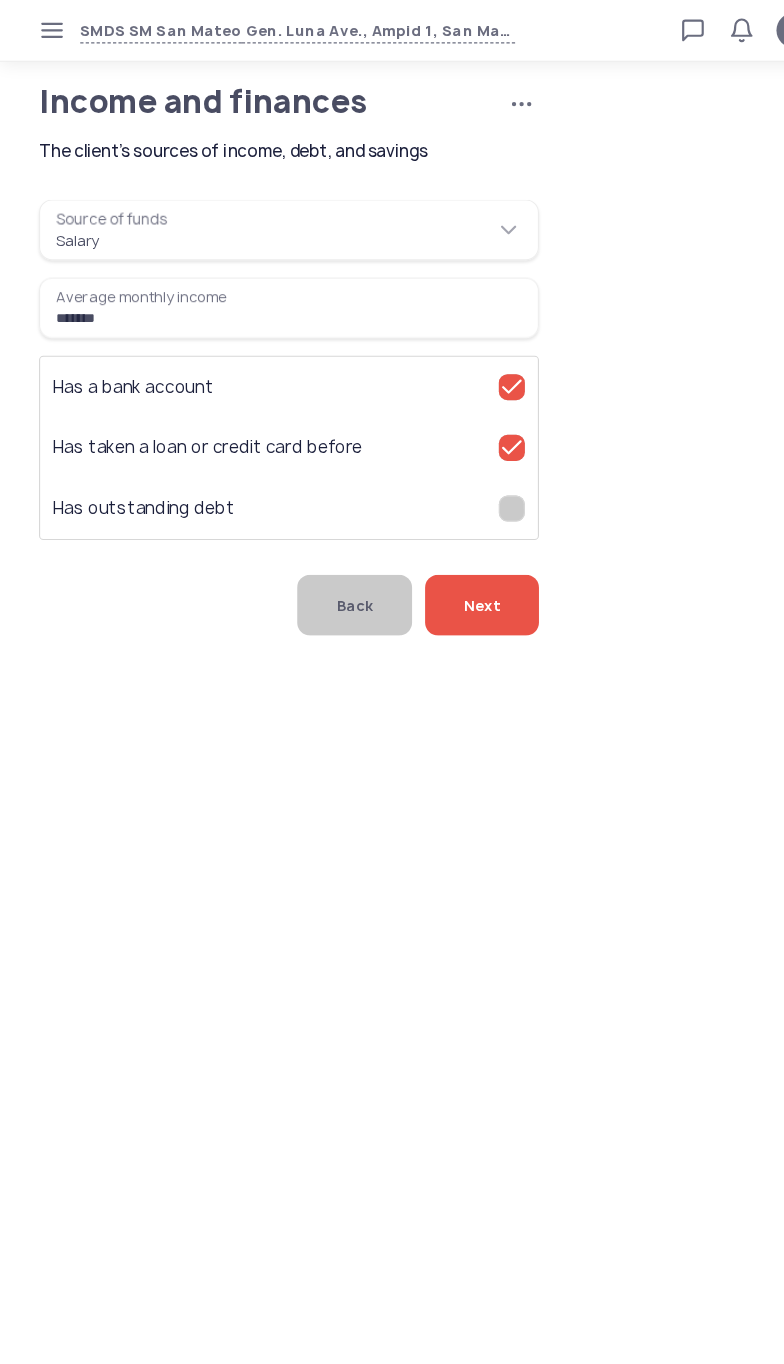 click on "Next" 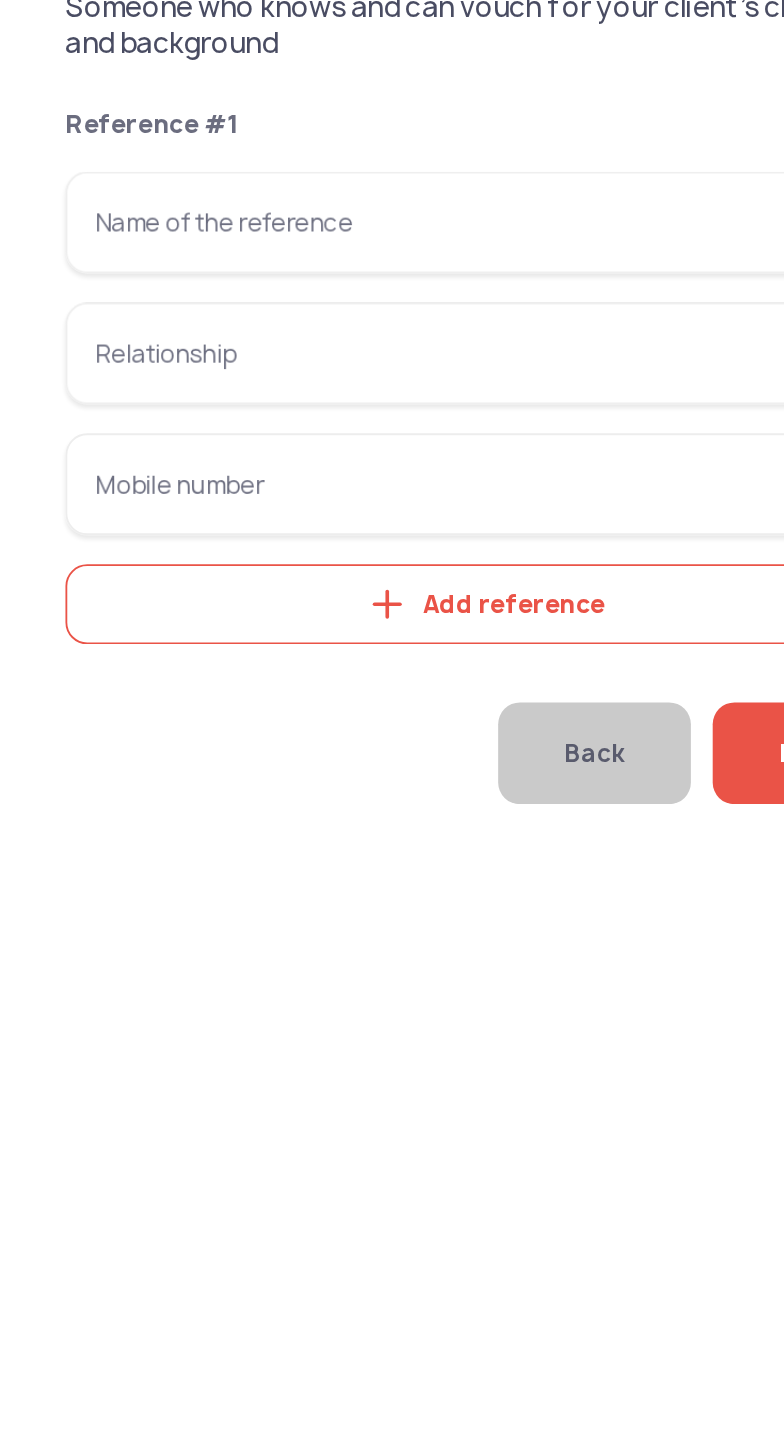 click on "Add reference" 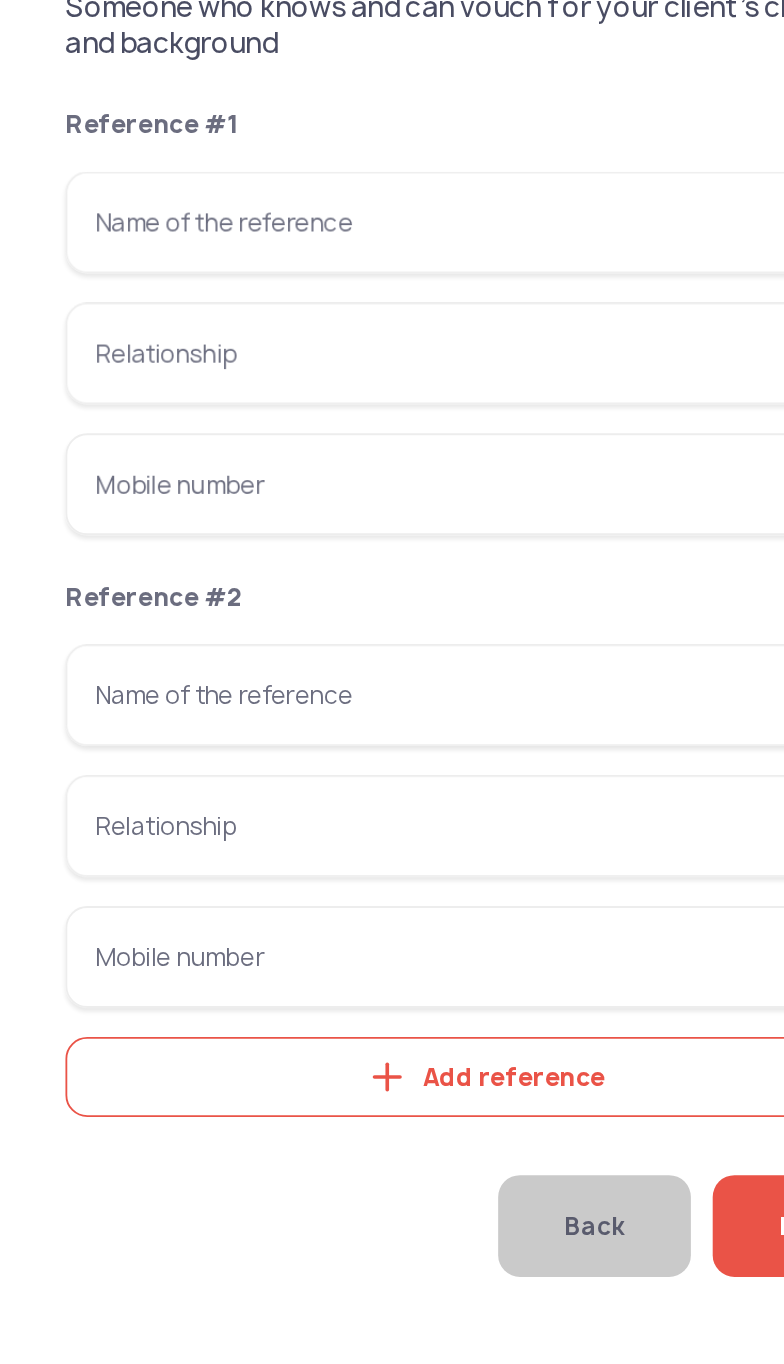 click on "Name of the reference" at bounding box center [266, 432] 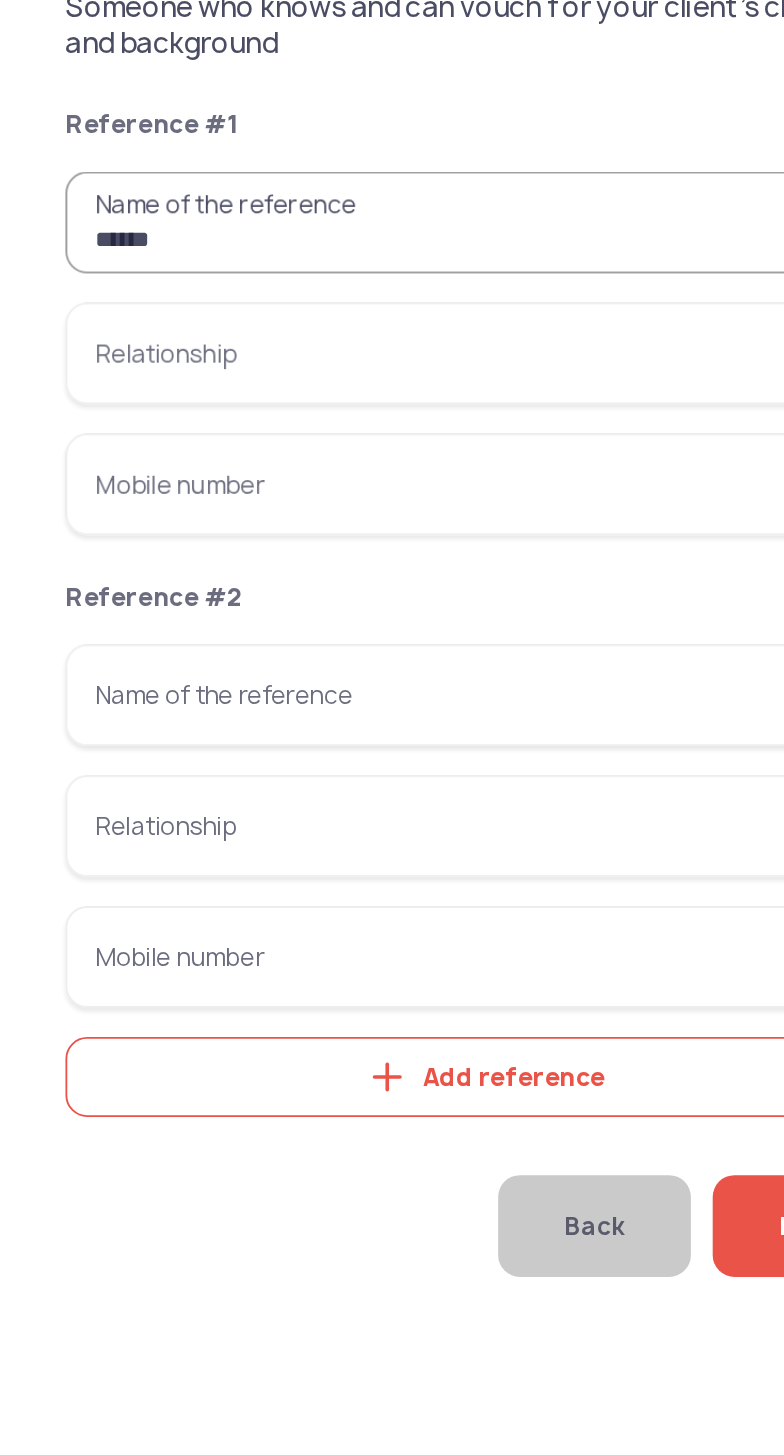 click on "******" at bounding box center [266, 432] 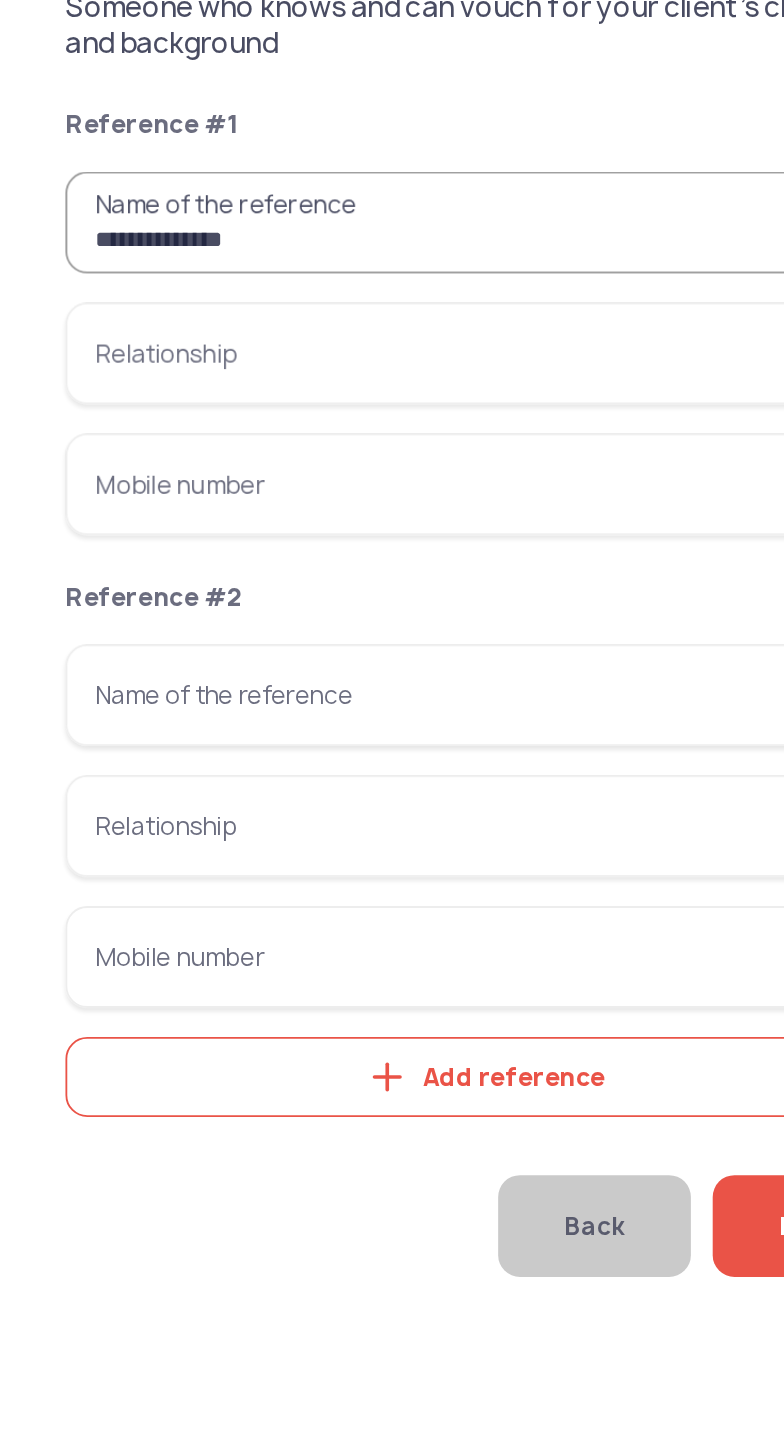 type on "**********" 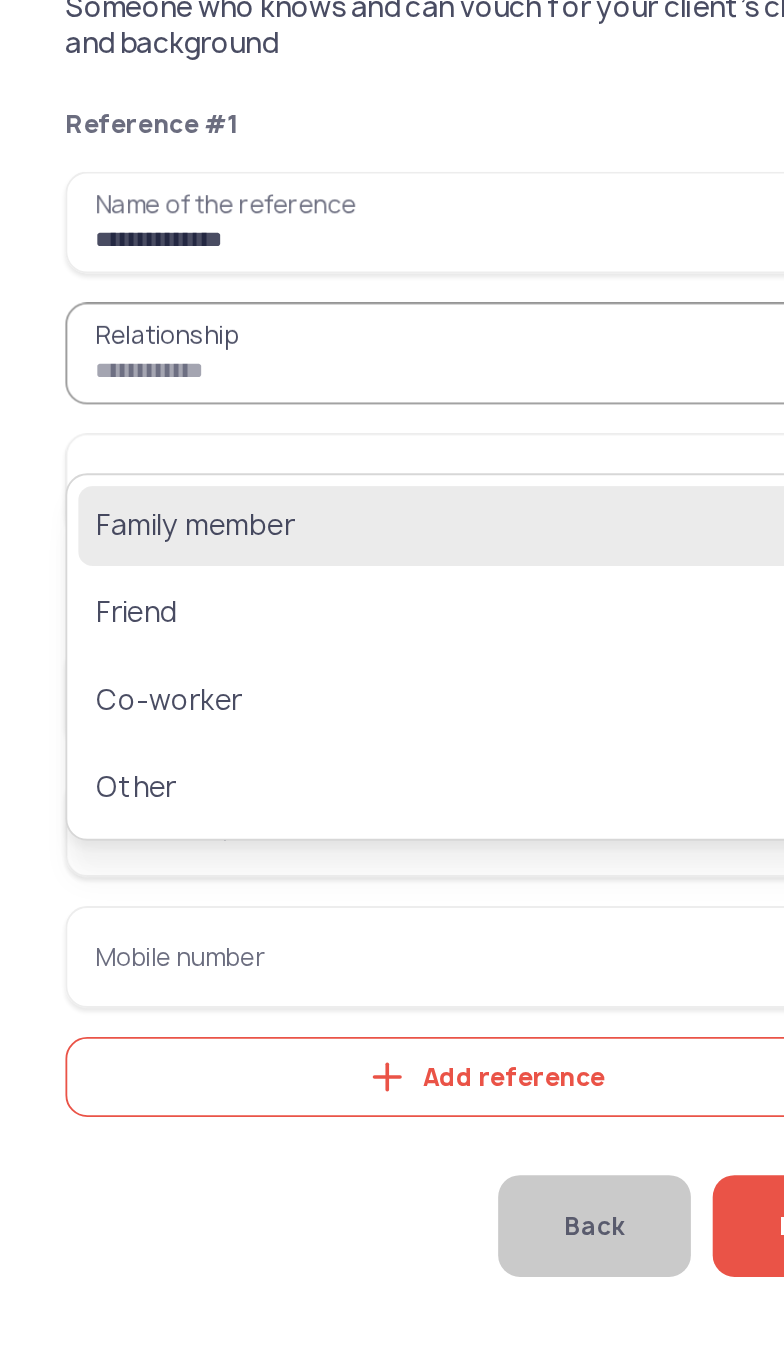 click on "Family member" 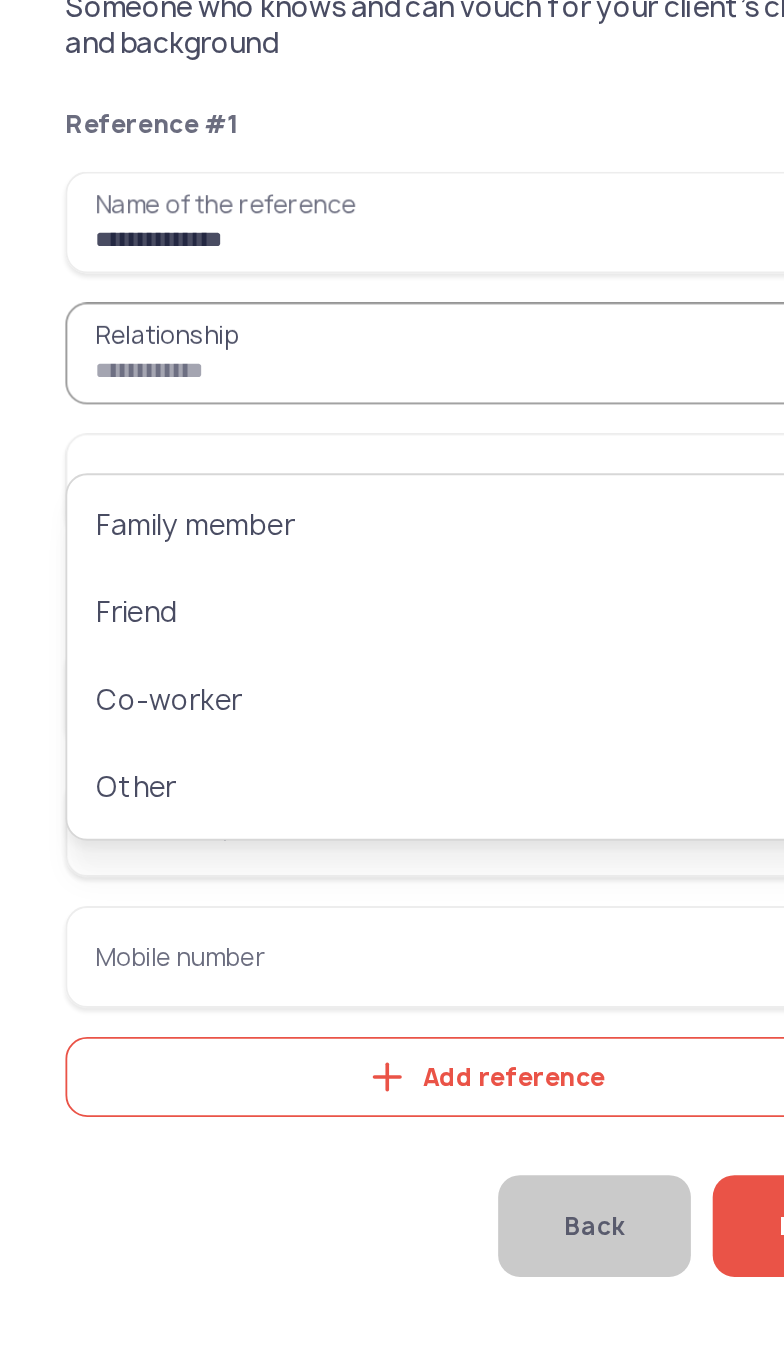 type on "**********" 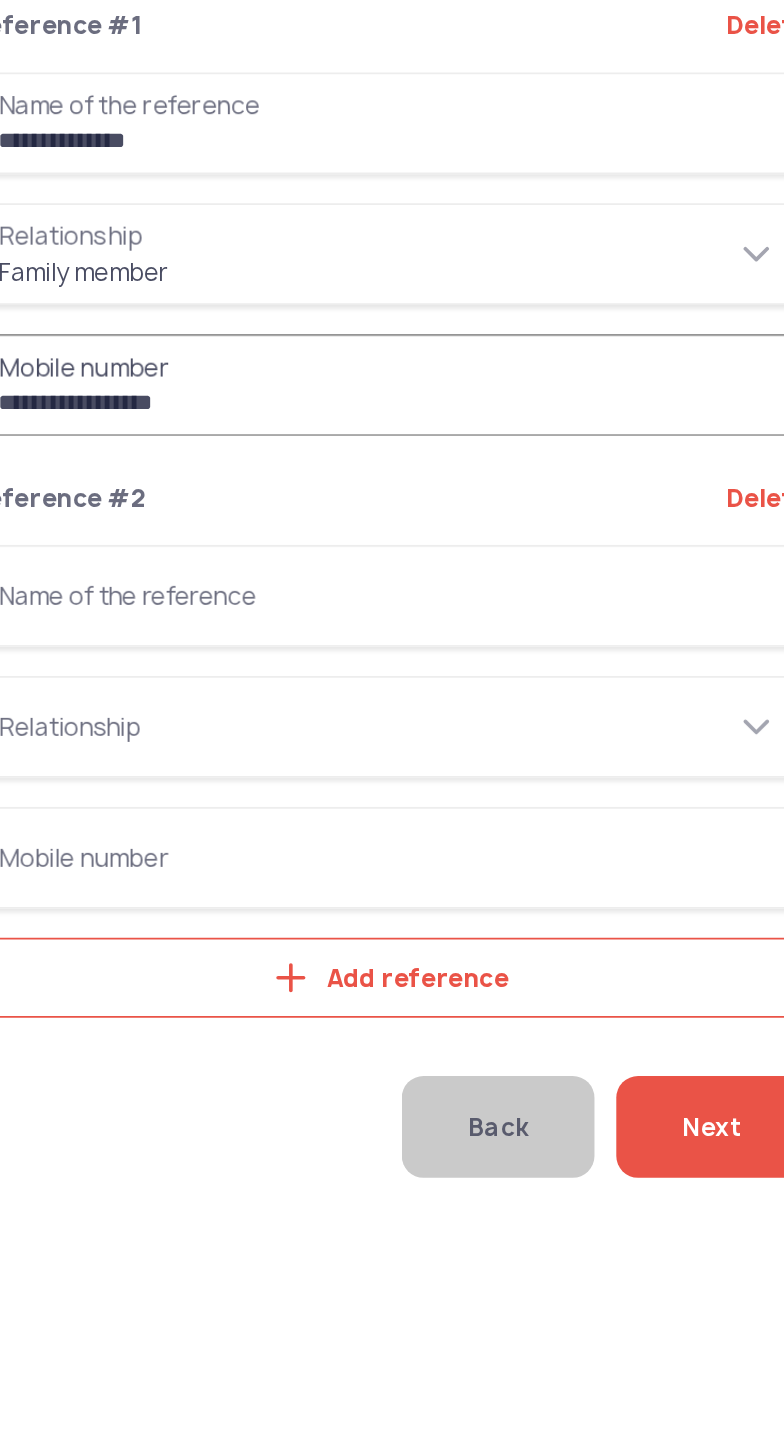 type on "**********" 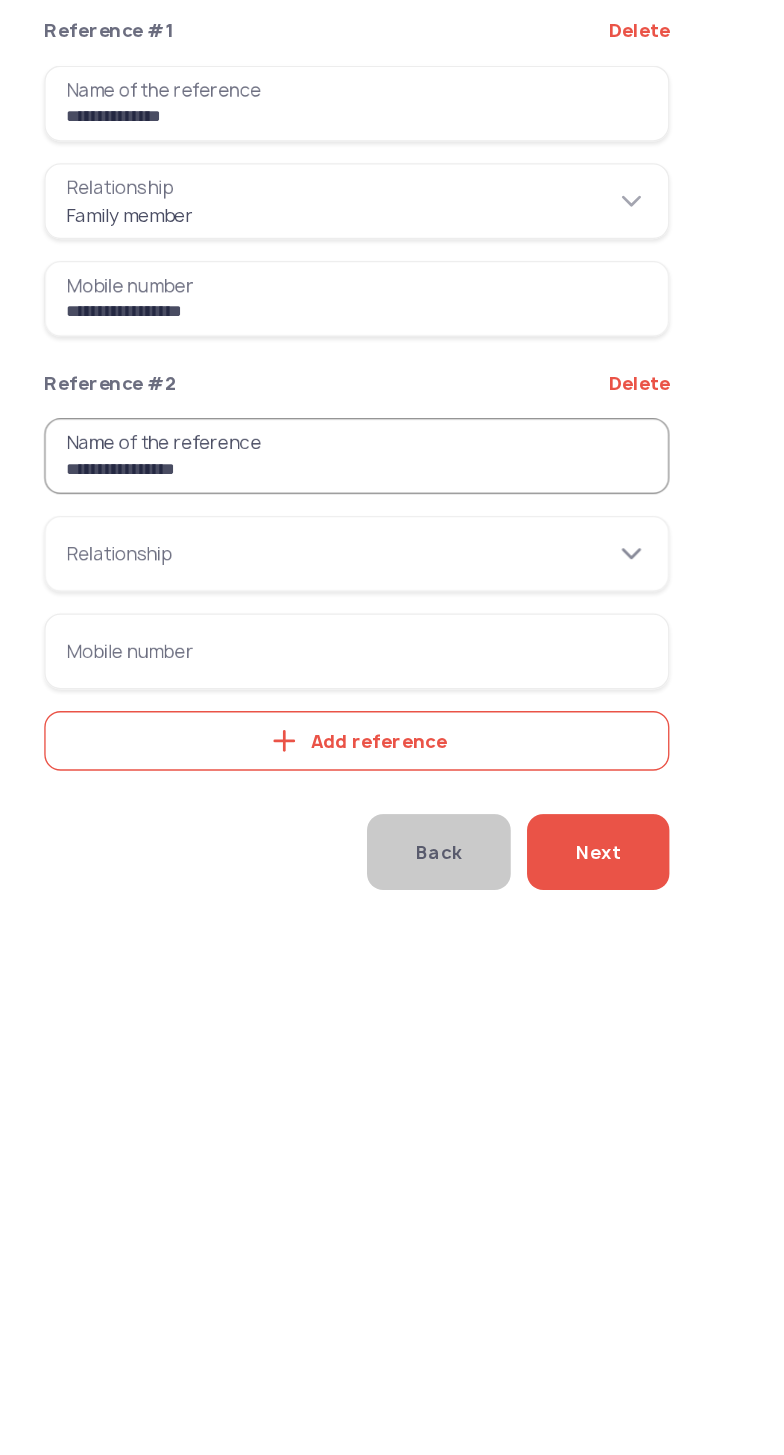 type on "**********" 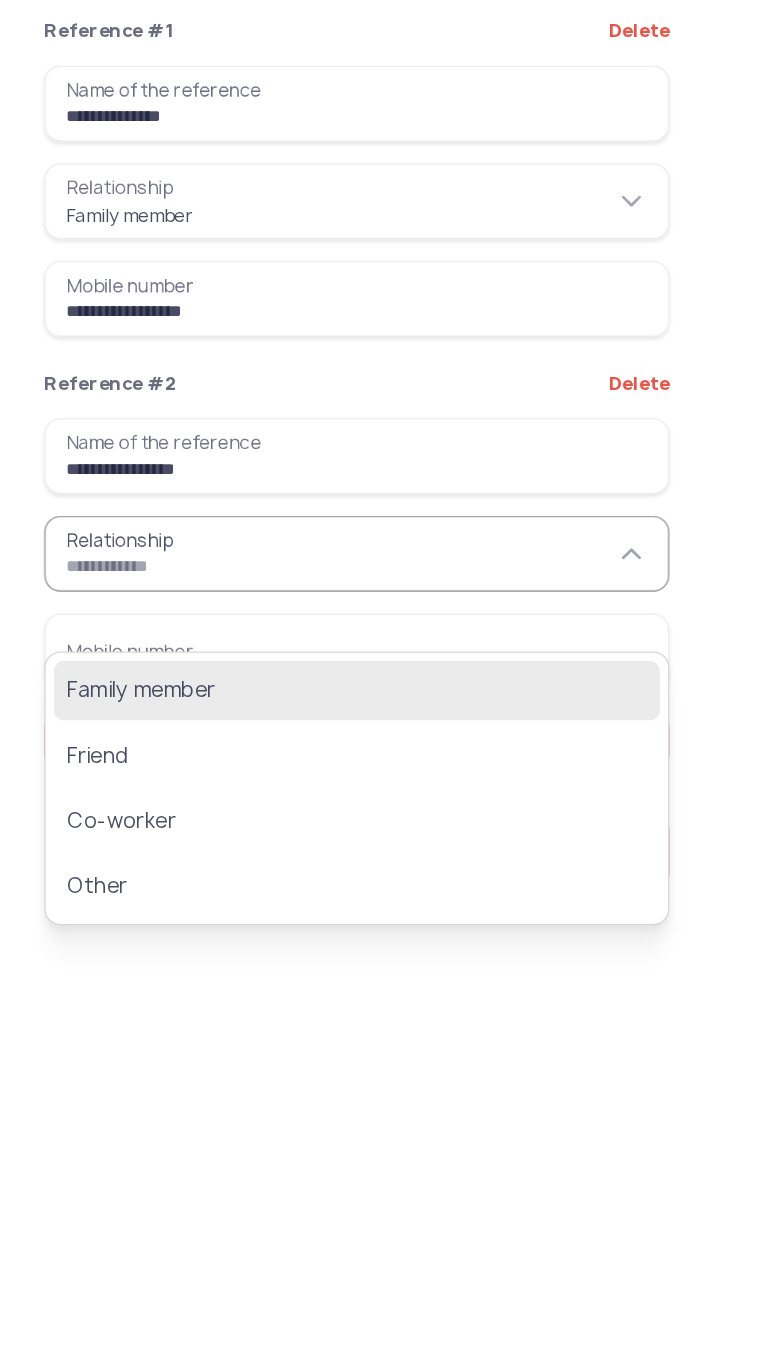 click on "Family member" 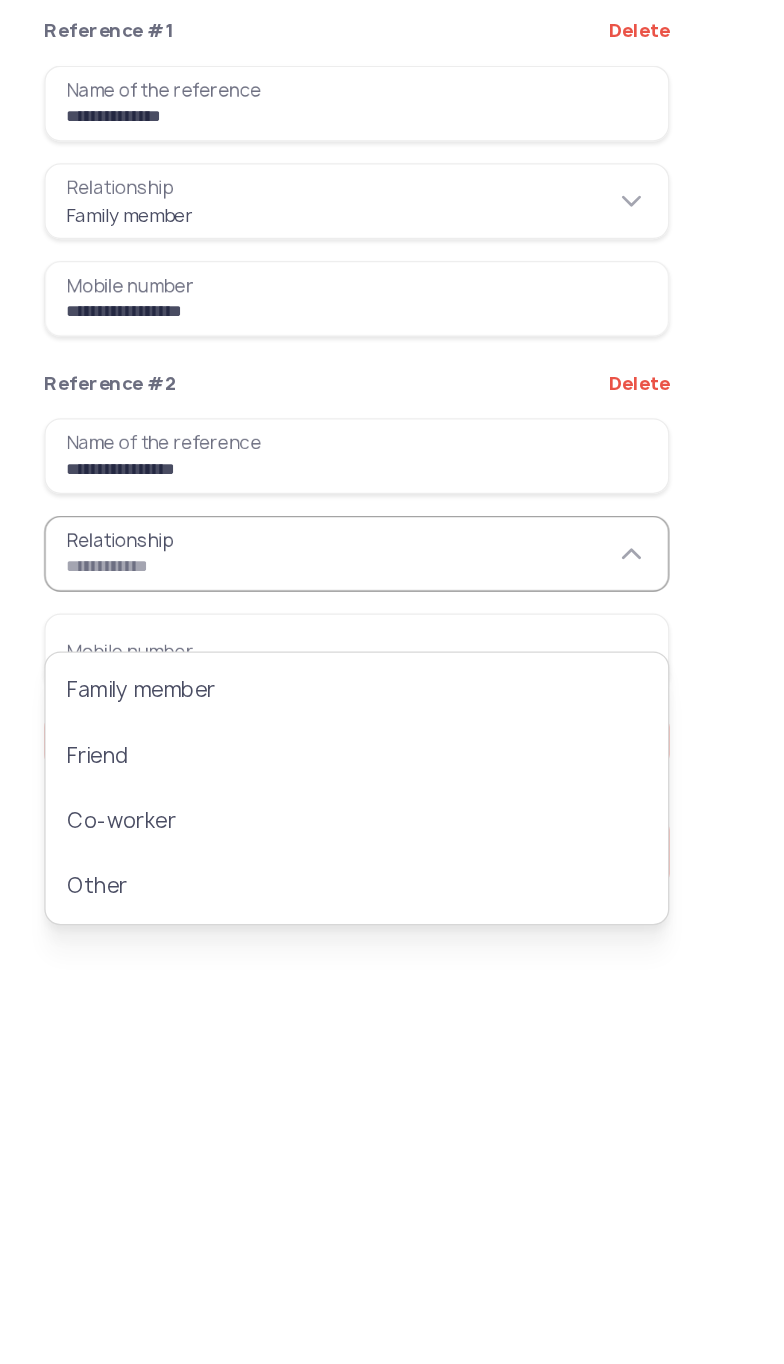 type on "**********" 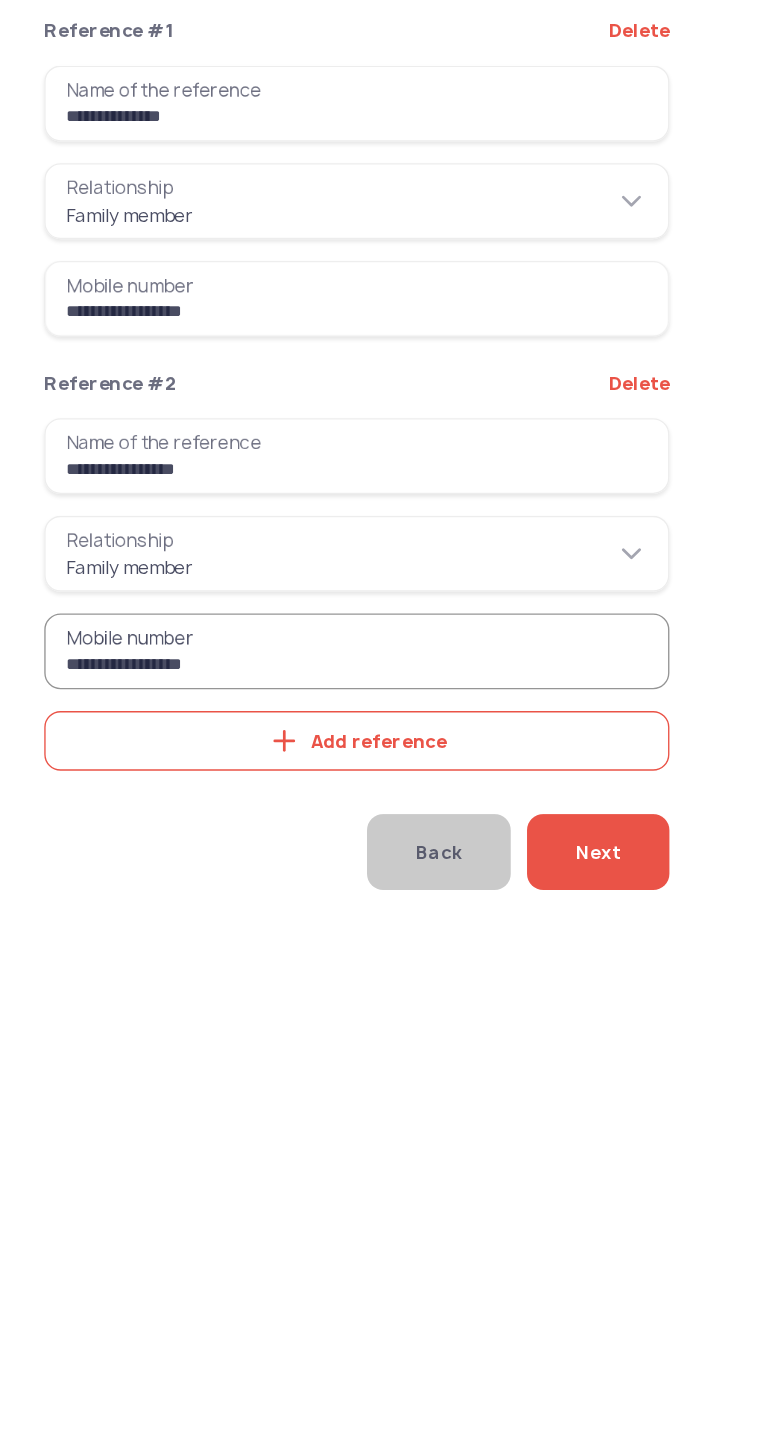 type on "**********" 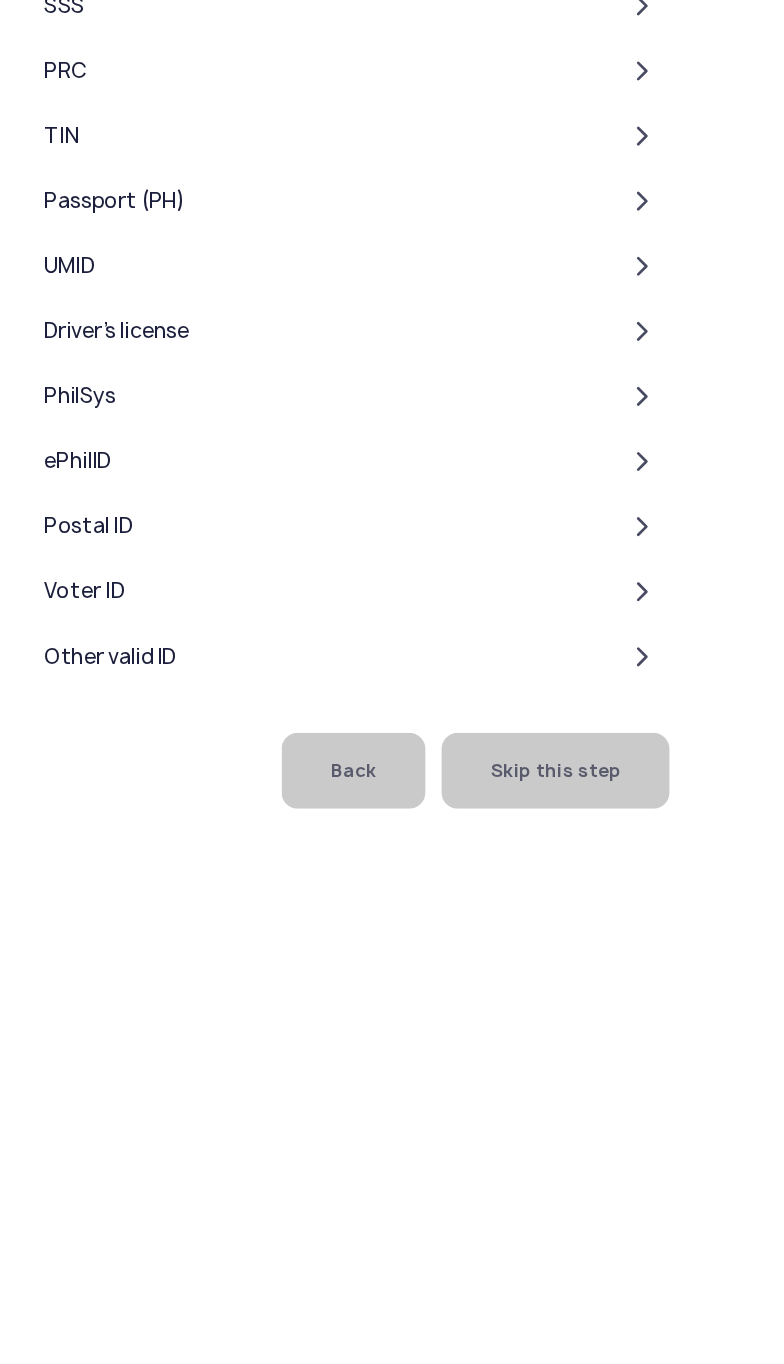 click on "Skip this step" 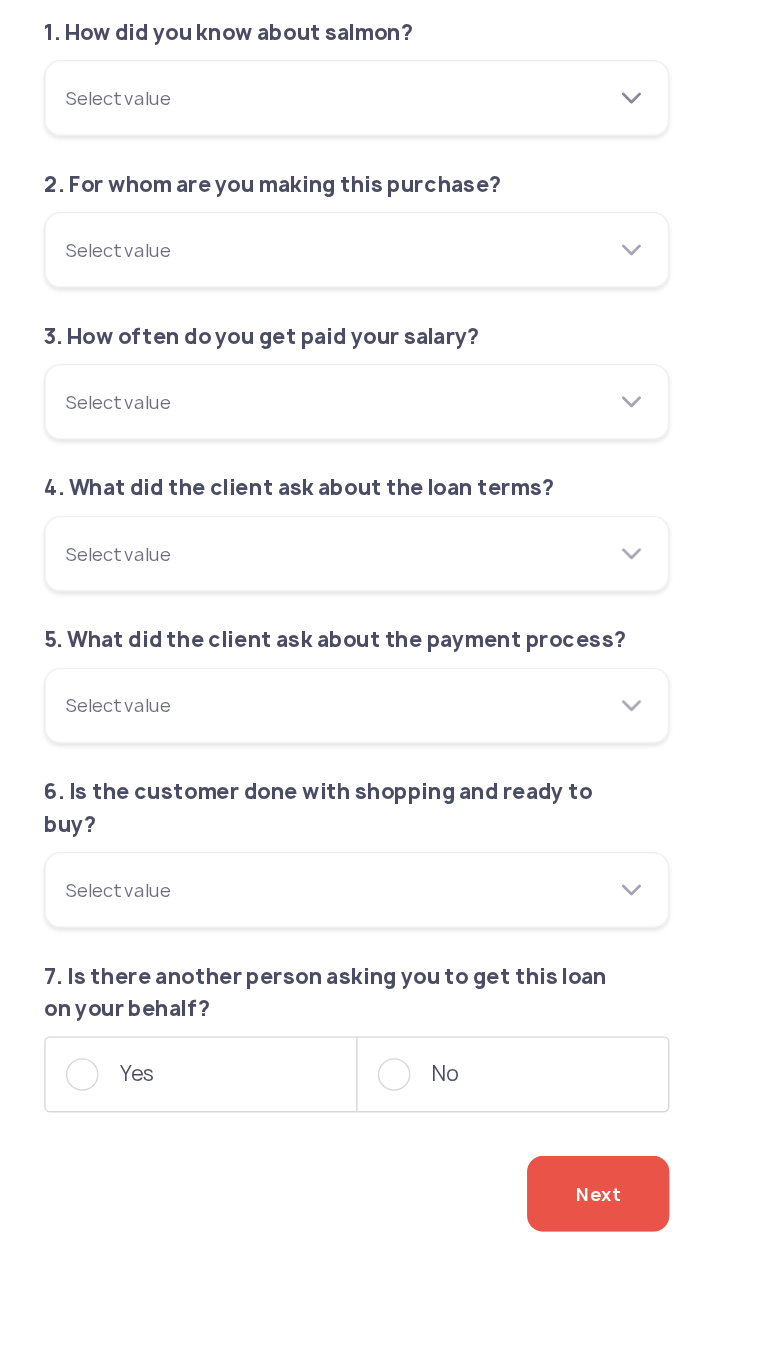 click on "Select value" at bounding box center (266, 236) 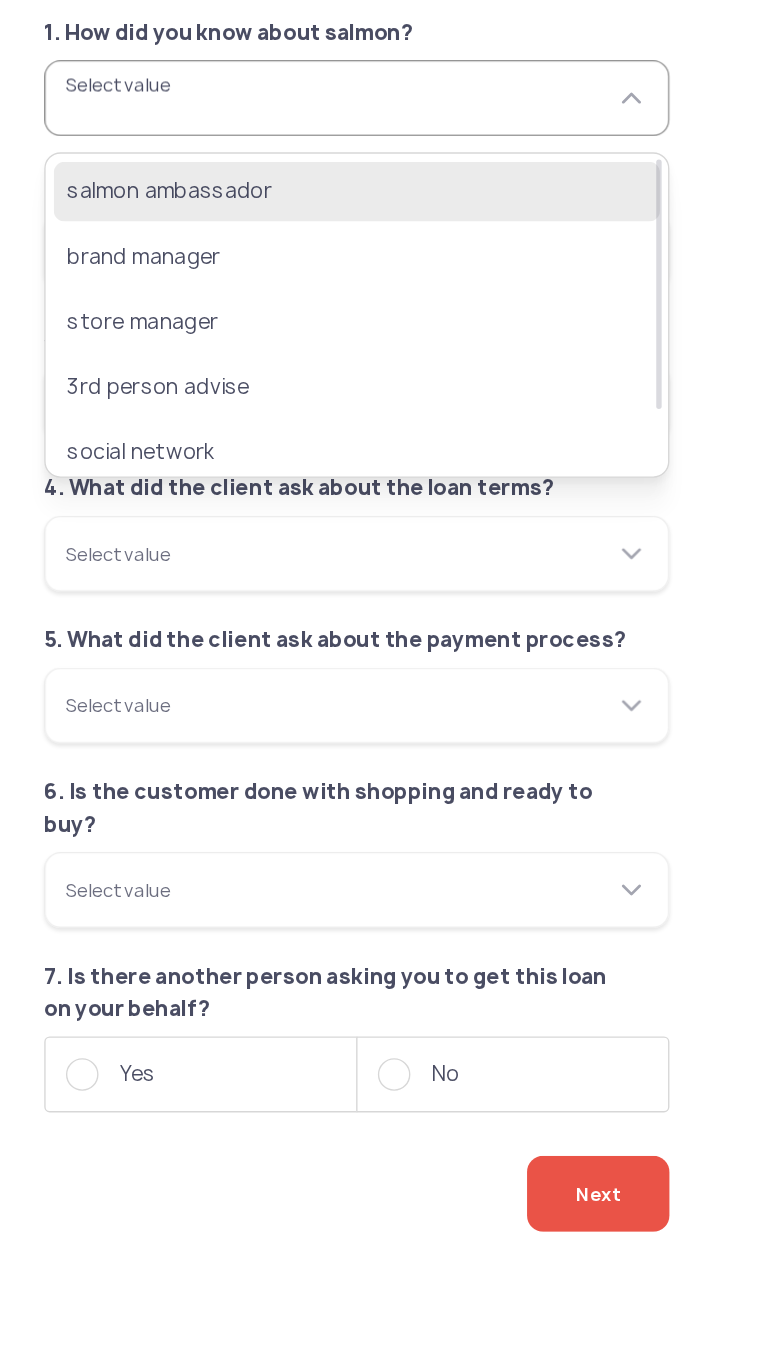 click on "salmon ambassador" 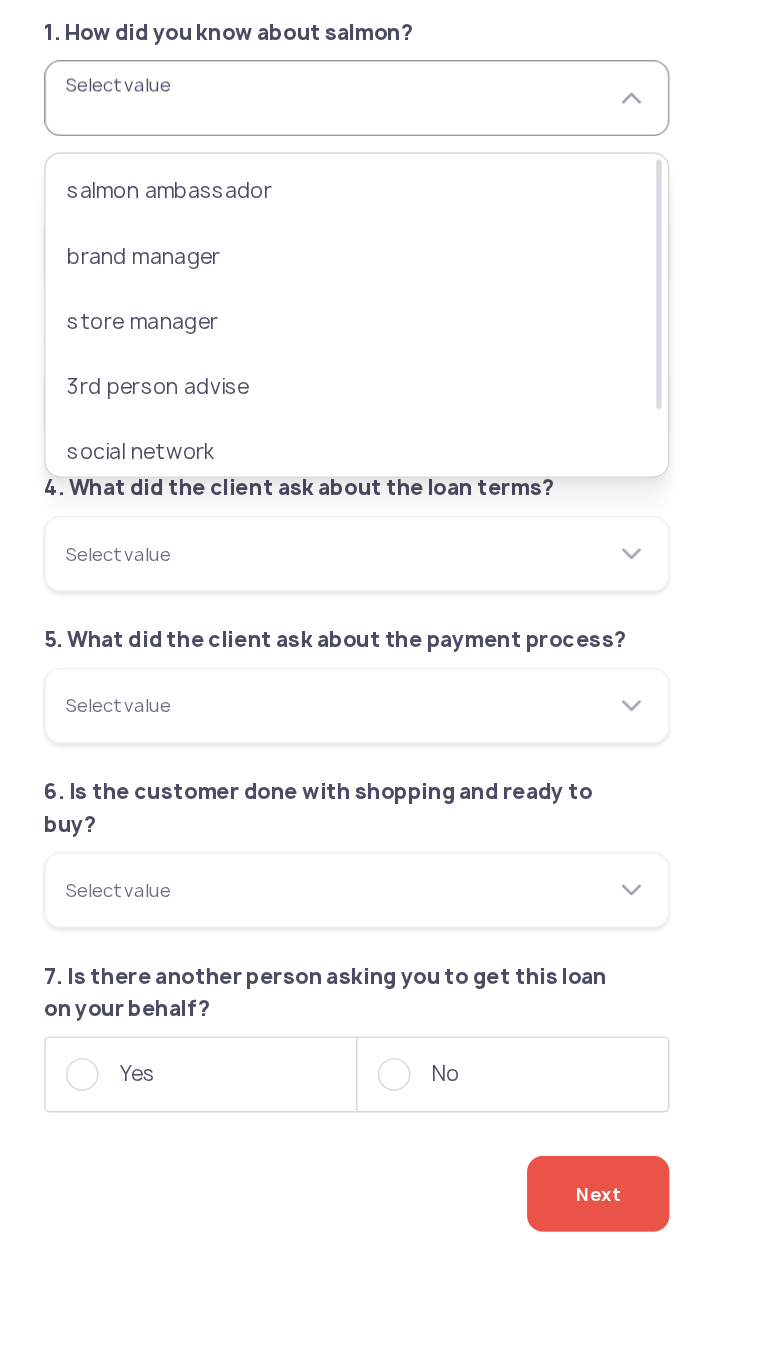 type on "**********" 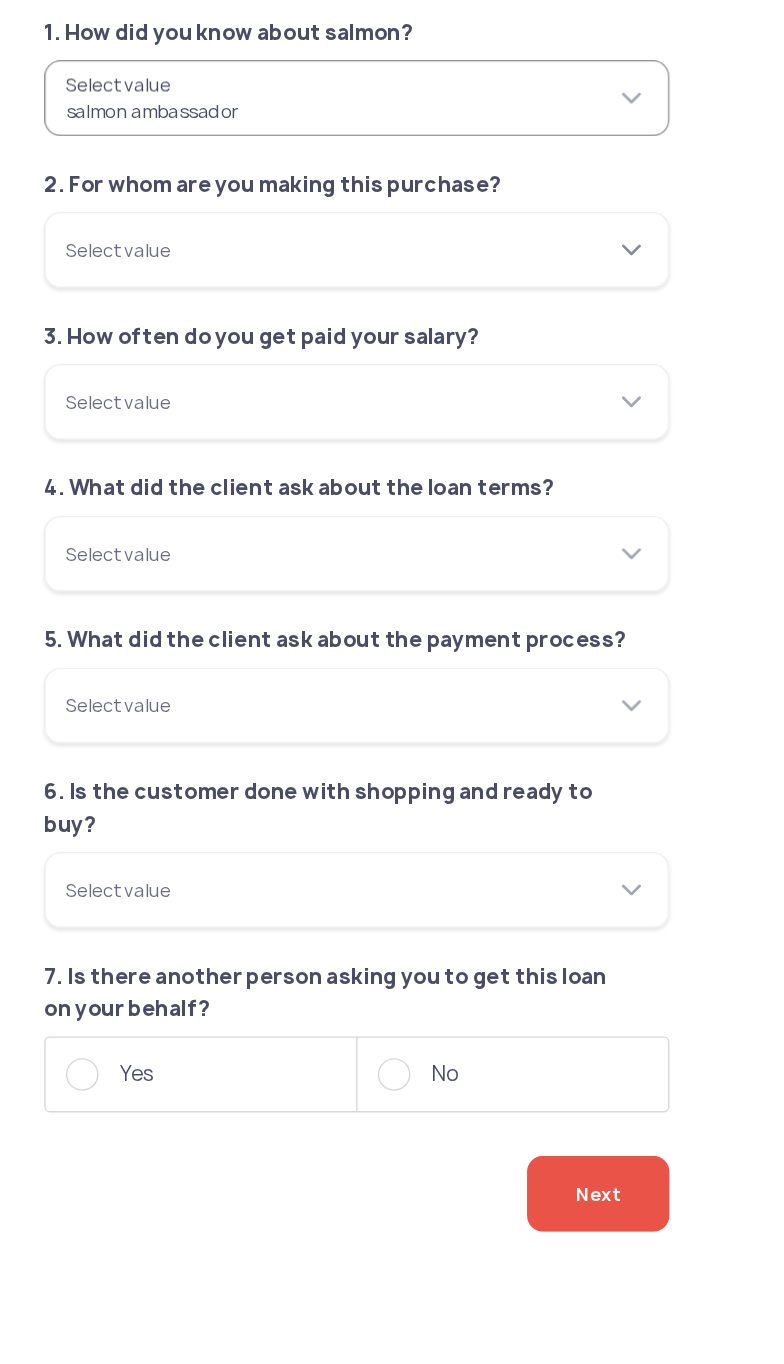 click on "Select value" at bounding box center [266, 348] 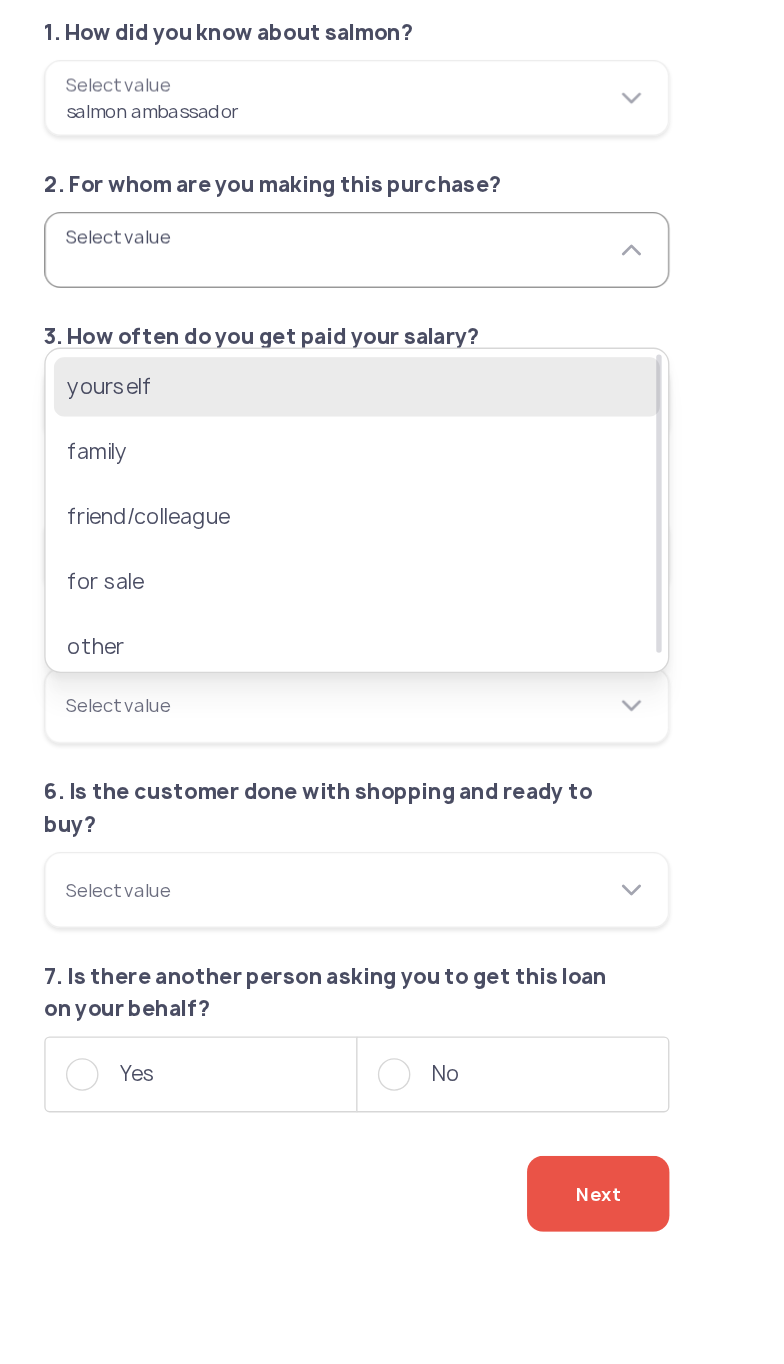 click on "yourself" 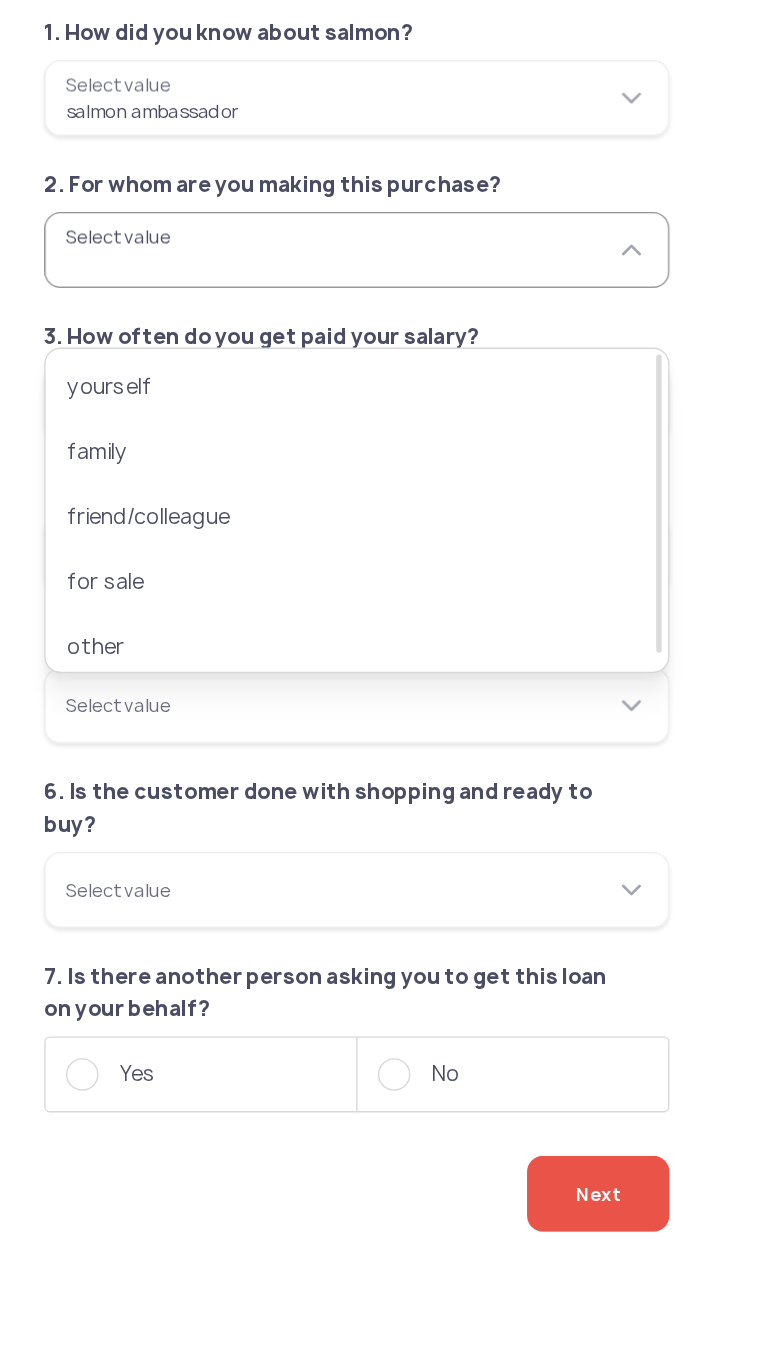 type on "********" 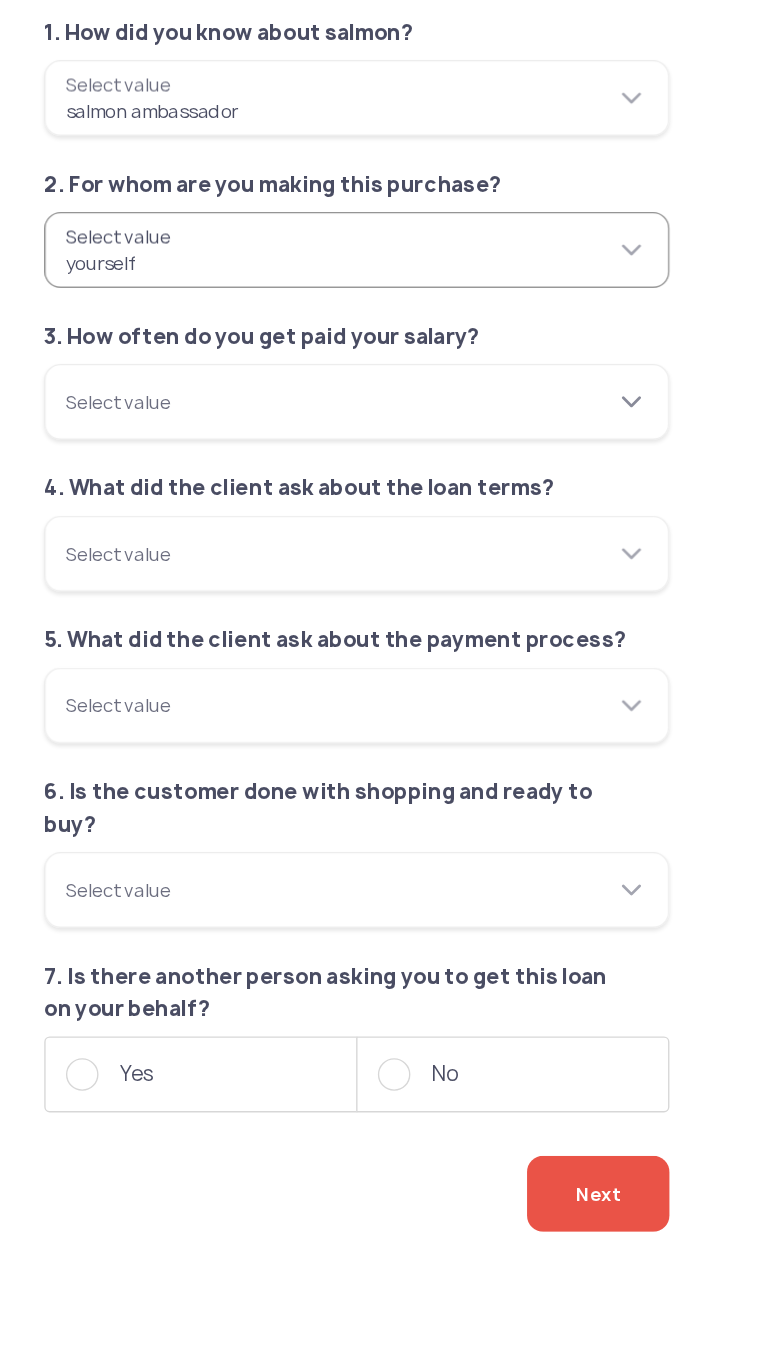 click on "Select value" at bounding box center [266, 460] 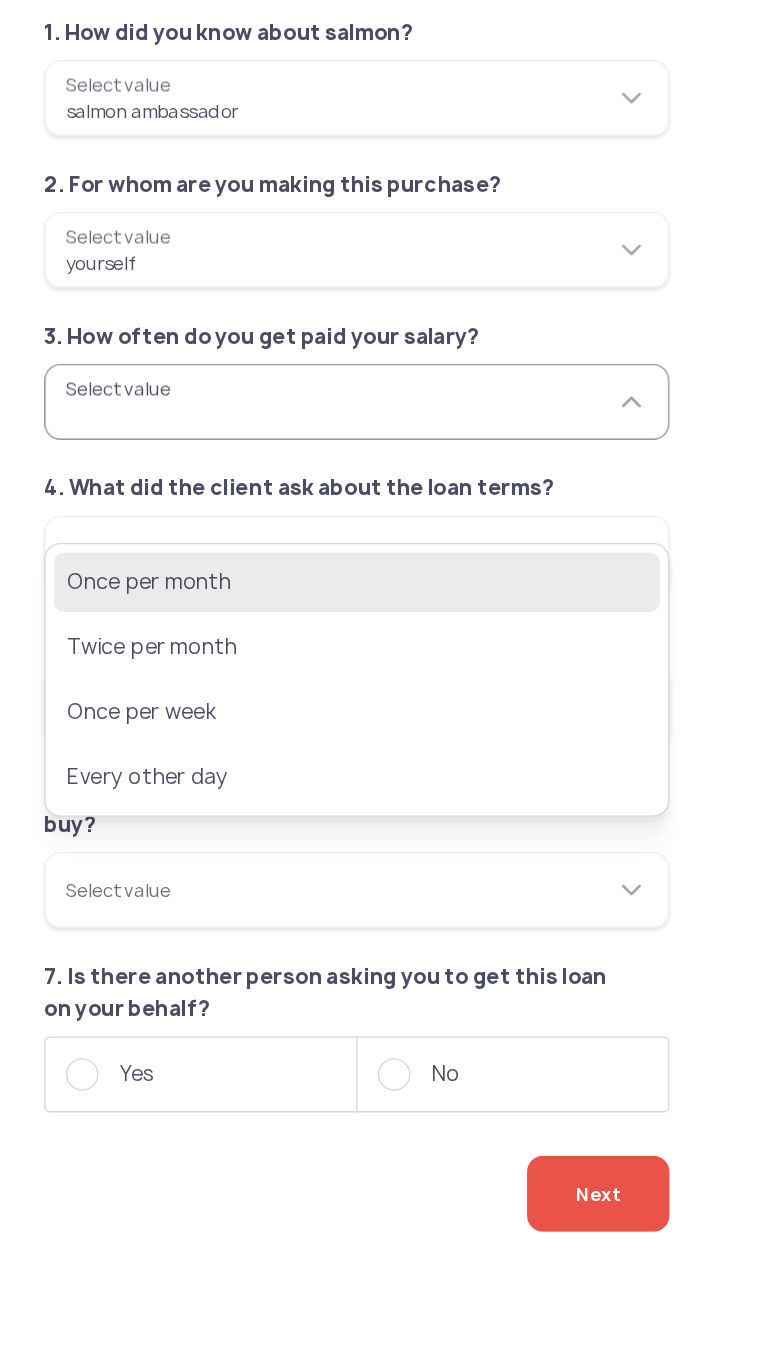 click on "Once per month" 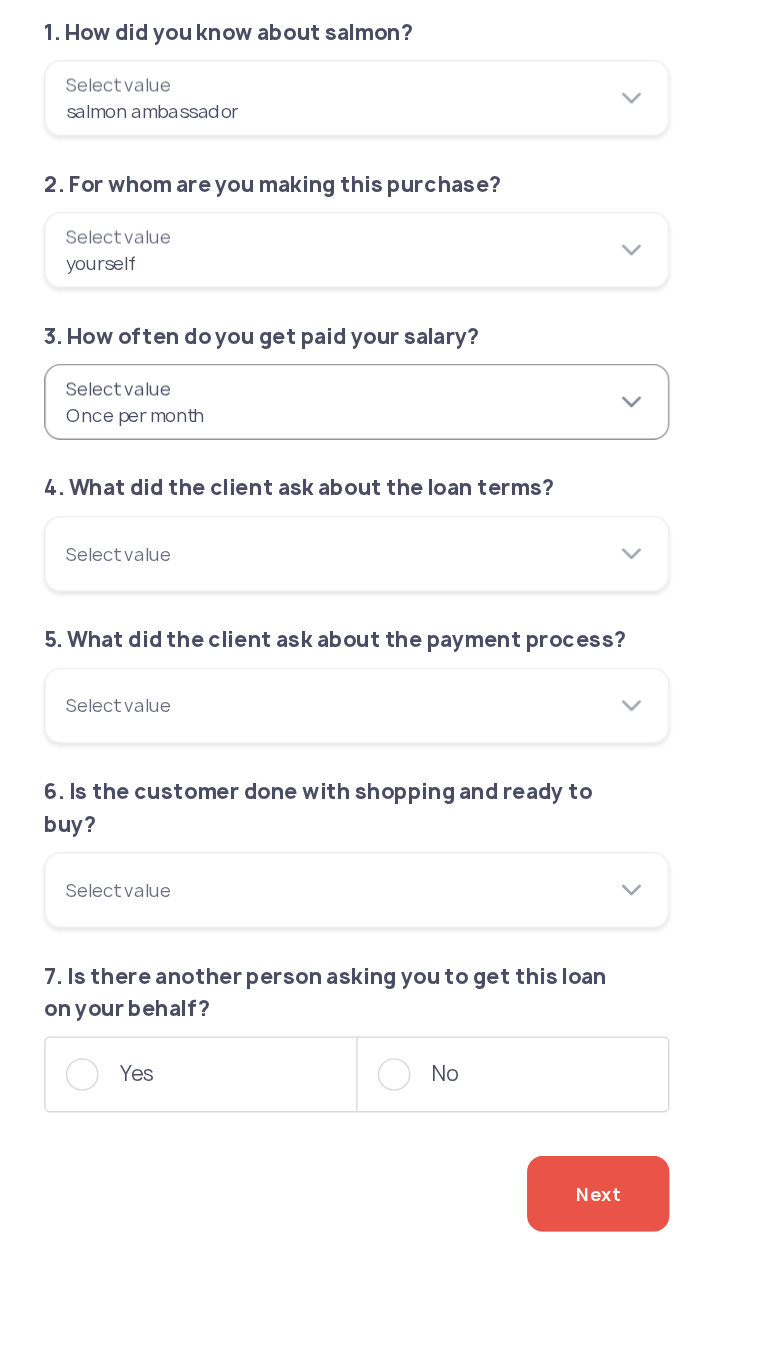 click on "**********" at bounding box center (266, 460) 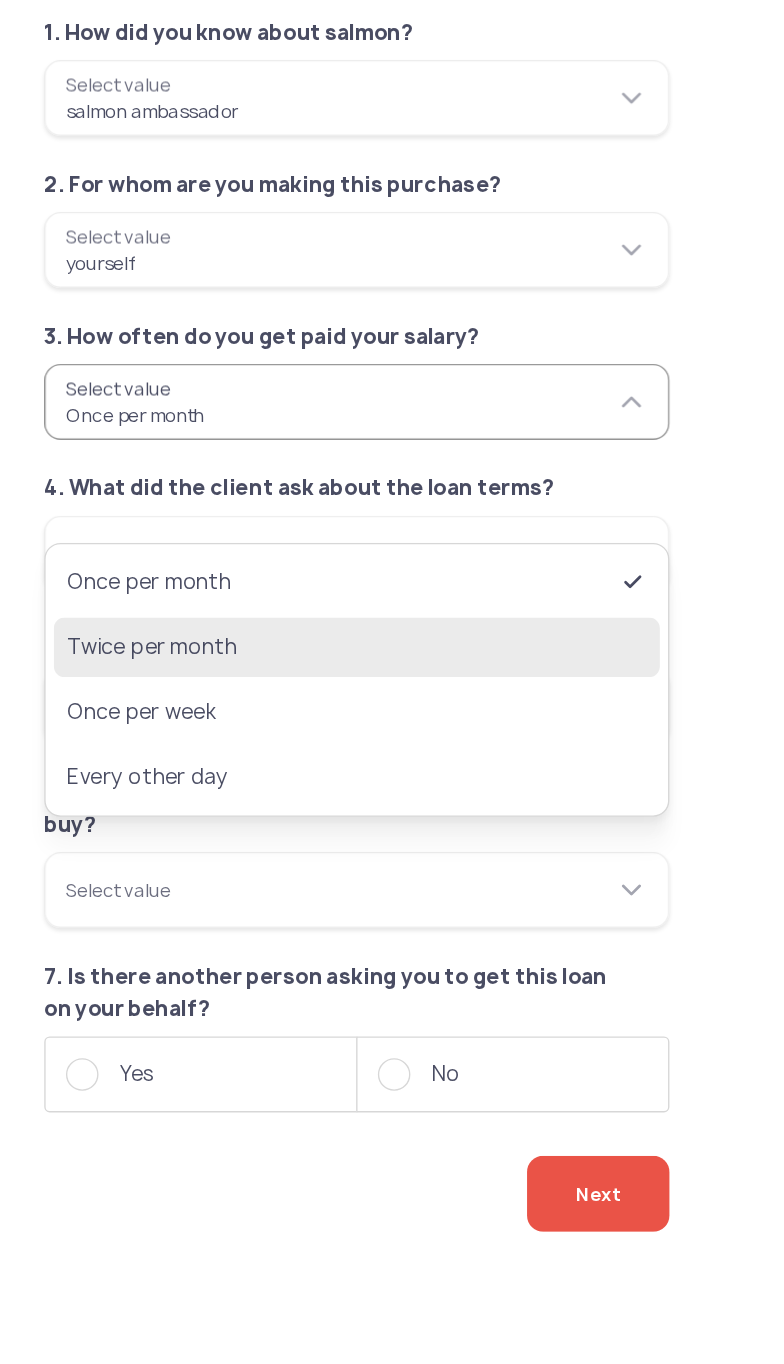 click on "Twice per month" 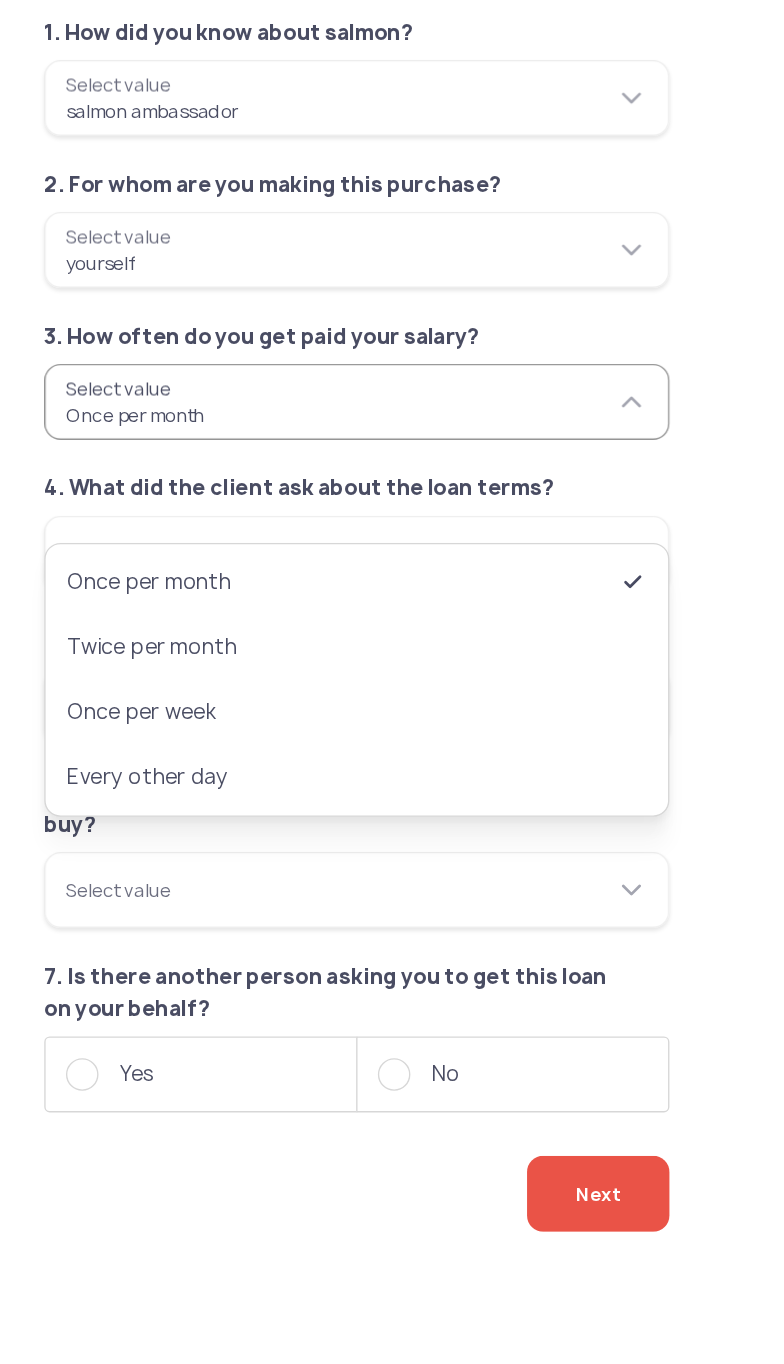type on "**********" 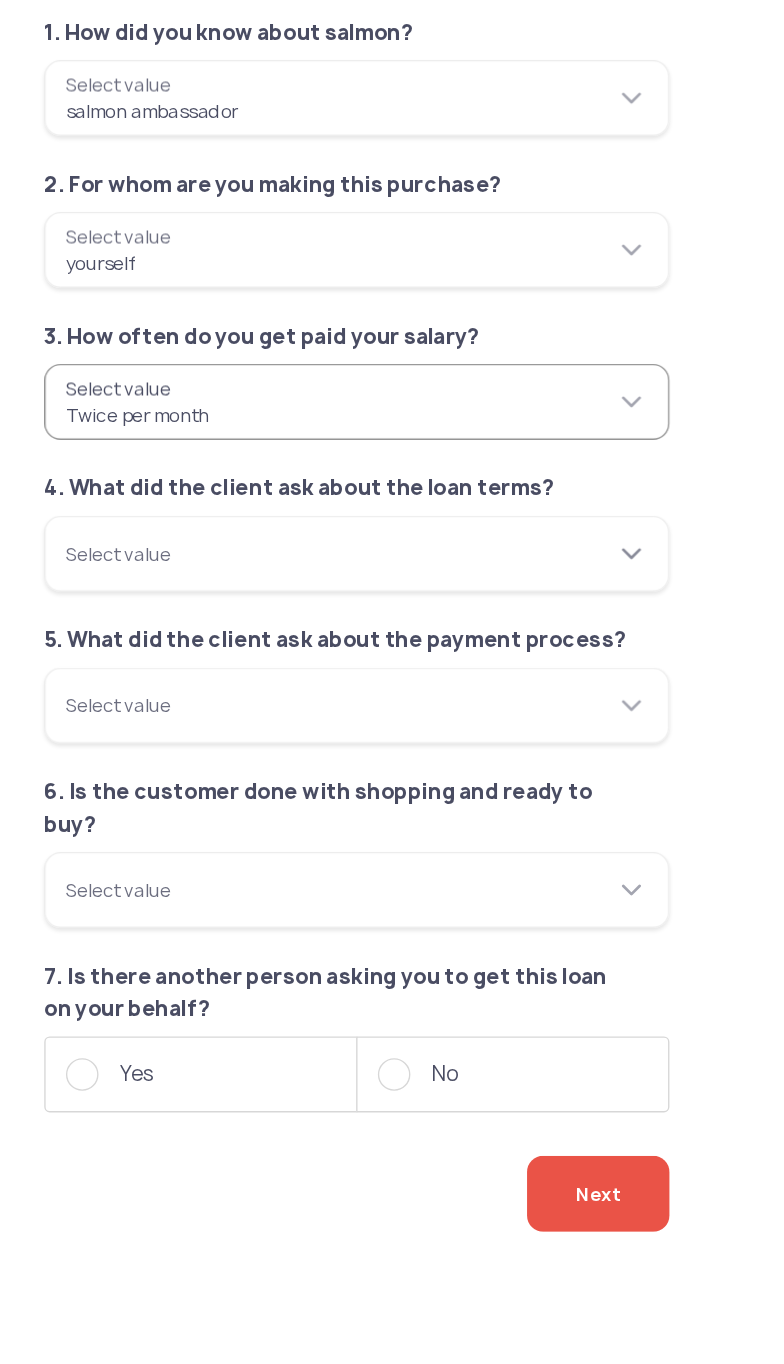 click on "Select value" 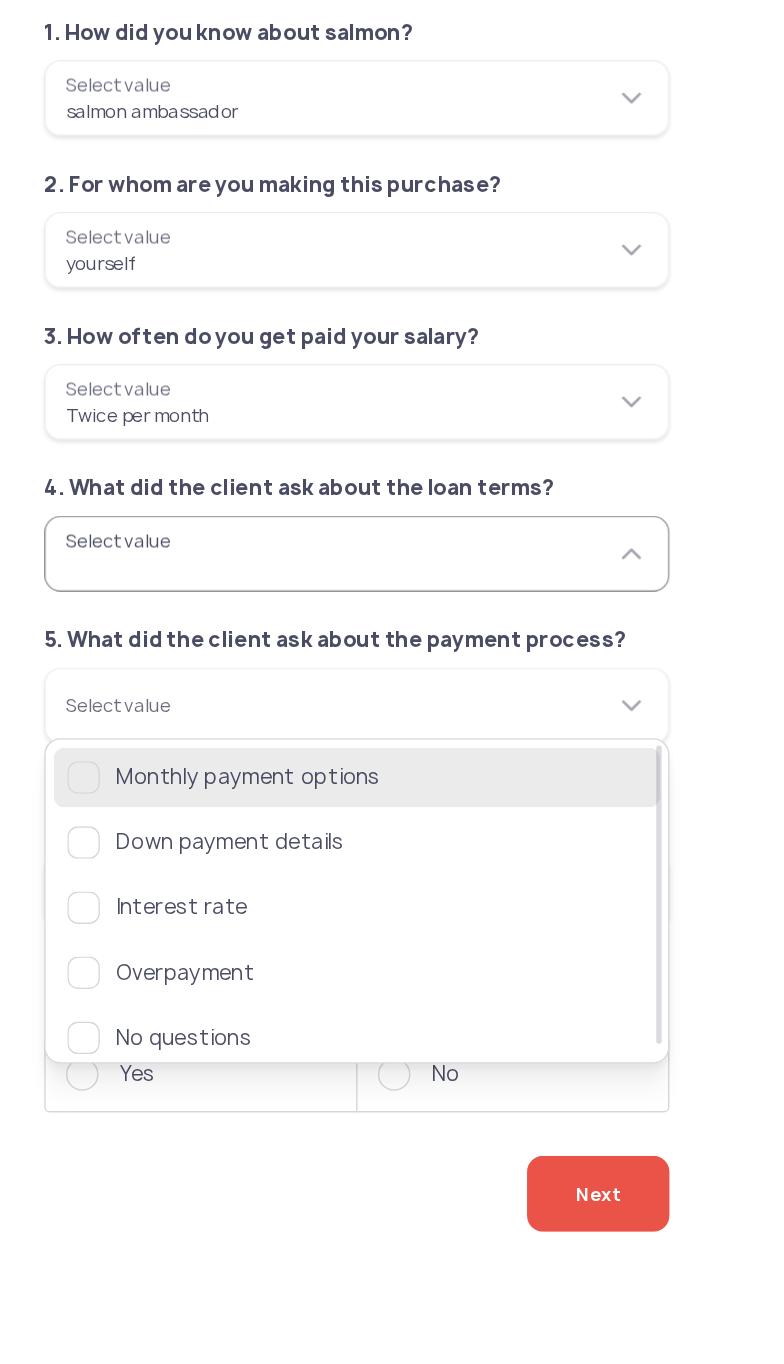 click on "Monthly payment options" 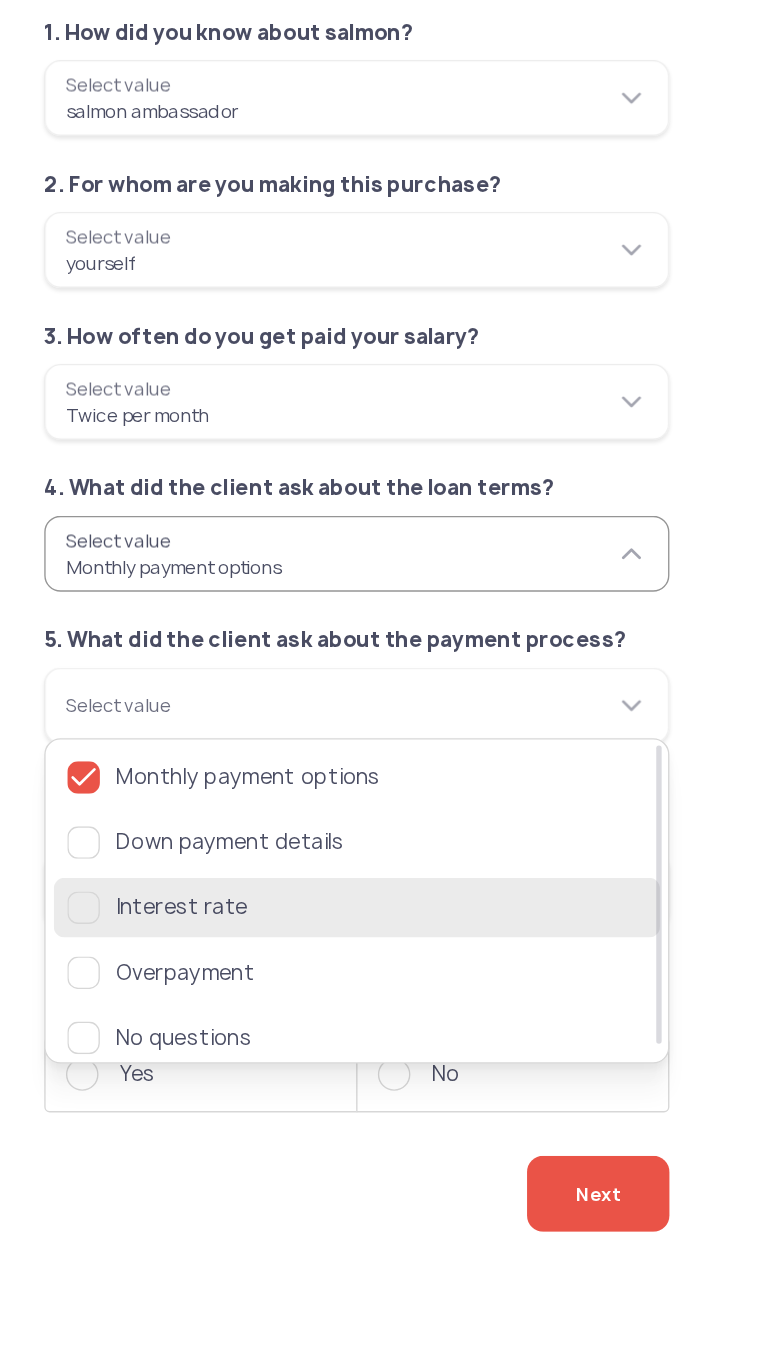 click 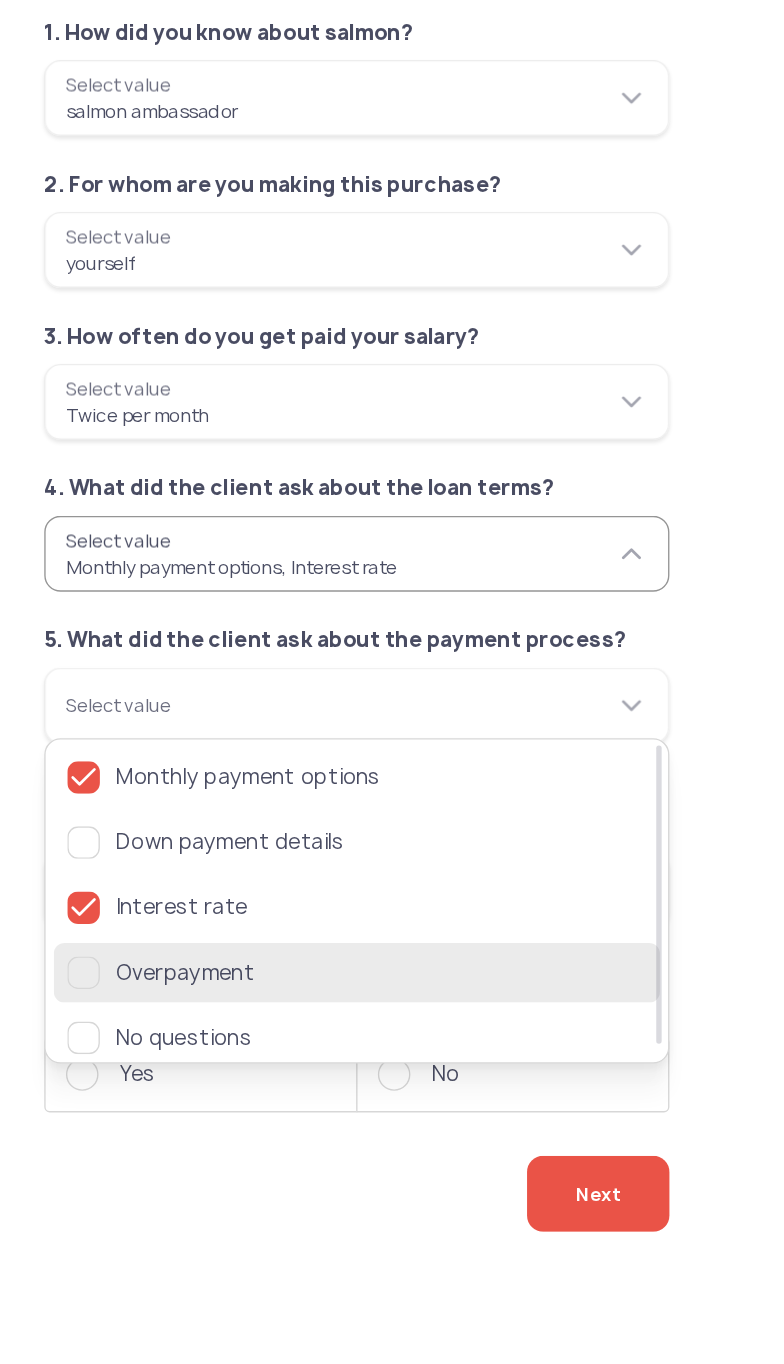 click on "Overpayment" 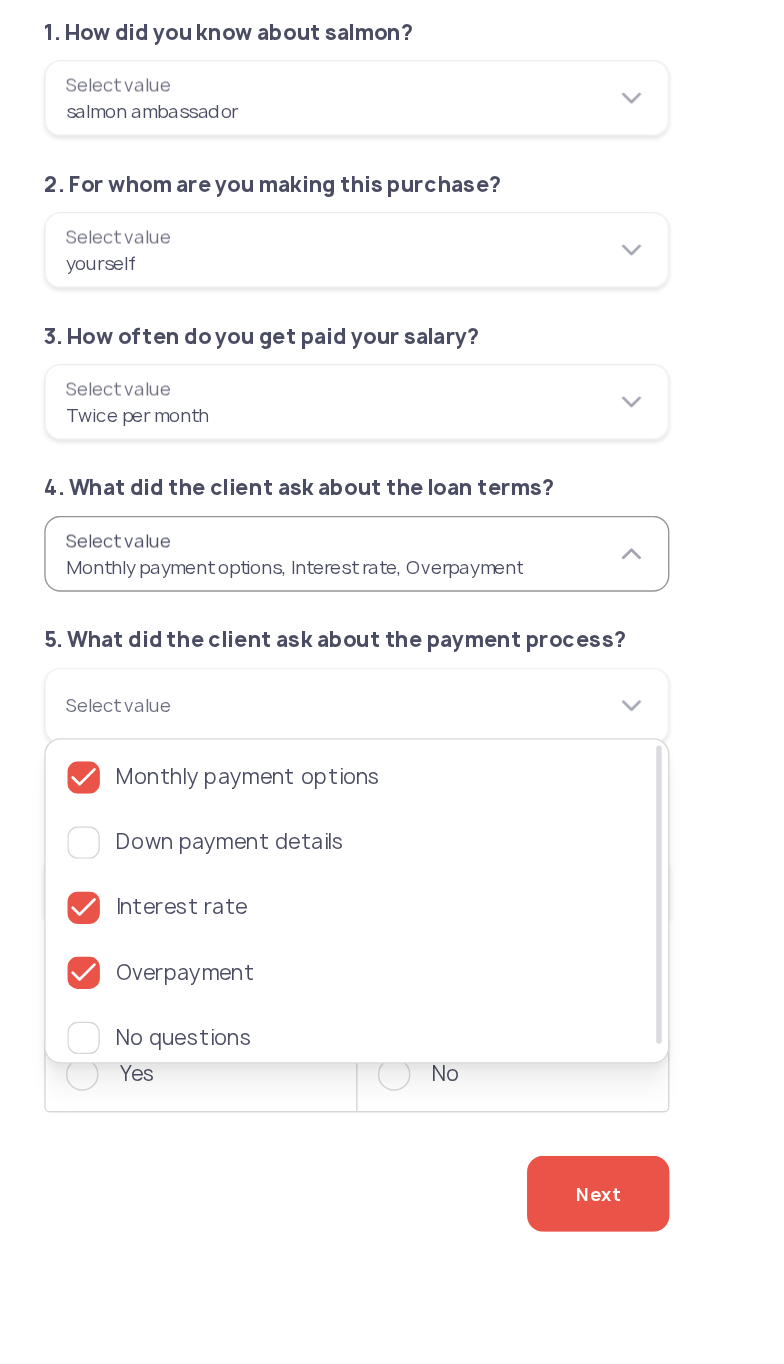 click on "**********" 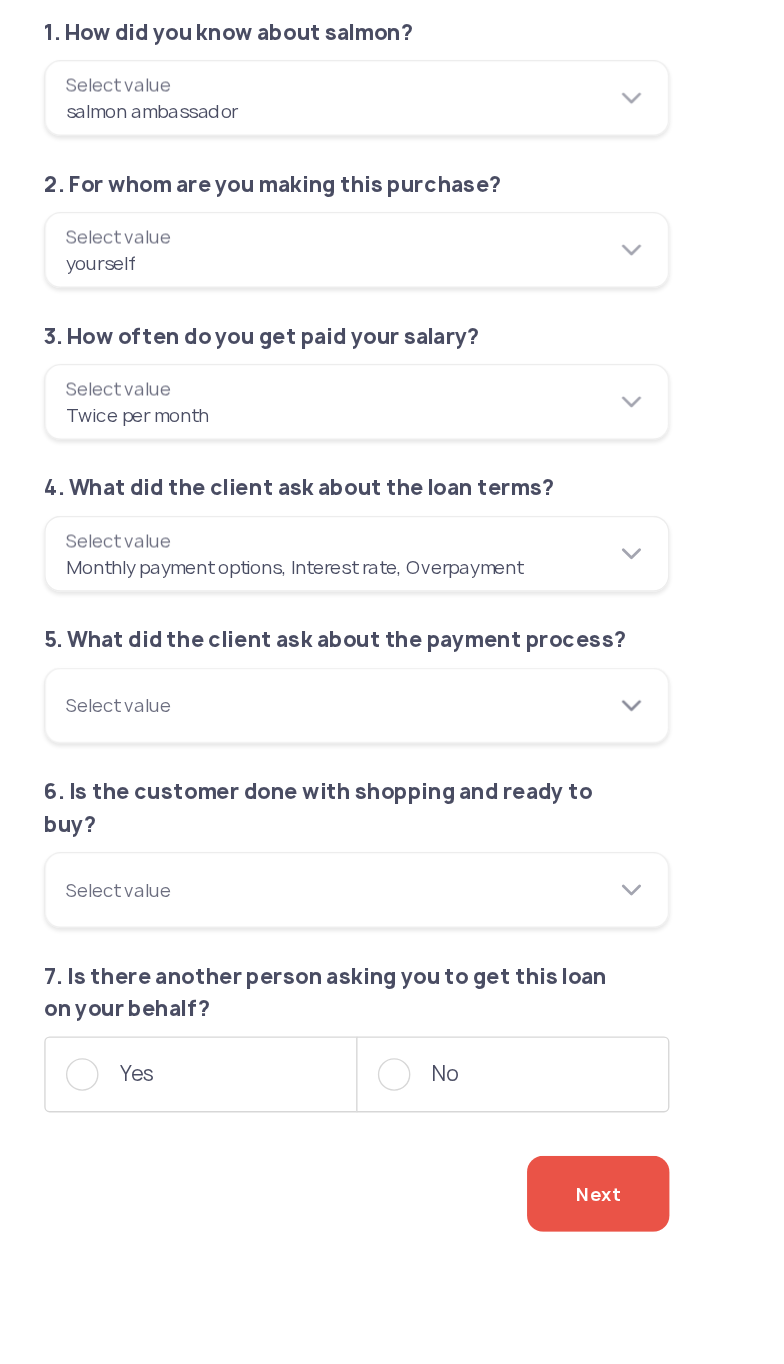 click on "Select value" 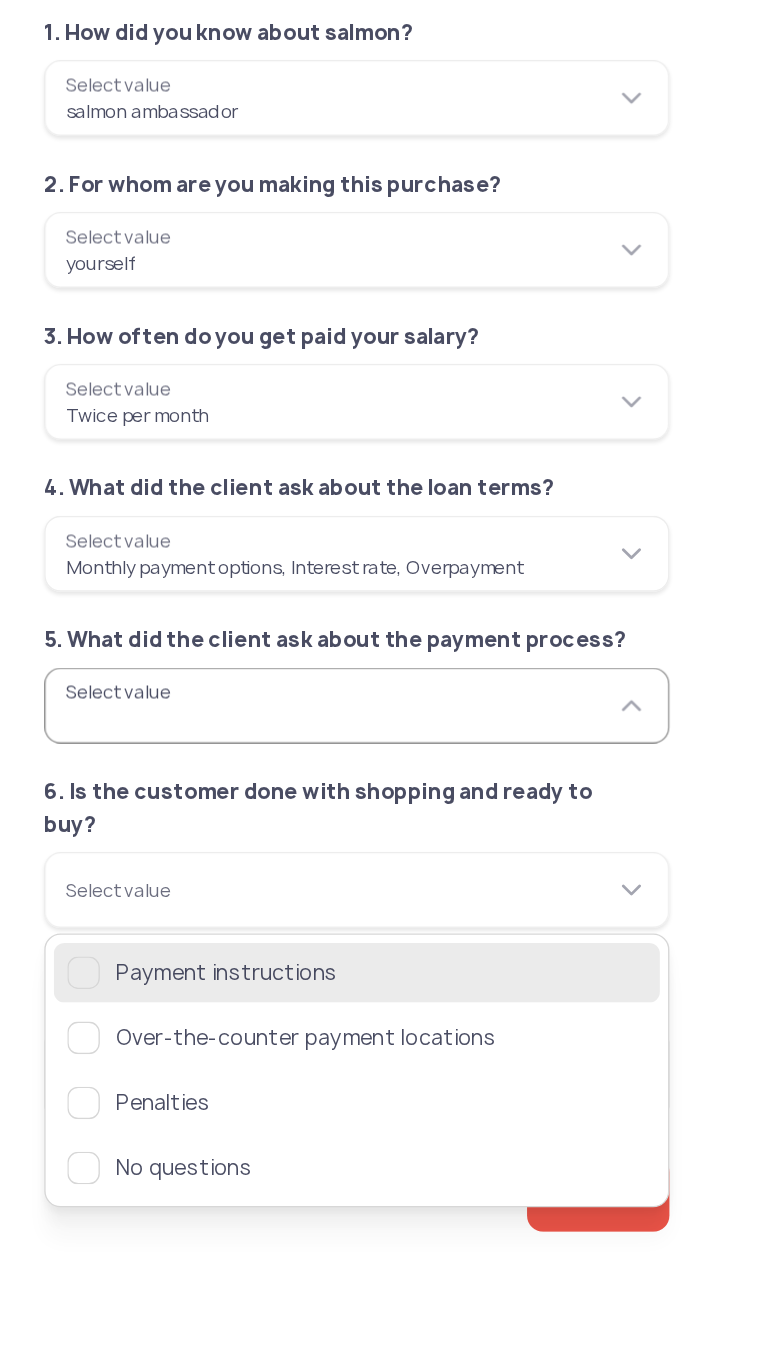 click on "Payment instructions" 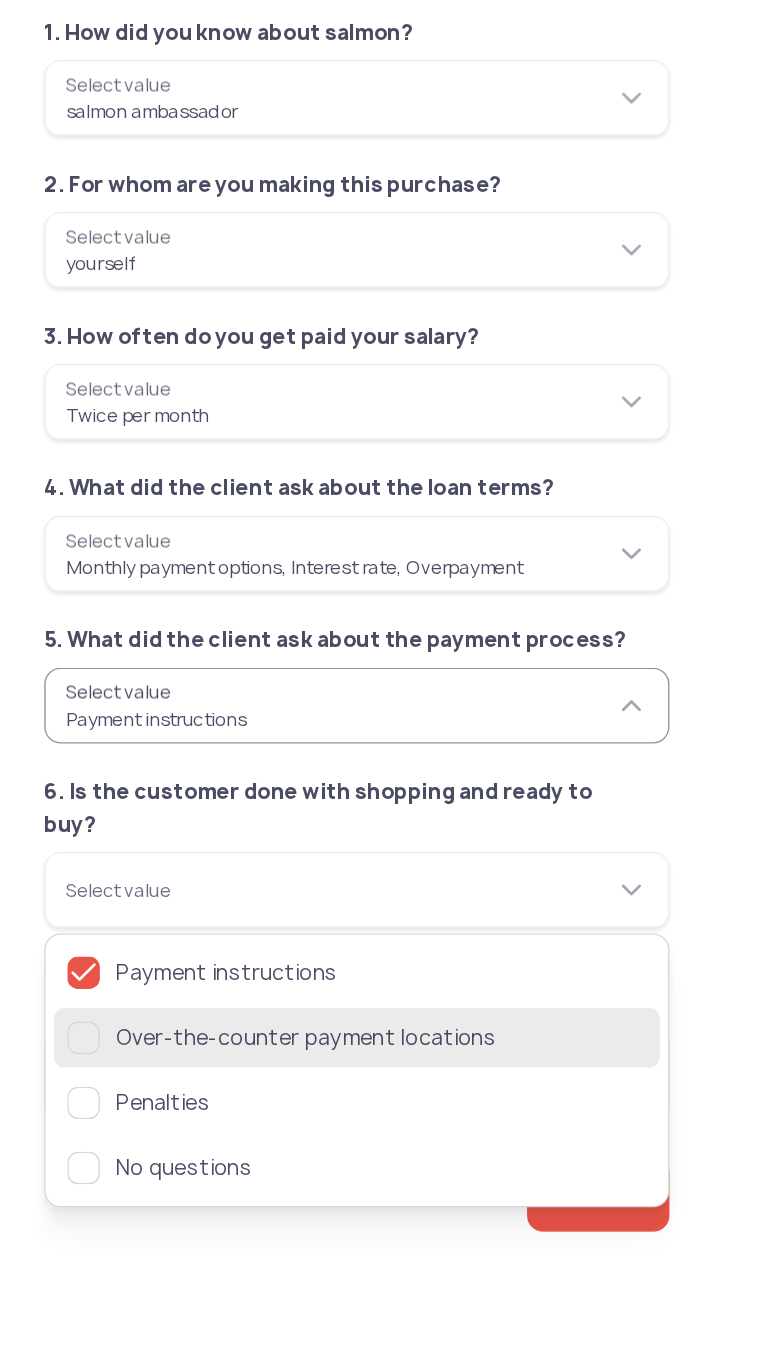 click 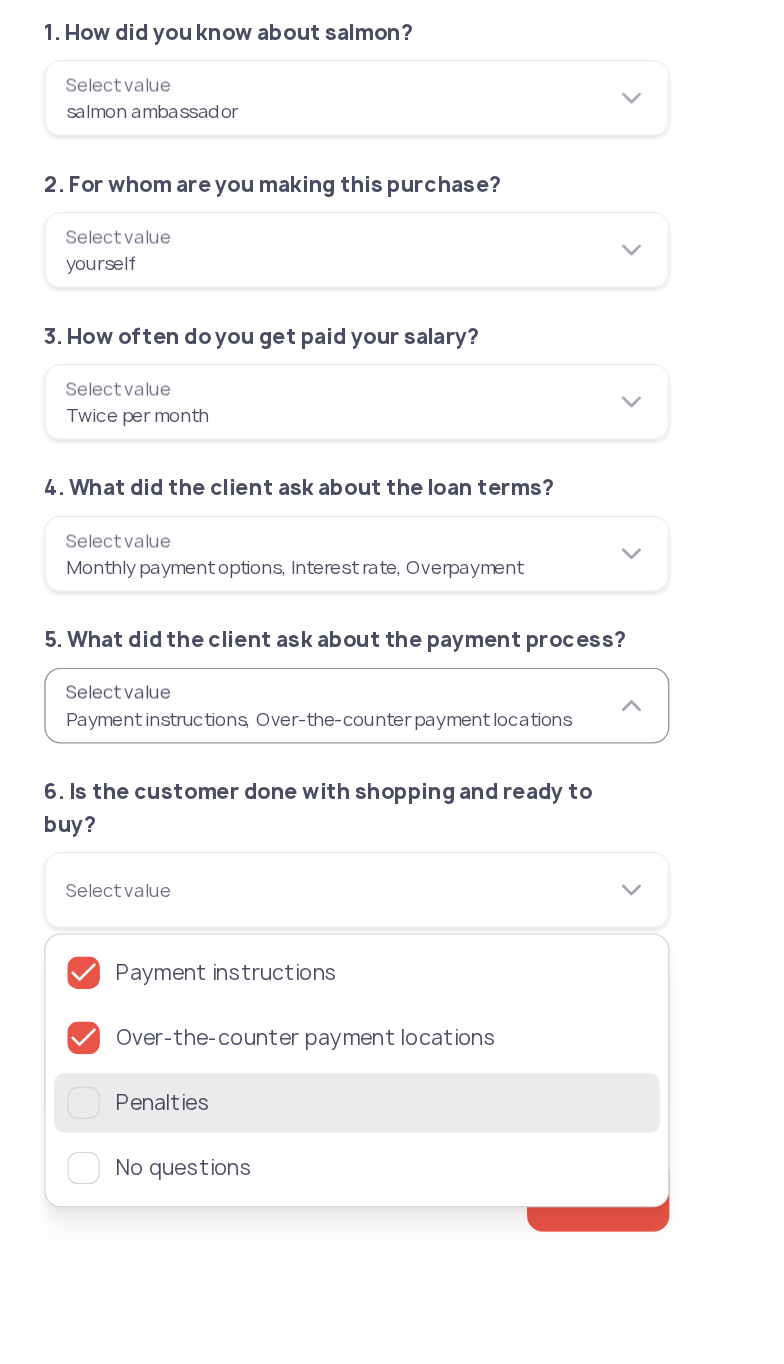 click 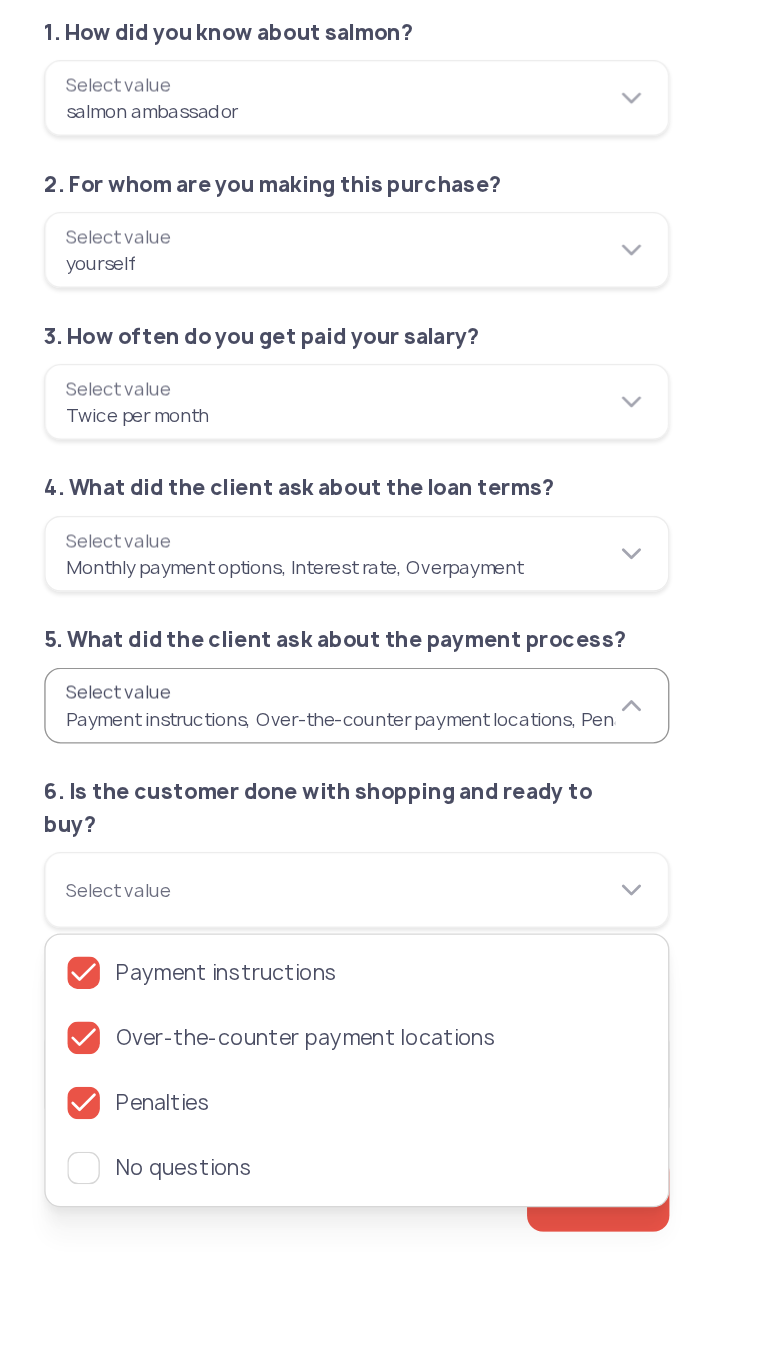 click on "**********" 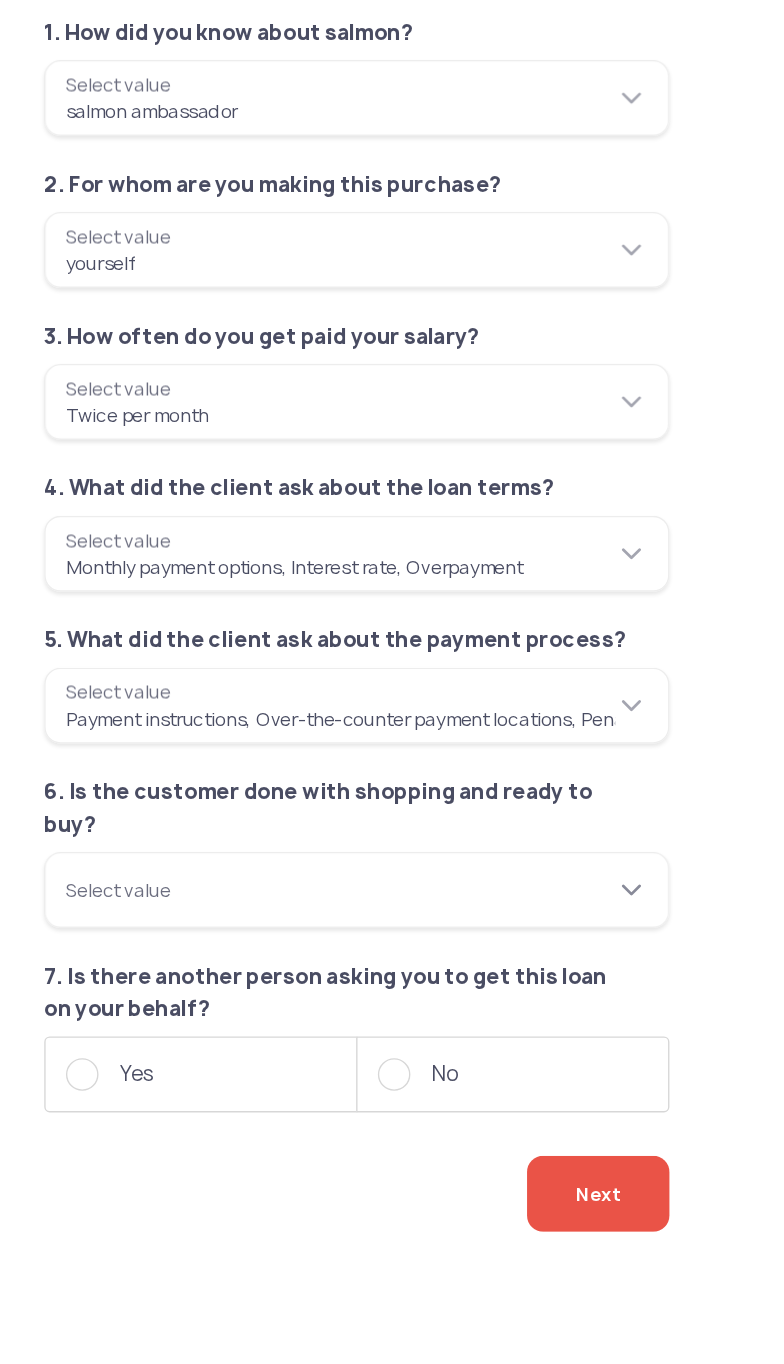 click on "Select value" at bounding box center [266, 820] 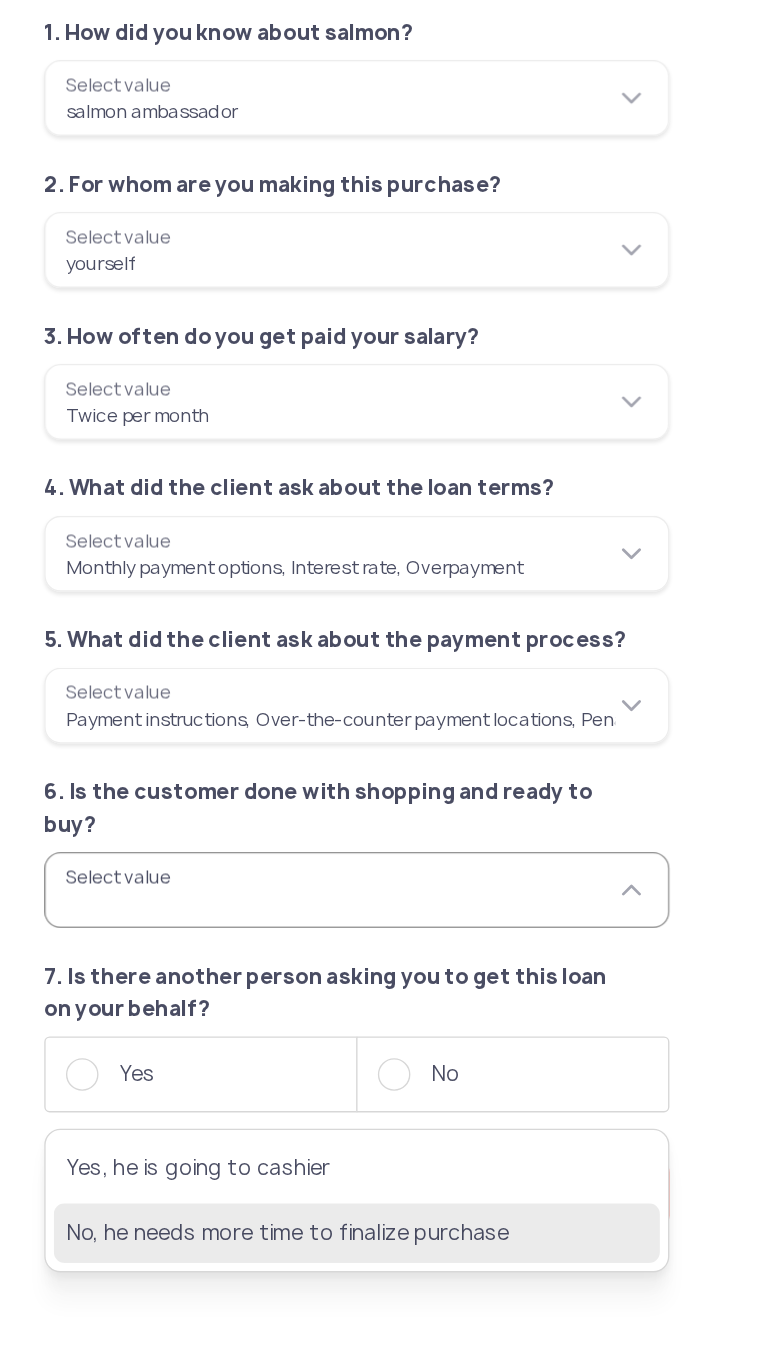 click on "No, he needs more time to finalize purchase" 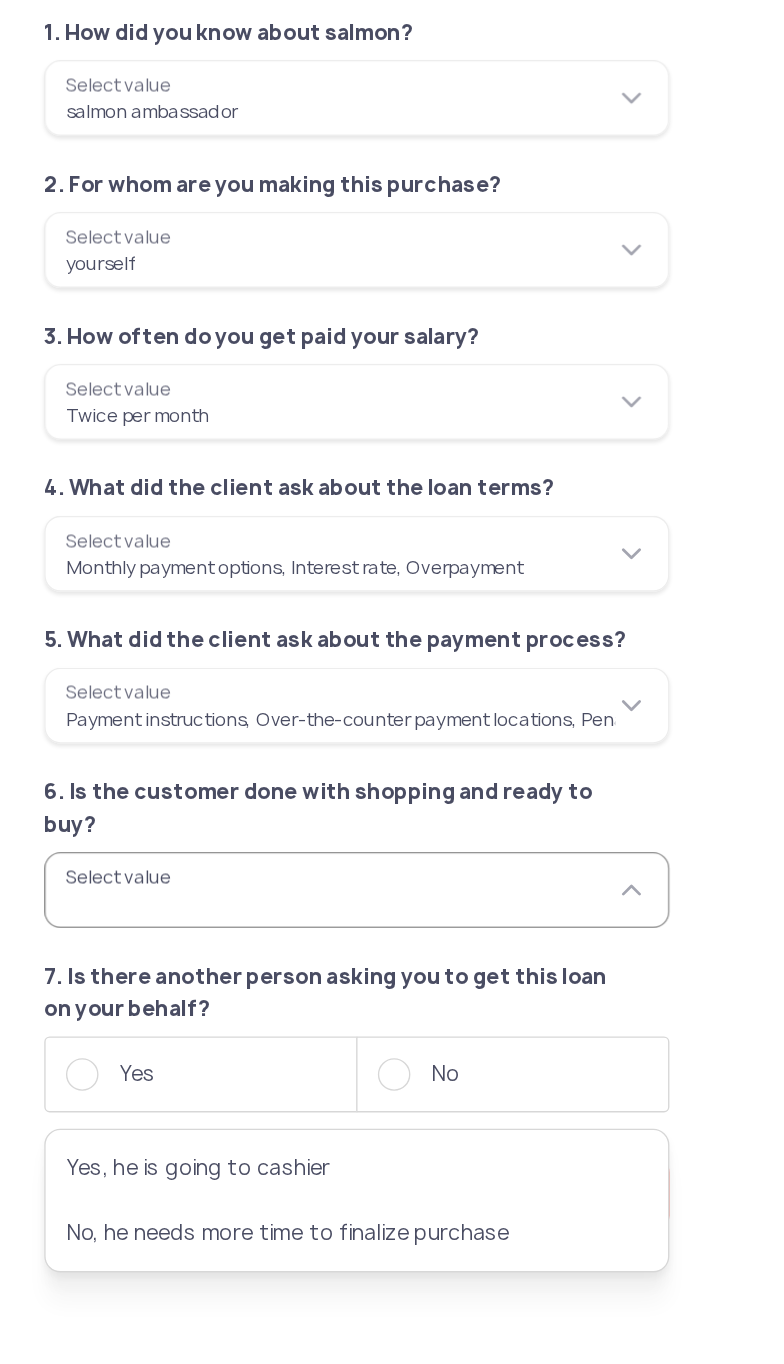 type on "**********" 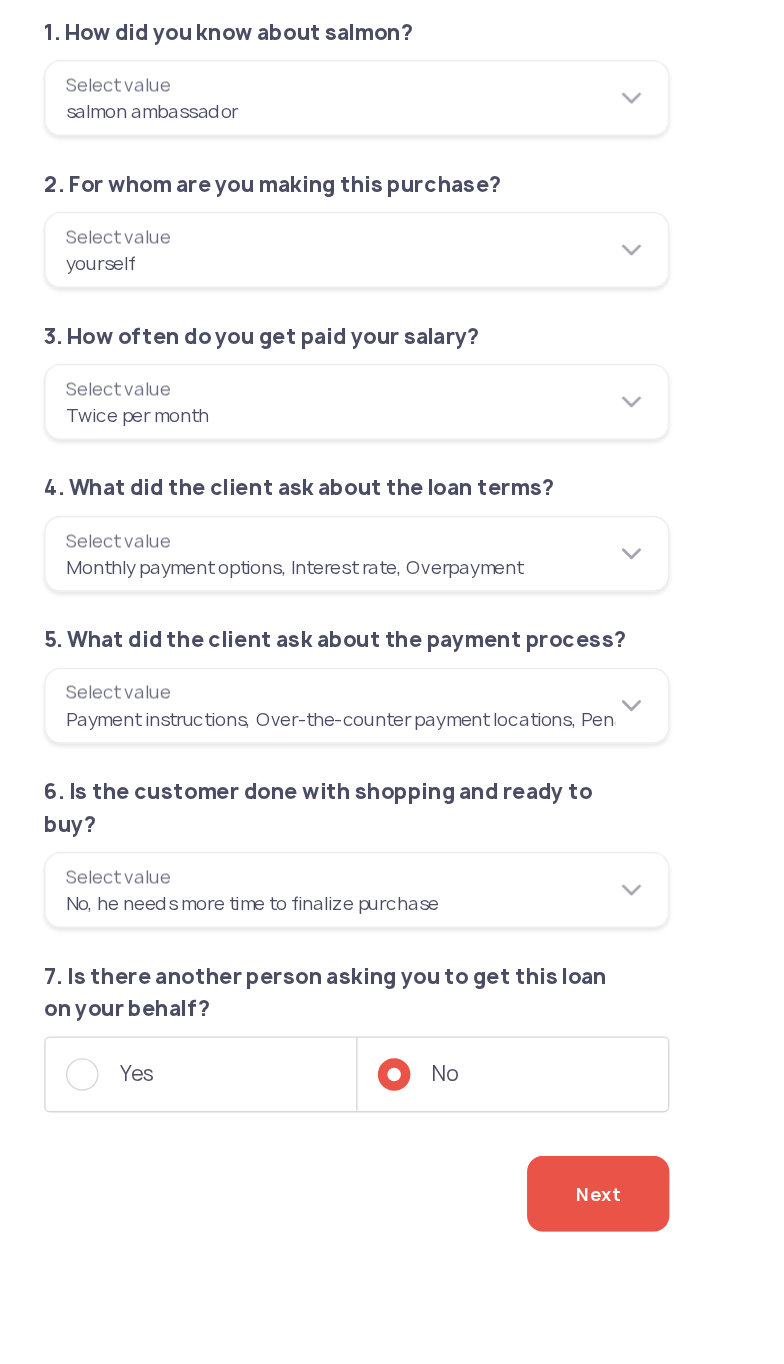 click on "Next" 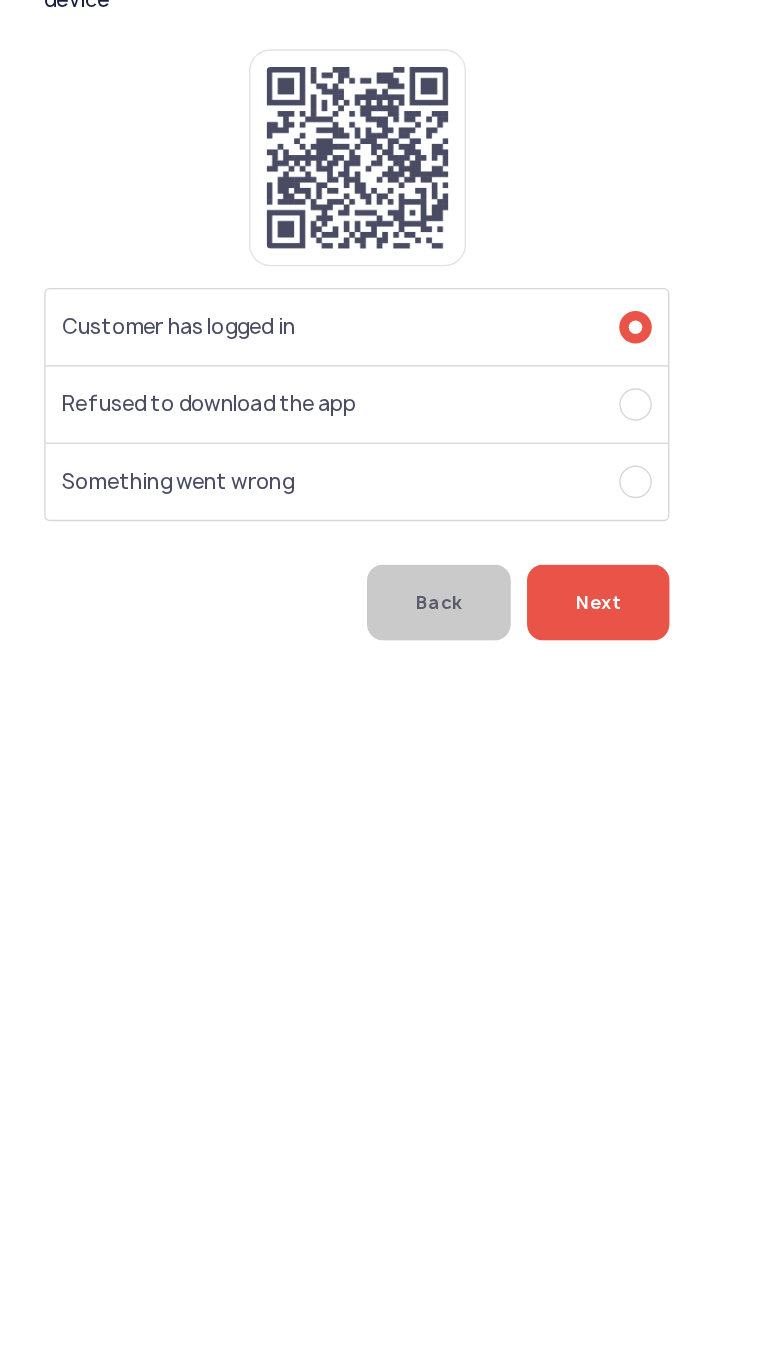 click on "Next" 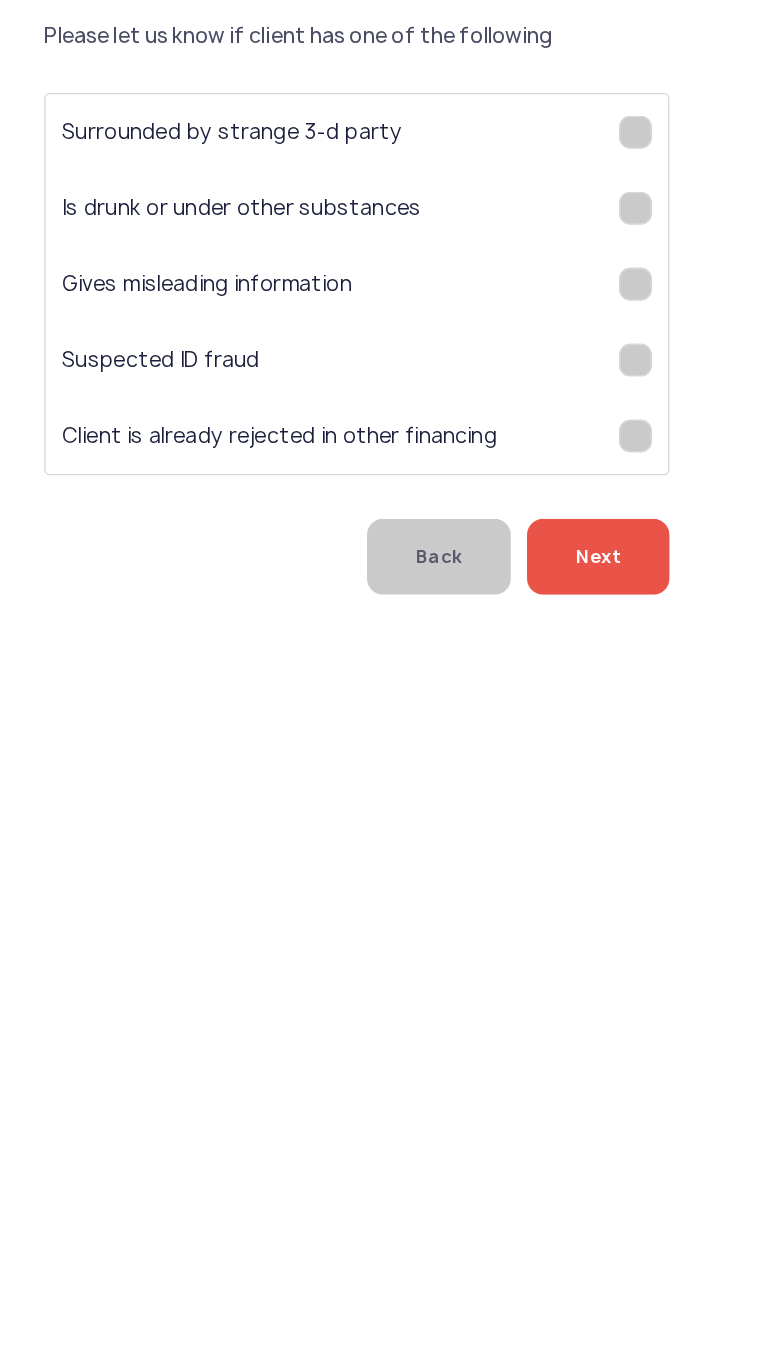 click on "Next" 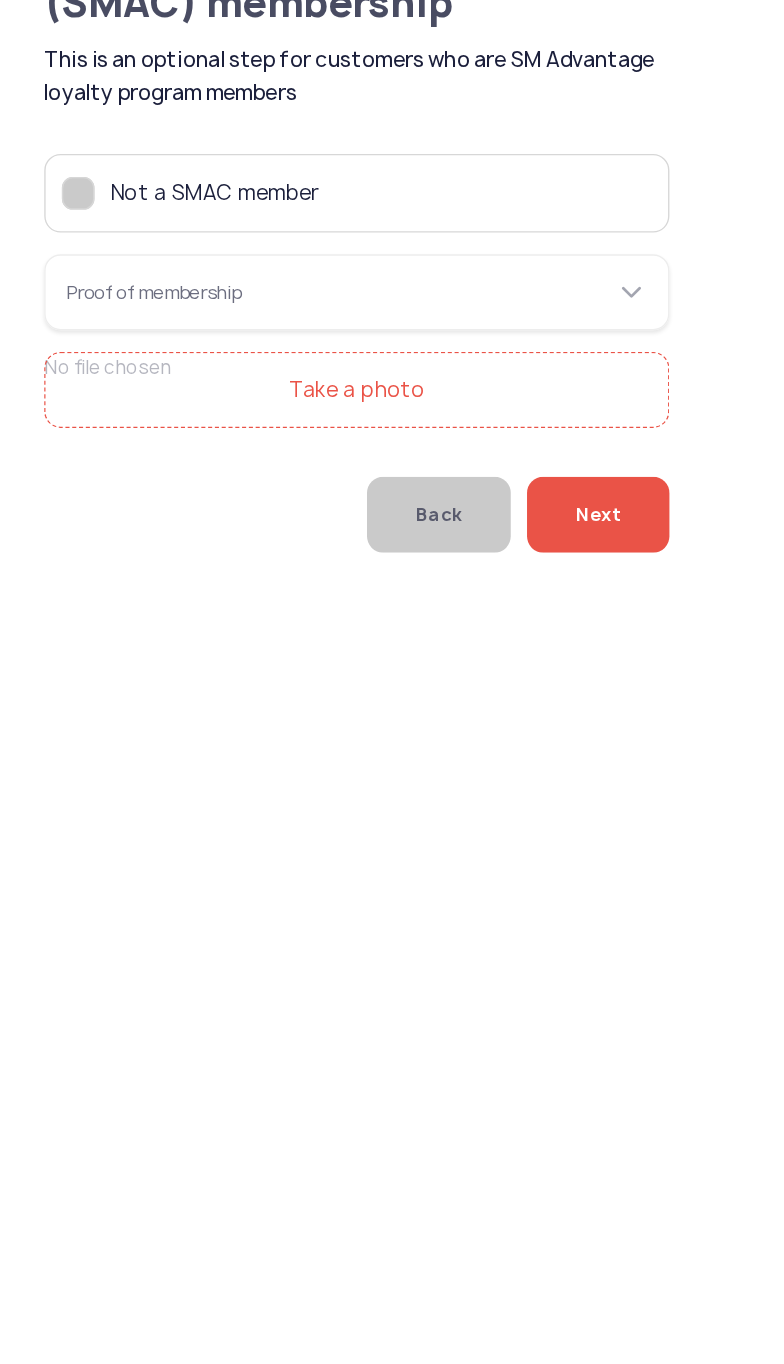 click on "Take a photo" at bounding box center [266, 407] 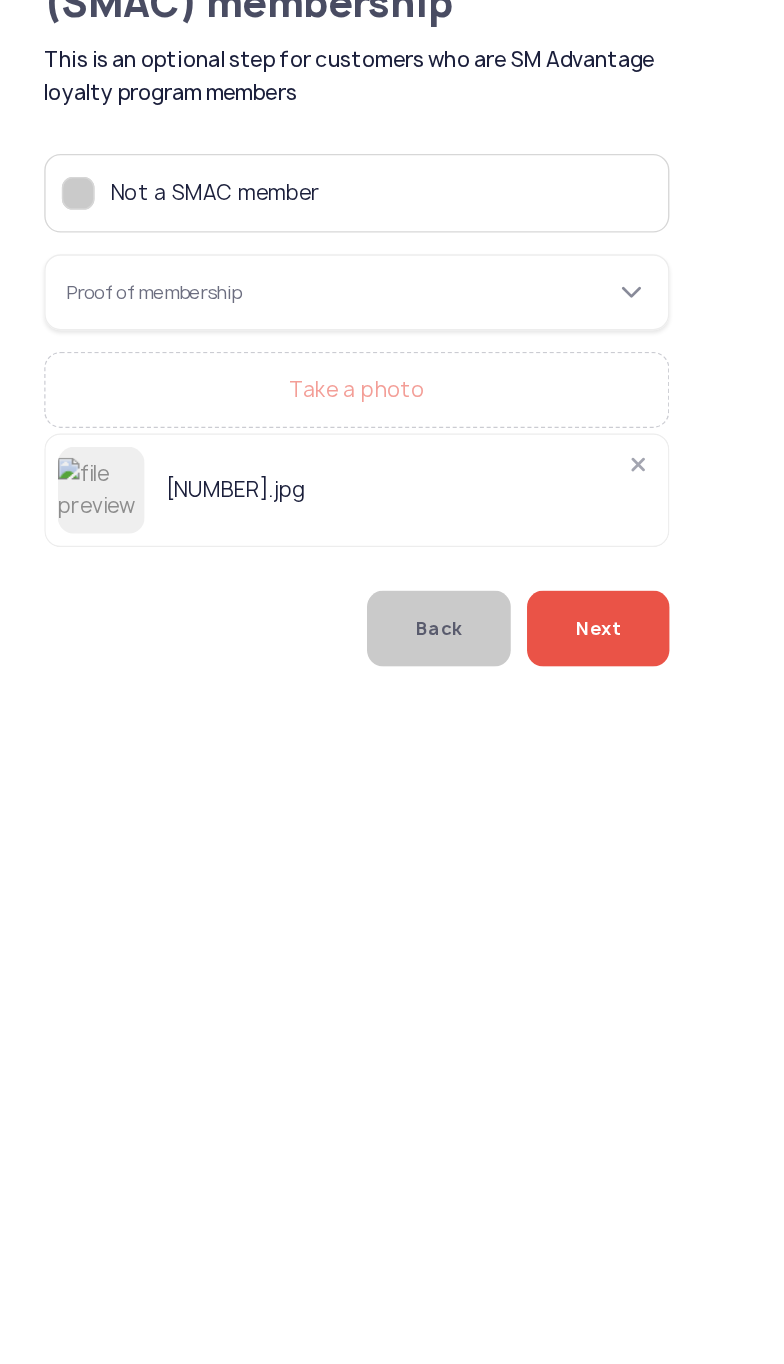 click on "Proof of membership" at bounding box center [266, 335] 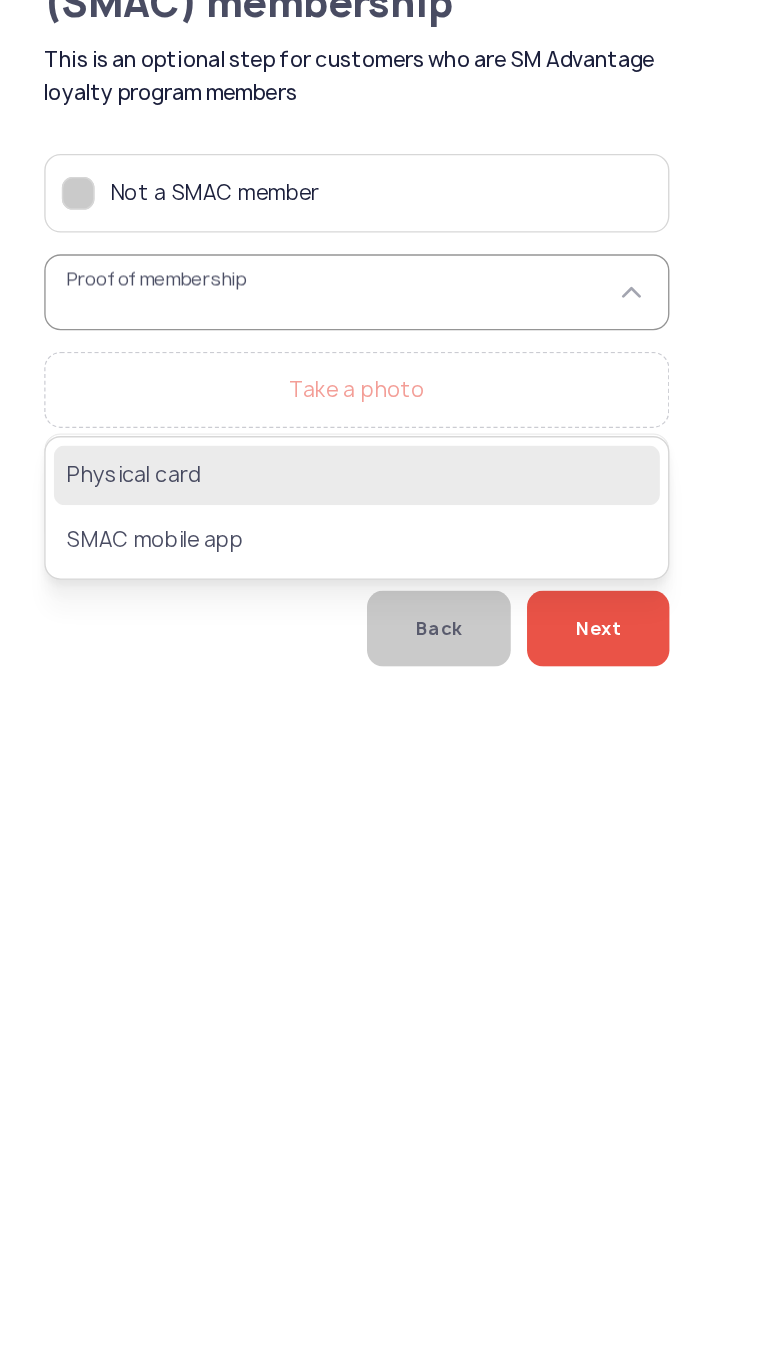 click on "Physical card" 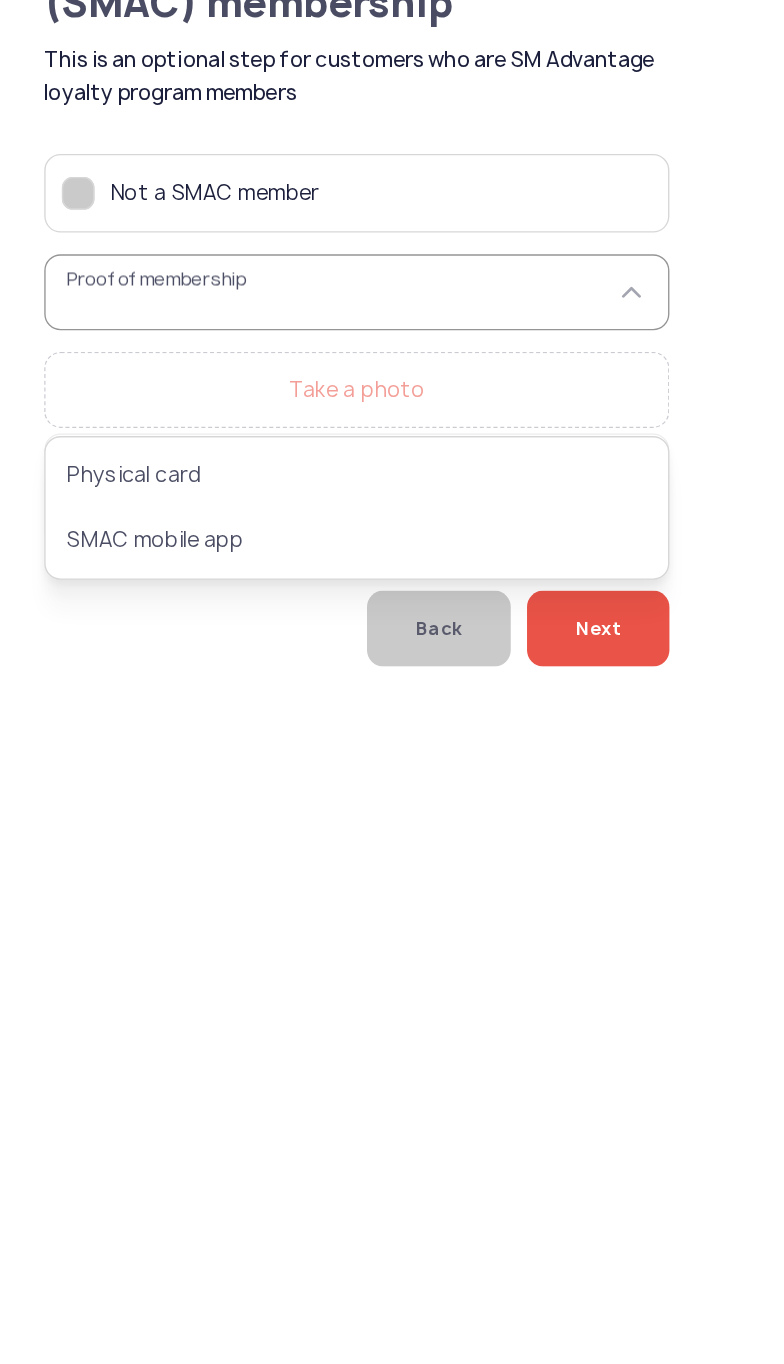 type on "**********" 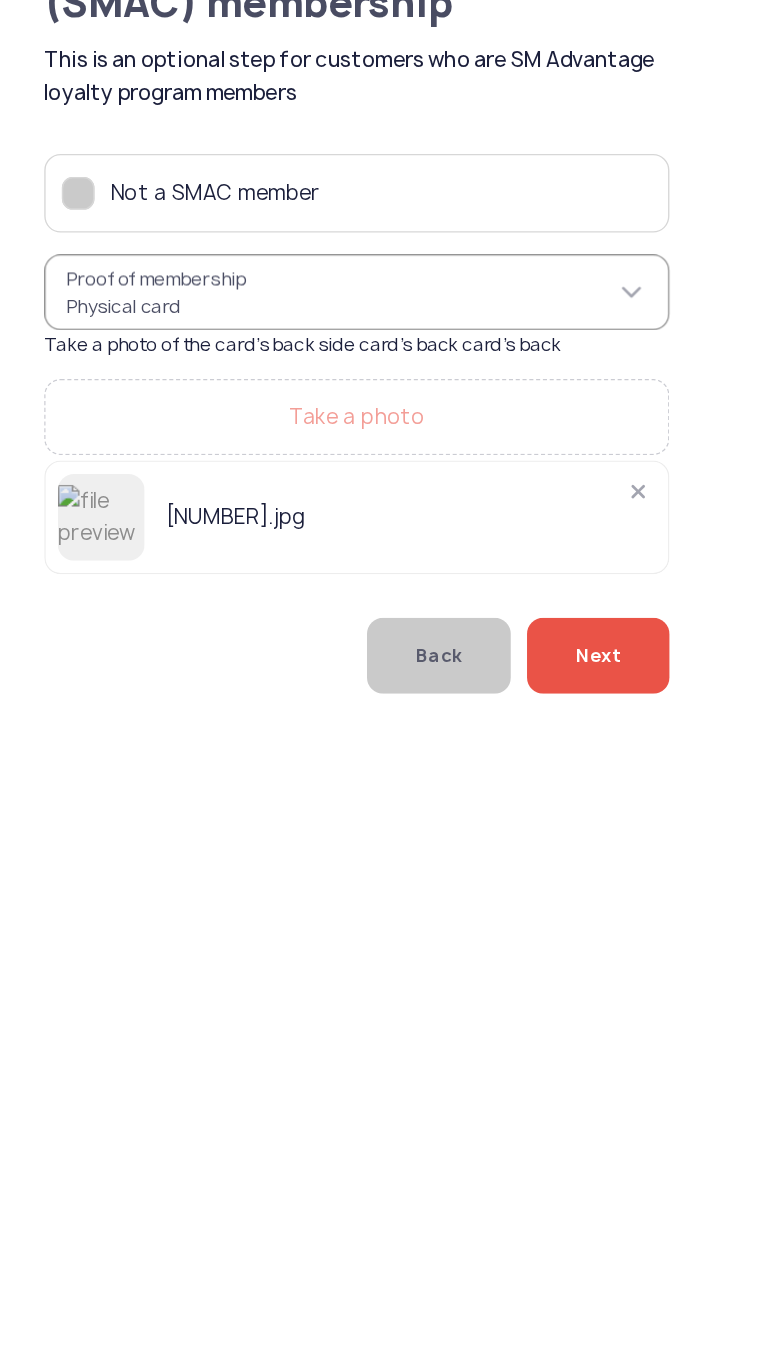 click on "Next" 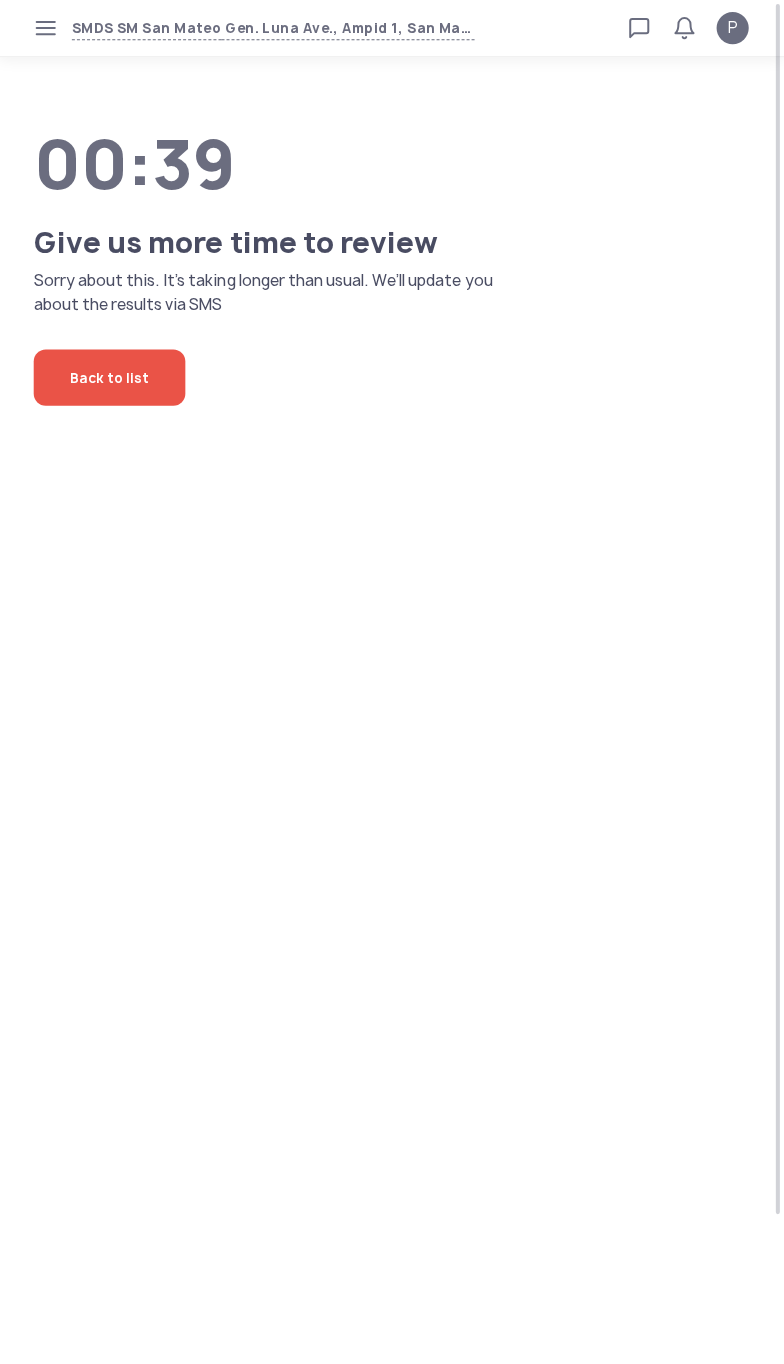 click on "SMDS SM San Mateo Gen. Luna Ave., Ampid 1, San Mateo, Rizal Loan calculator Loan applications FAQs Refund P P
Verified agent Full name Ma.Kristina [LAST] Telephone number +63 [PHONE] E-mail m.perez@example.com Log out  00:39  Give us more time to review Sorry about this. It’s taking longer than usual. We’ll update you about the results via SMS  Back to list" at bounding box center (392, 682) 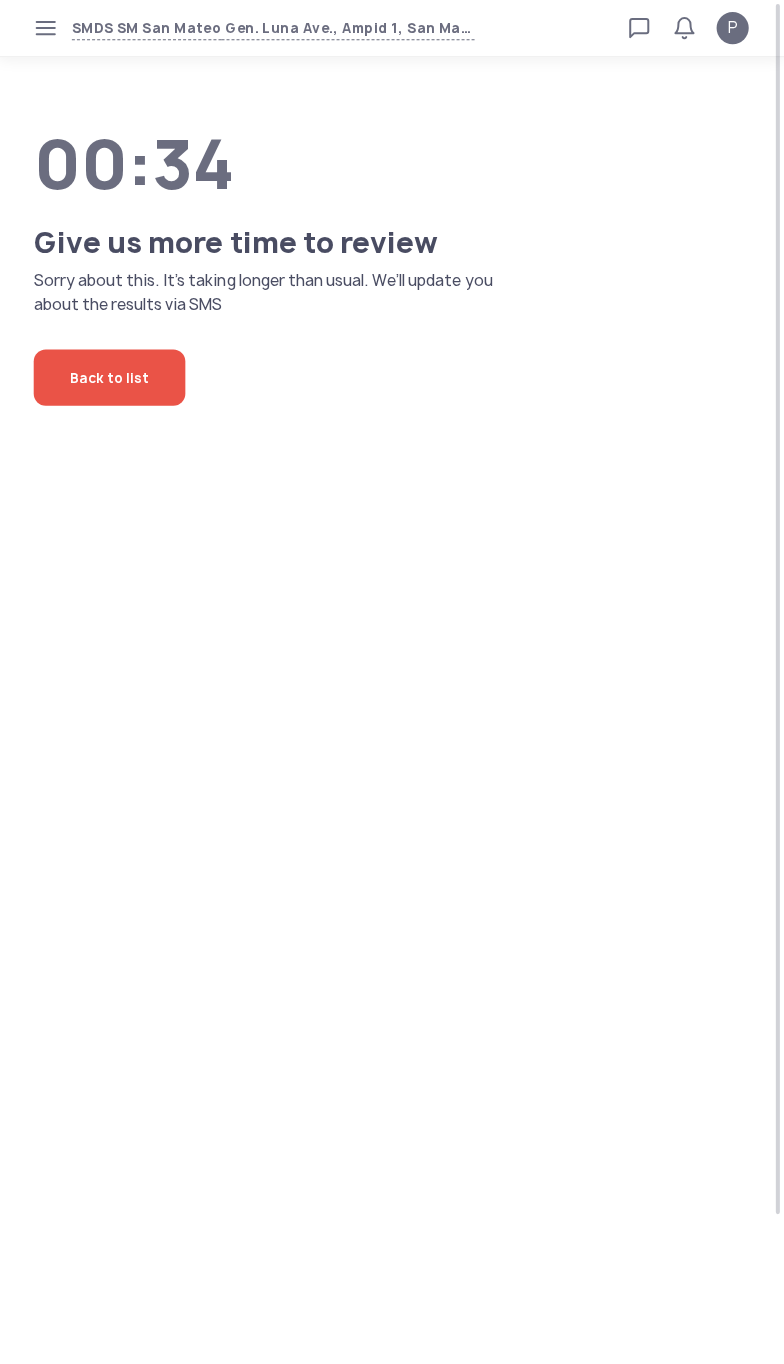 click on "SMDS SM San Mateo Gen. Luna Ave., Ampid 1, San Mateo, Rizal Loan calculator Loan applications FAQs Refund P P
Verified agent Full name Ma.Kristina [LAST] Telephone number +63 [PHONE] E-mail m.perez@example.com Log out  00:34  Give us more time to review Sorry about this. It’s taking longer than usual. We’ll update you about the results via SMS  Back to list" at bounding box center (392, 682) 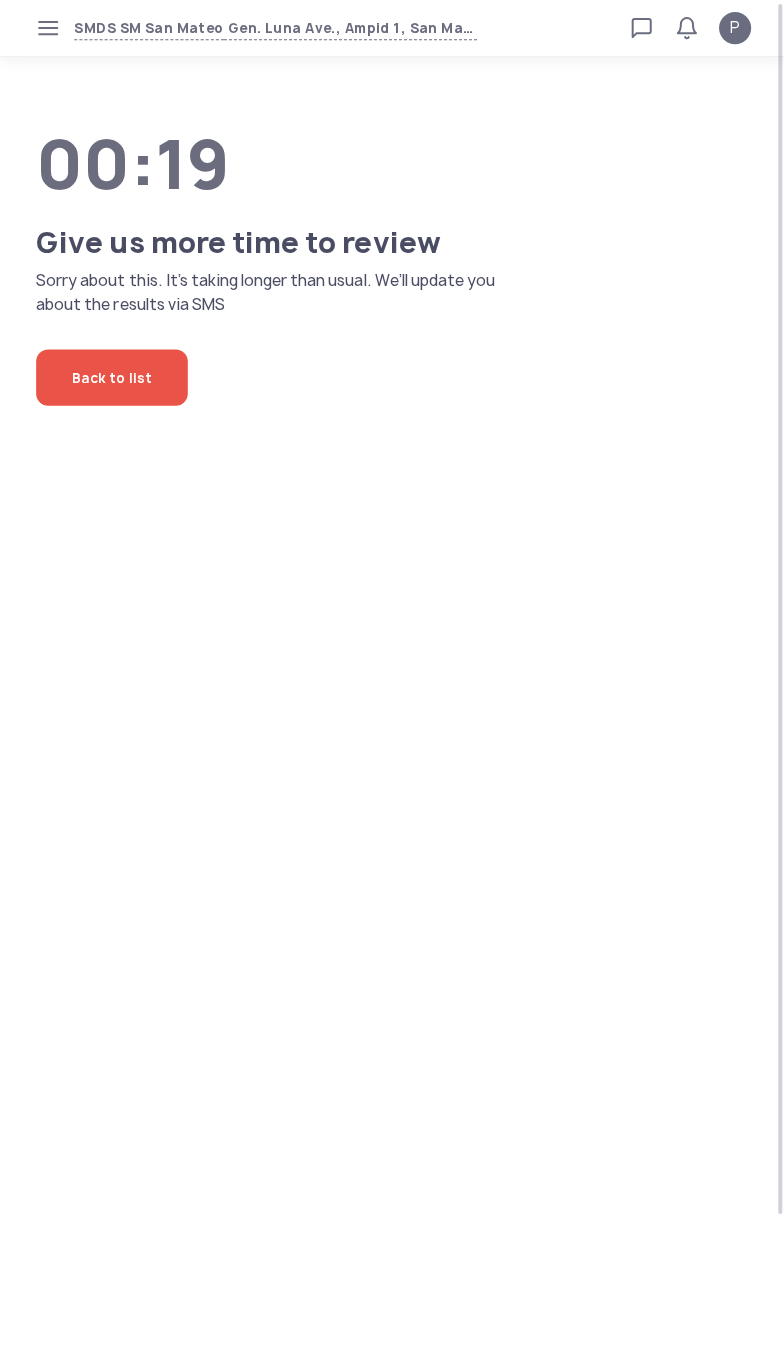 click on "SMDS SM San Mateo Gen. Luna Ave., Ampid 1, San Mateo, Rizal Loan calculator Loan applications FAQs Refund P P
Verified agent Full name Ma.Kristina [LAST] Telephone number +63 [PHONE] E-mail m.perez@example.com Log out  00:19  Give us more time to review Sorry about this. It’s taking longer than usual. We’ll update you about the results via SMS  Back to list" at bounding box center [392, 682] 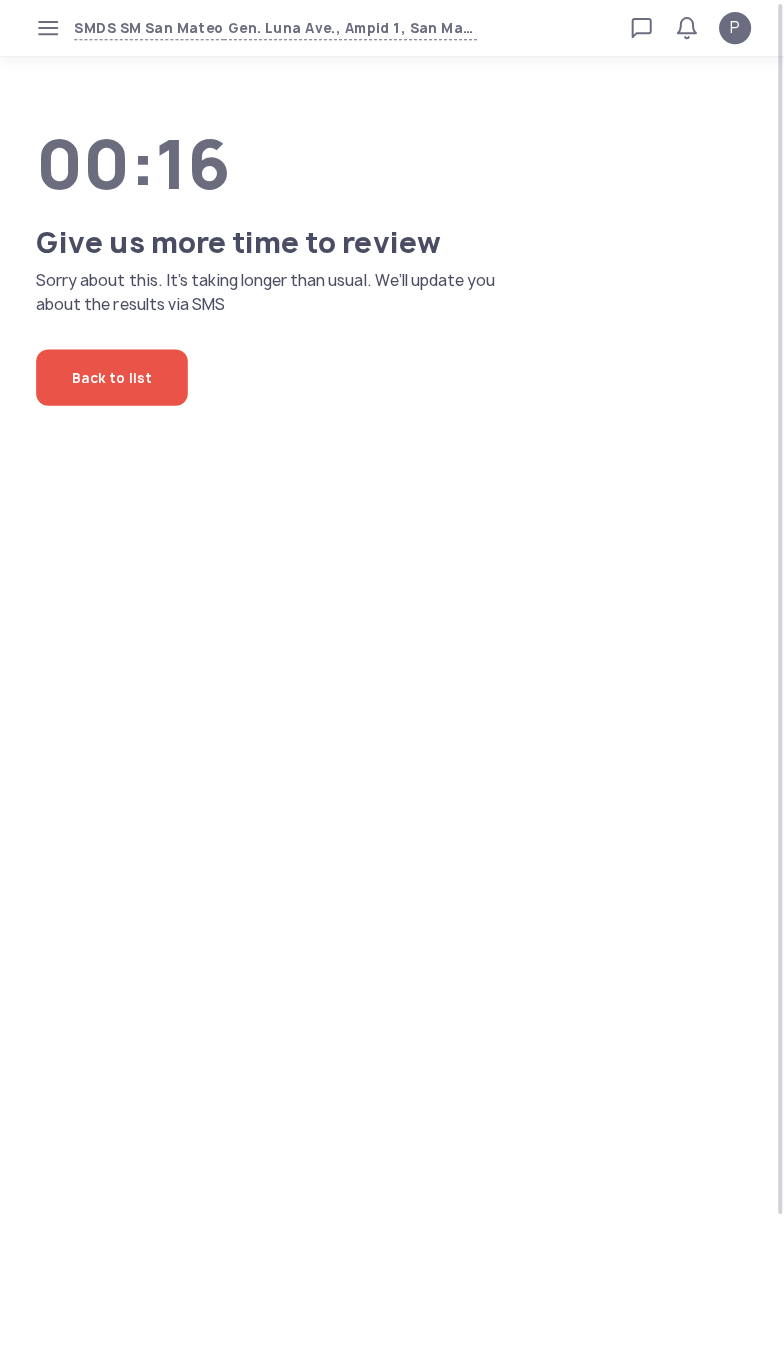click on "SMDS SM San Mateo Gen. Luna Ave., Ampid 1, San Mateo, Rizal Loan calculator Loan applications FAQs Refund P P
Verified agent Full name Ma.Kristina [LAST] Telephone number +63 [PHONE] E-mail m.perez@example.com Log out  00:16  Give us more time to review Sorry about this. It’s taking longer than usual. We’ll update you about the results via SMS  Back to list" at bounding box center (392, 682) 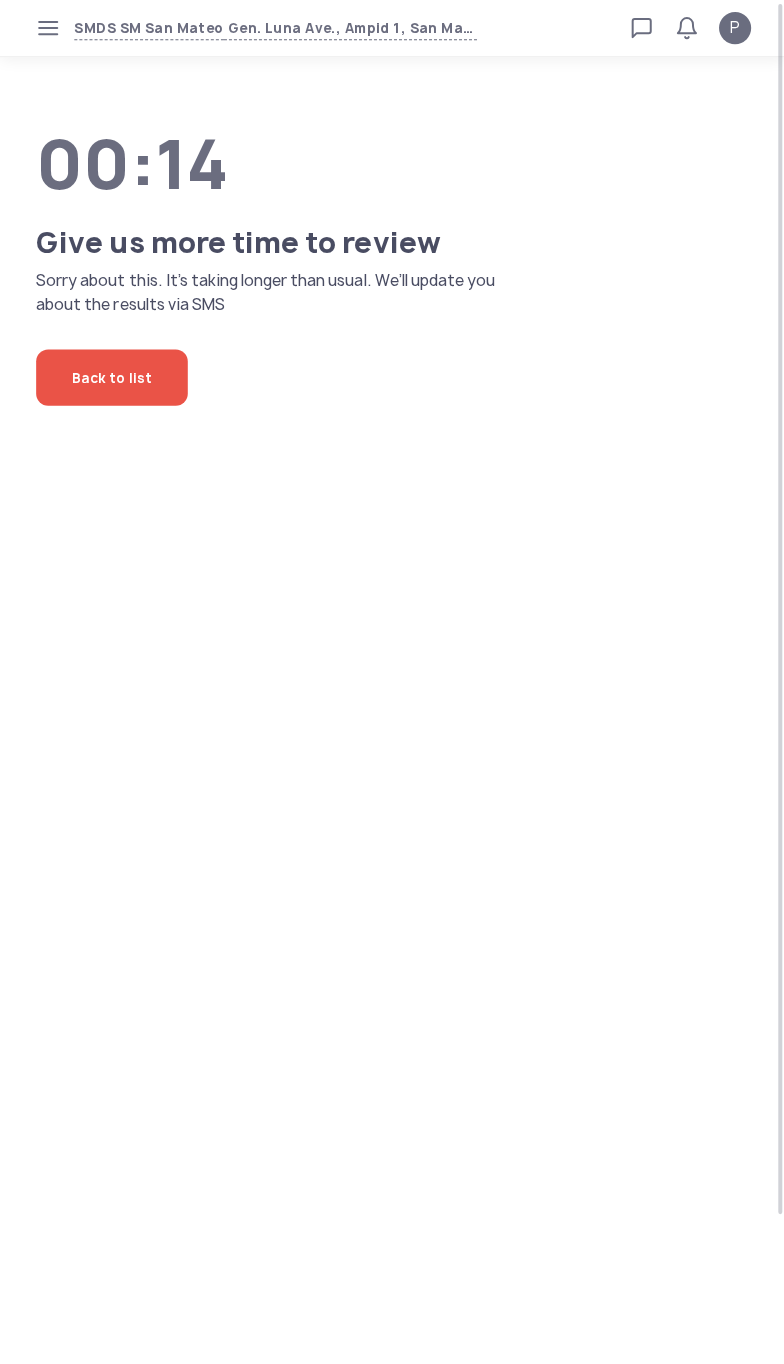 click on "SMDS SM San Mateo Gen. Luna Ave., Ampid 1, San Mateo, Rizal Loan calculator Loan applications FAQs Refund P P
Verified agent Full name Ma.Kristina [LAST] Telephone number +63 [PHONE] E-mail m.perez@example.com Log out  00:14  Give us more time to review Sorry about this. It’s taking longer than usual. We’ll update you about the results via SMS  Back to list" at bounding box center [392, 682] 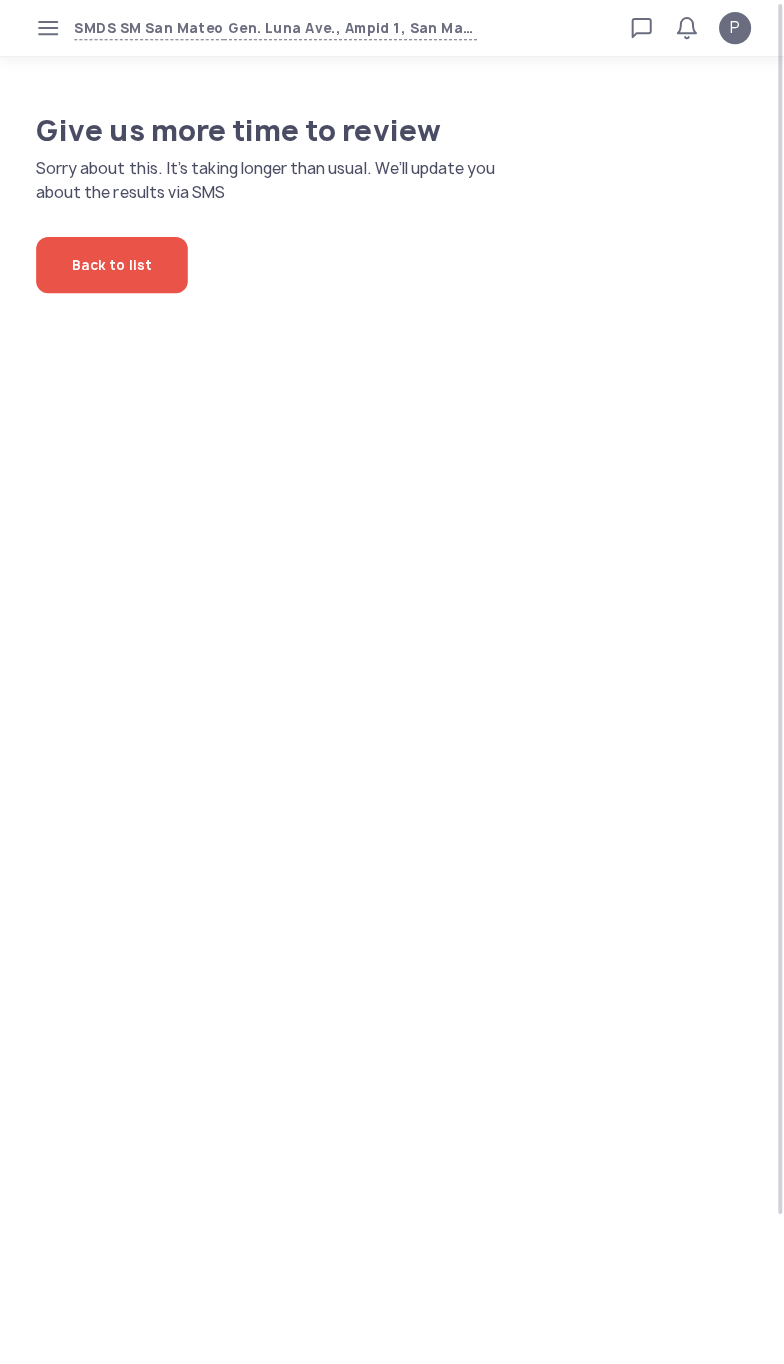 click on "SMDS SM San Mateo Gen. Luna Ave., Ampid 1, San Mateo, Rizal Loan calculator Loan applications FAQs Refund P P
Verified agent Full name Ma.Kristina [LAST] Telephone number +63 [PHONE] E-mail m.perez@example.com Log out Give us more time to review Sorry about this. It’s taking longer than usual. We’ll update you about the results via SMS  Back to list" at bounding box center (392, 682) 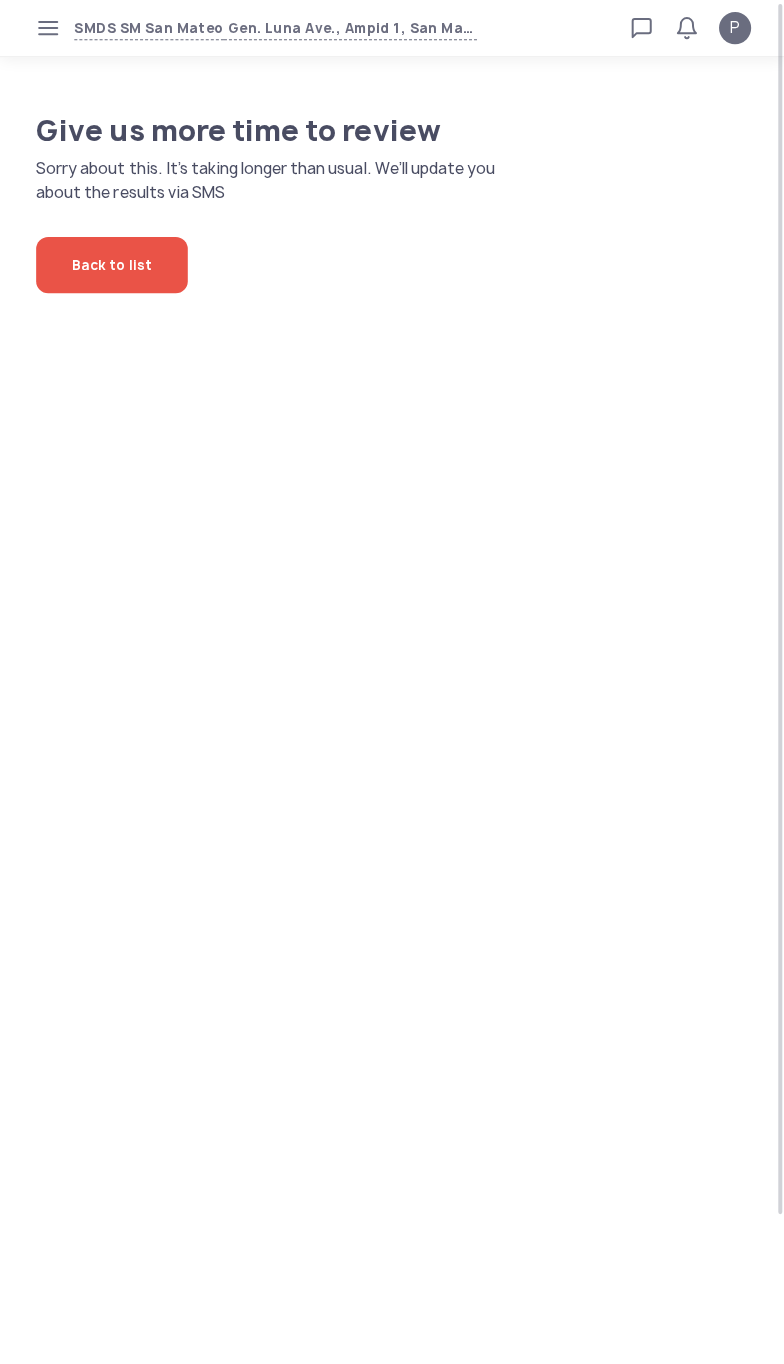click on "SMDS SM San Mateo Gen. Luna Ave., Ampid 1, San Mateo, Rizal Loan calculator Loan applications FAQs Refund P P
Verified agent Full name Ma.Kristina [LAST] Telephone number +63 [PHONE] E-mail m.perez@example.com Log out Give us more time to review Sorry about this. It’s taking longer than usual. We’ll update you about the results via SMS  Back to list" at bounding box center (392, 682) 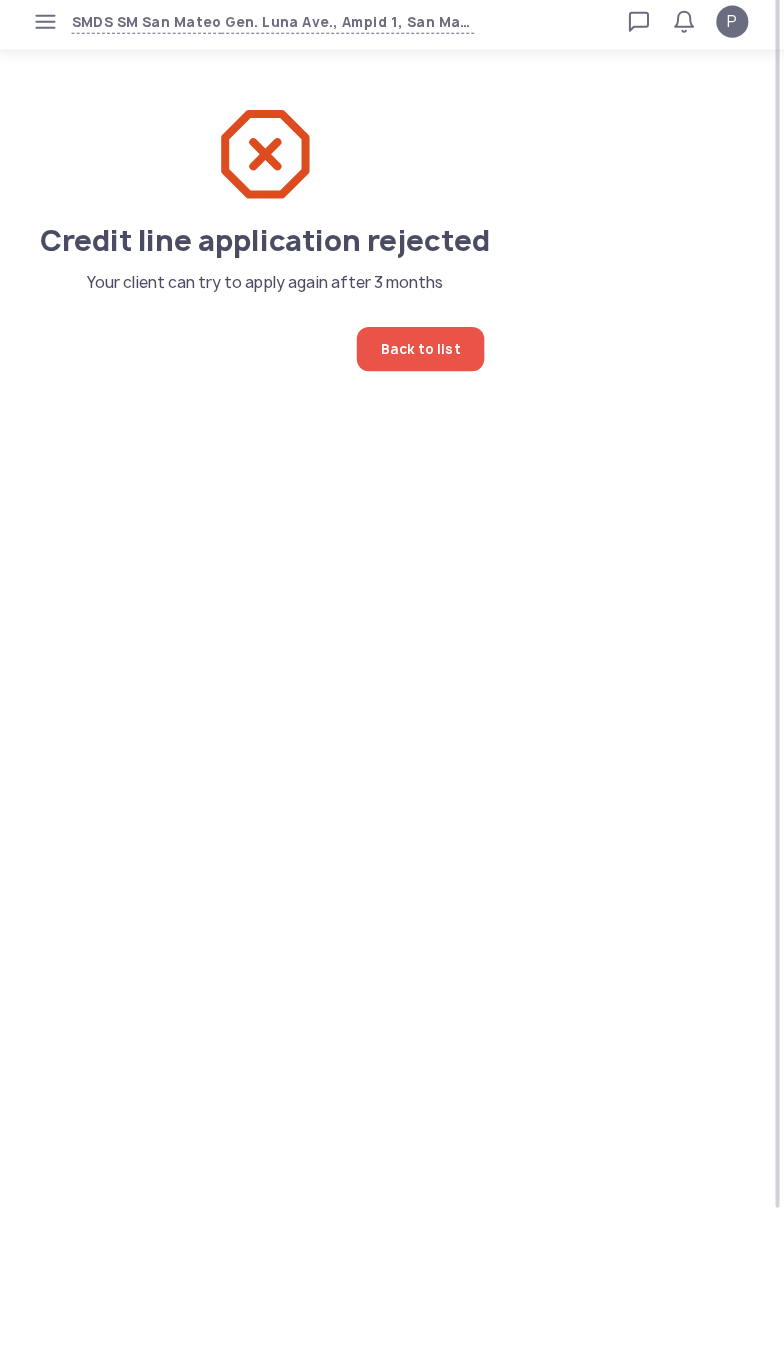 click on "SMDS SM San Mateo Gen. Luna Ave., Ampid 1, San Mateo, Rizal Loan calculator Loan applications FAQs Refund P
Credit line application rejected  Your client can try to apply again after 3 months P
Verified agent Full name Ma.Kristina [LAST] Telephone number +63 [PHONE] E-mail m.perez@example.com Log out
Credit line application rejected  Your client can try to apply again after 3 months  Back to list" at bounding box center (392, 682) 